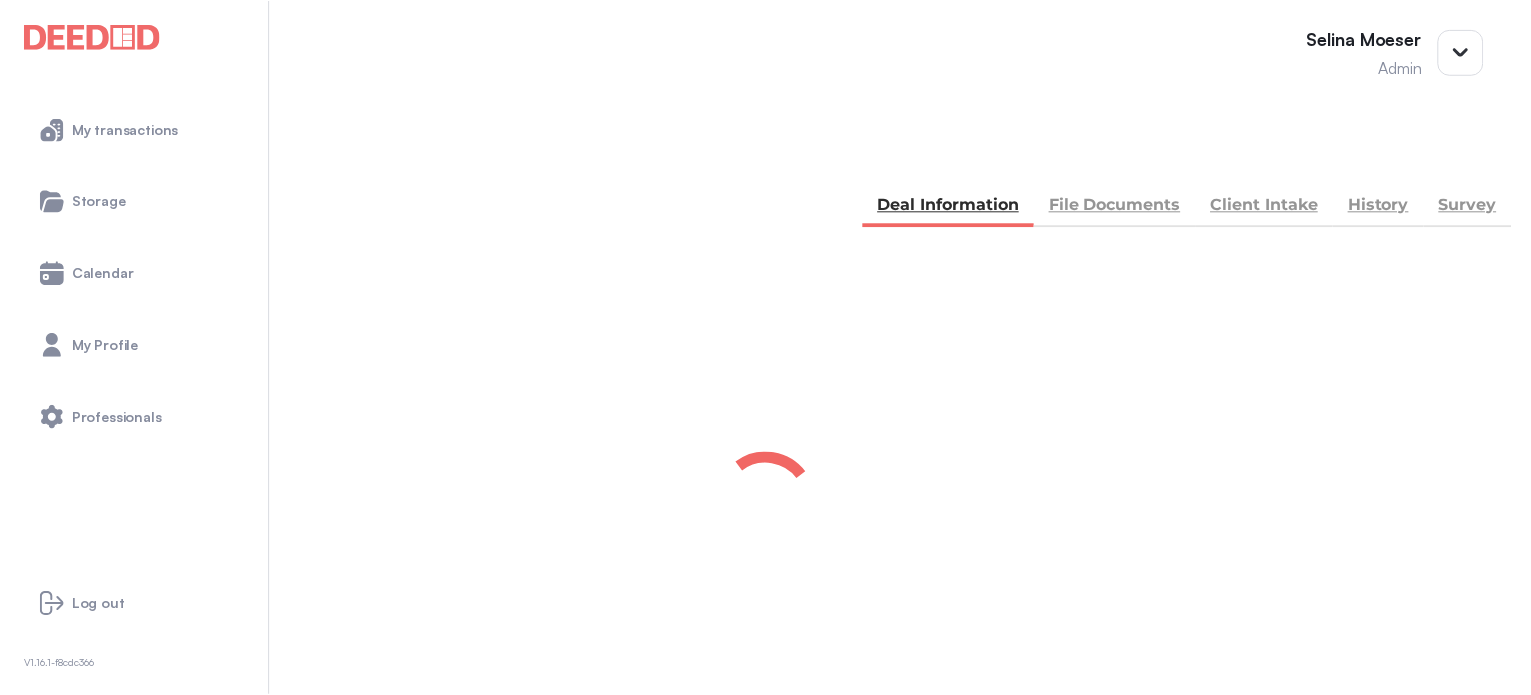 scroll, scrollTop: 0, scrollLeft: 0, axis: both 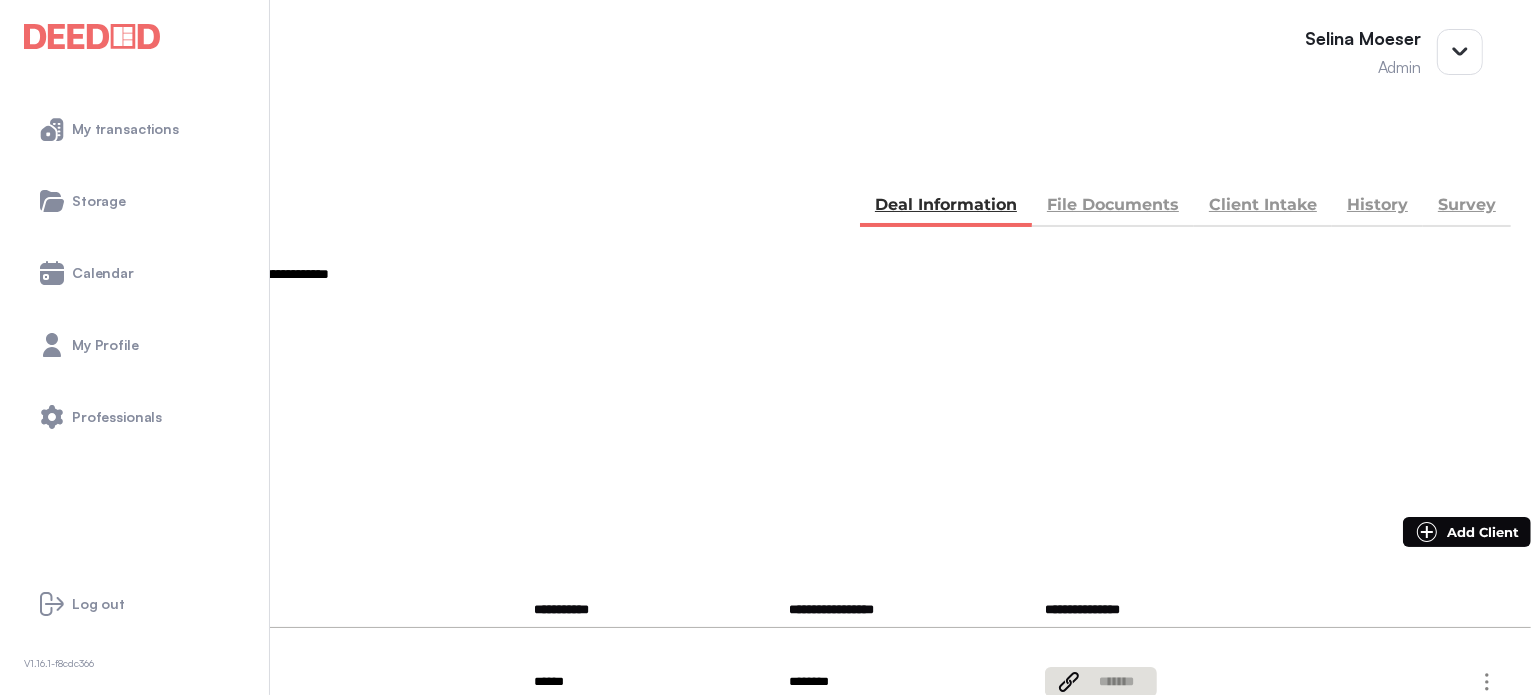 click on "File Documents" at bounding box center [1113, 207] 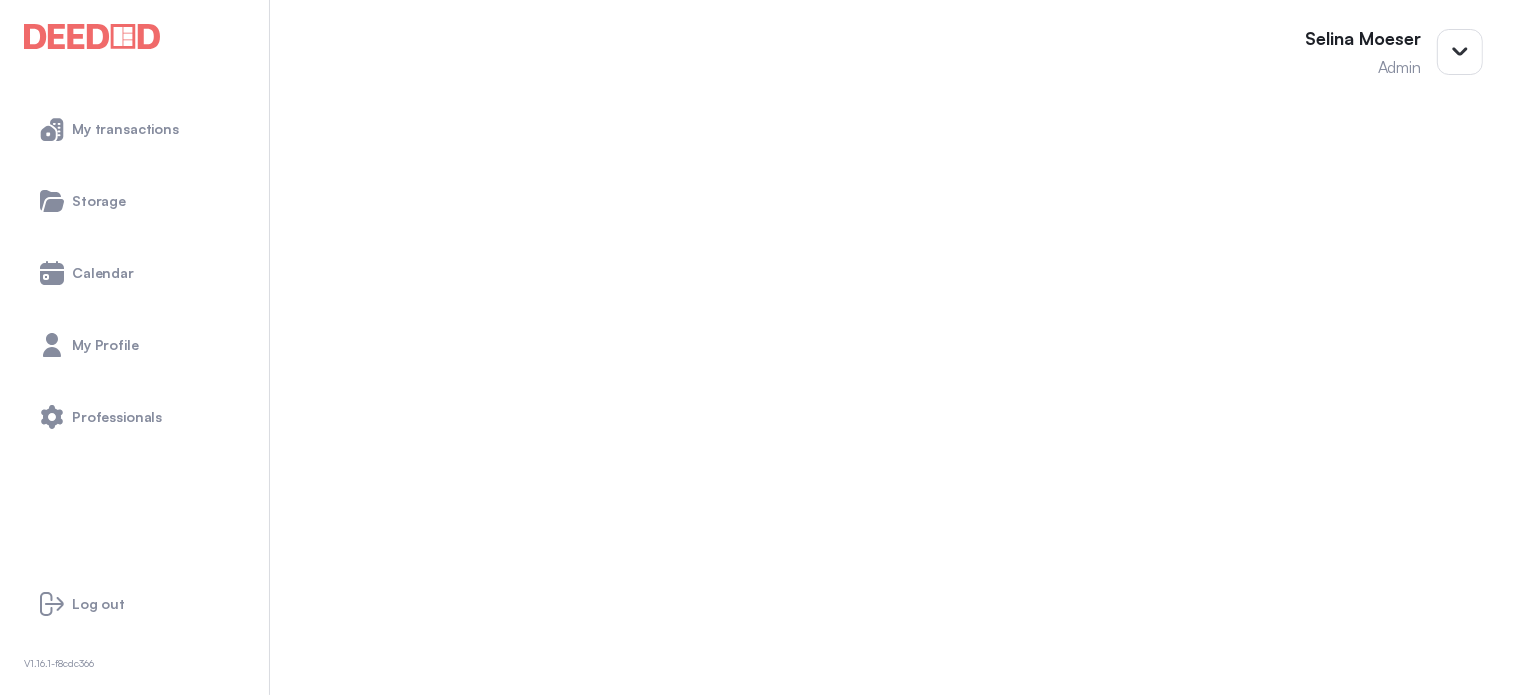scroll, scrollTop: 736, scrollLeft: 0, axis: vertical 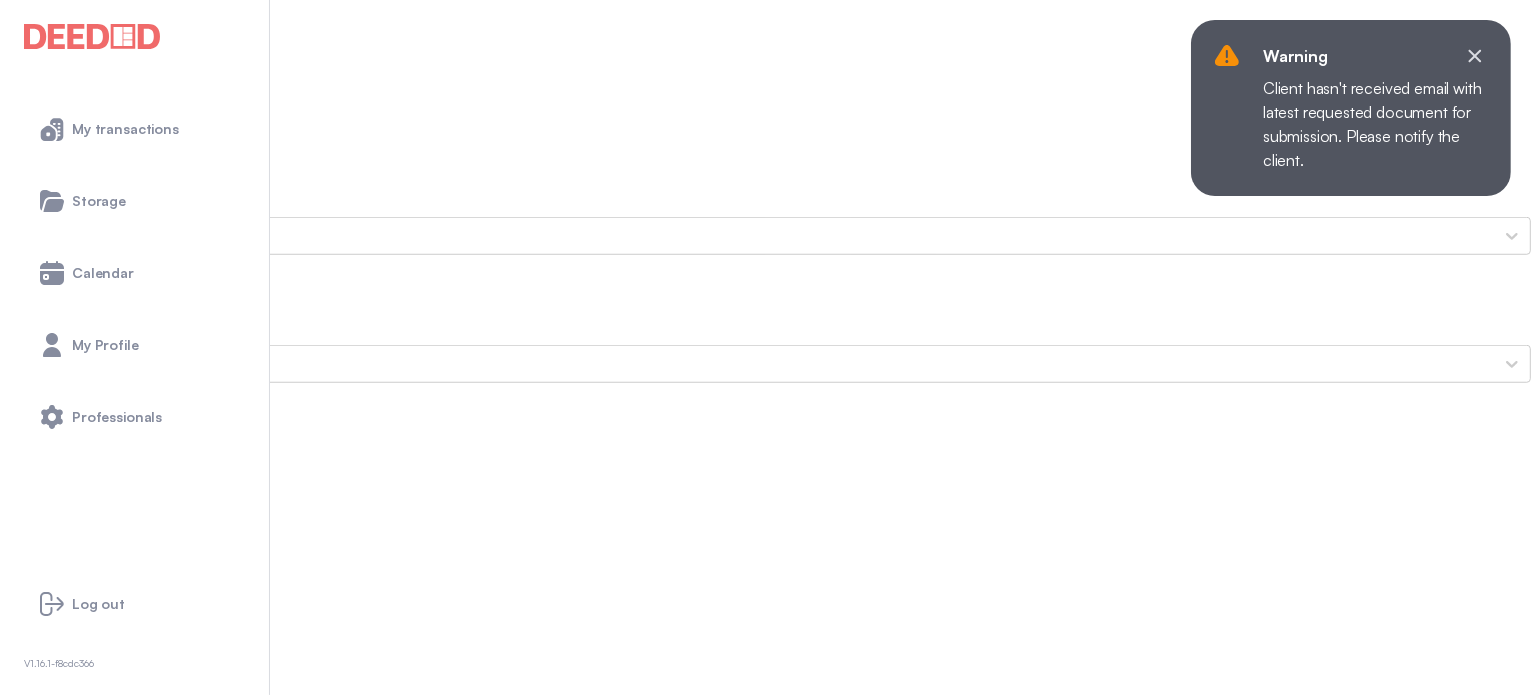 click on "Proof of Home Insurance" at bounding box center (765, 1860) 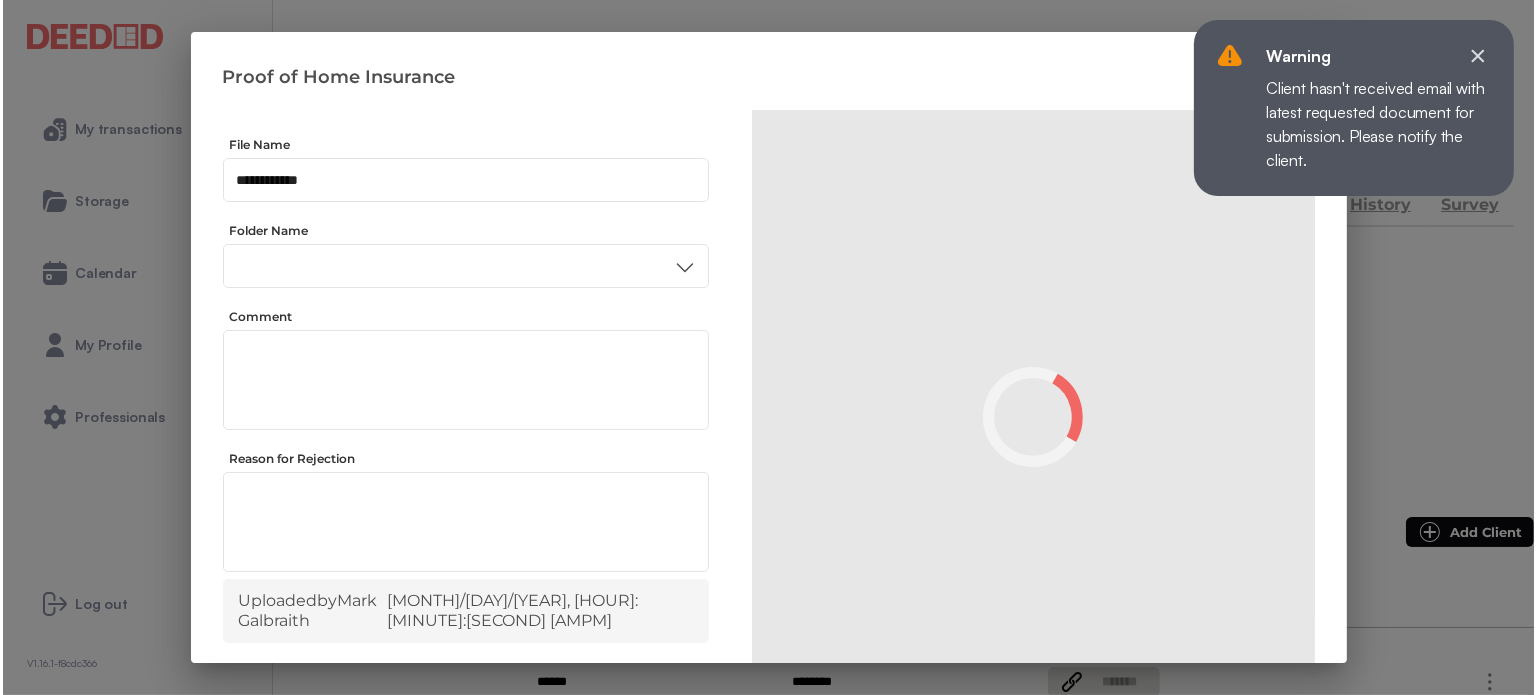 scroll, scrollTop: 0, scrollLeft: 0, axis: both 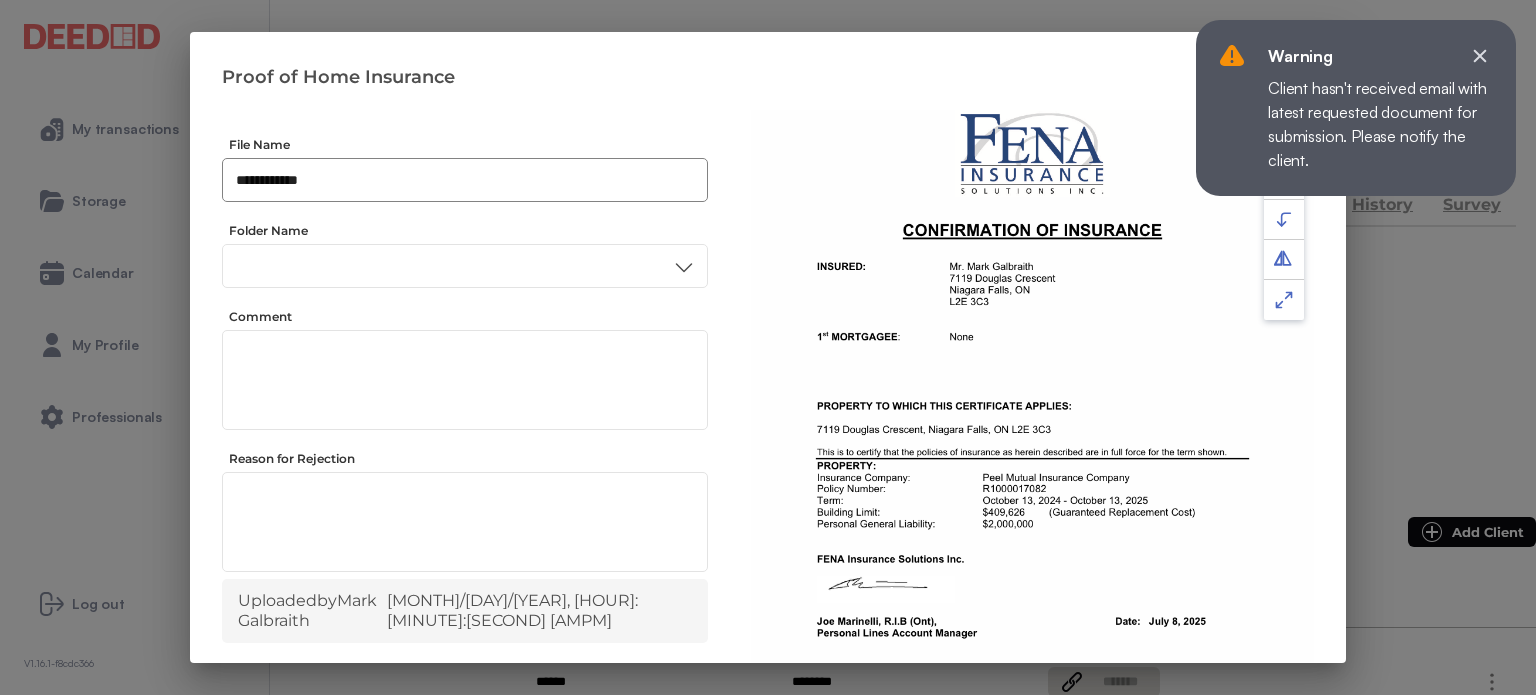 click on "**********" at bounding box center [465, 180] 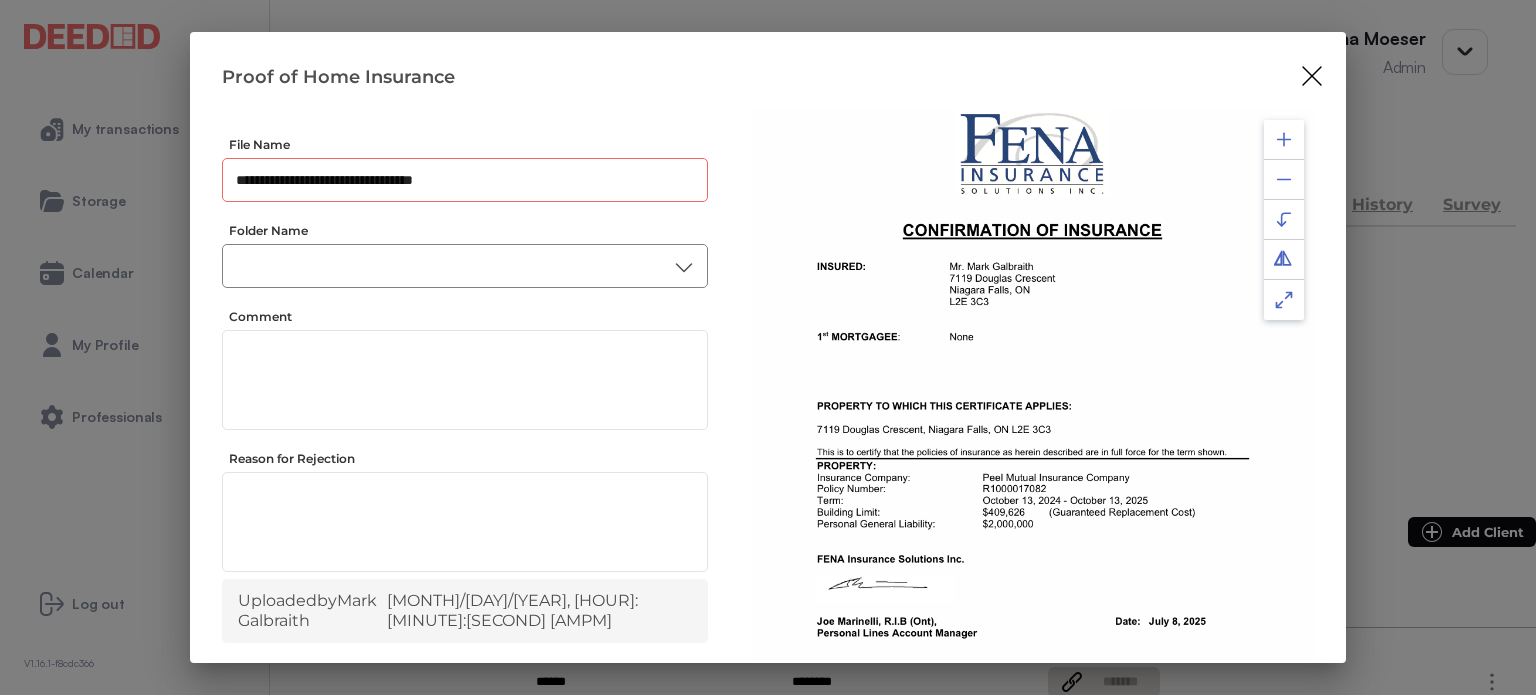 type on "**********" 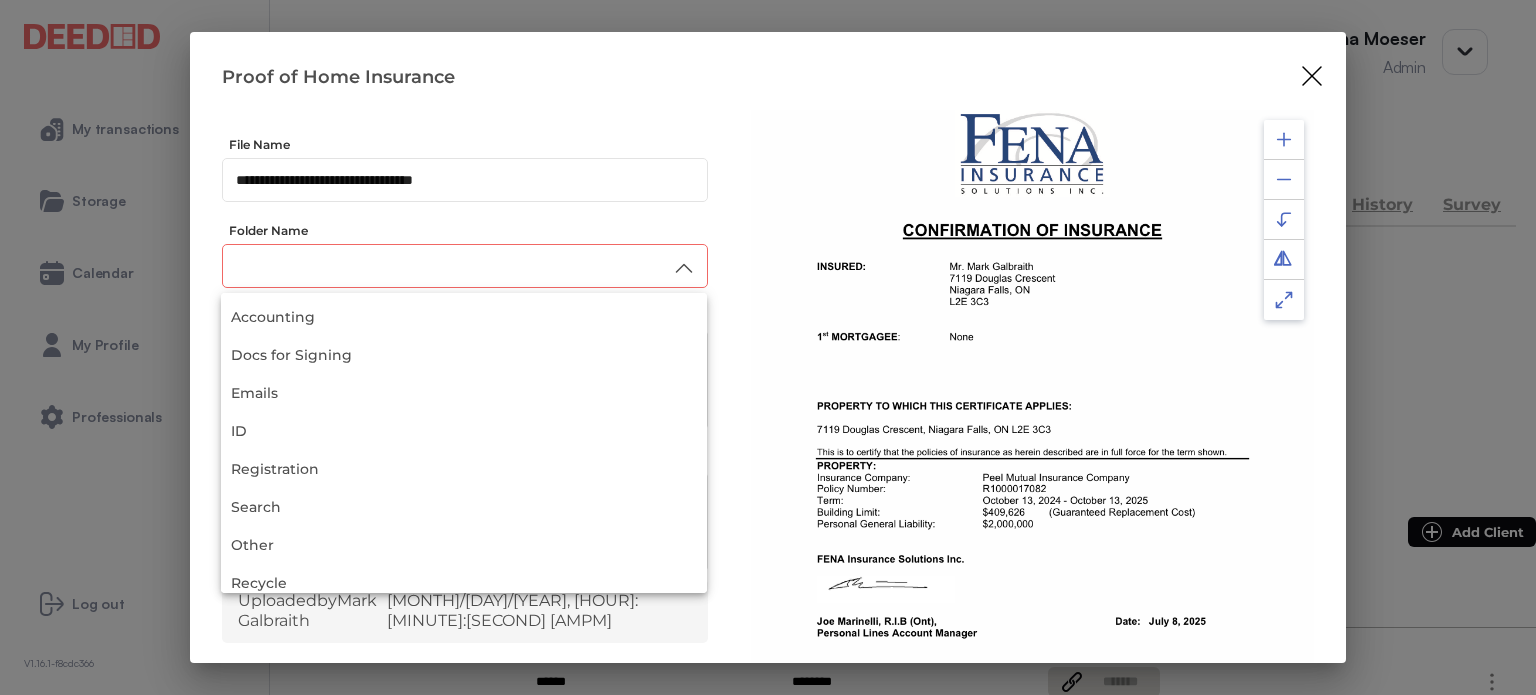 click at bounding box center (465, 266) 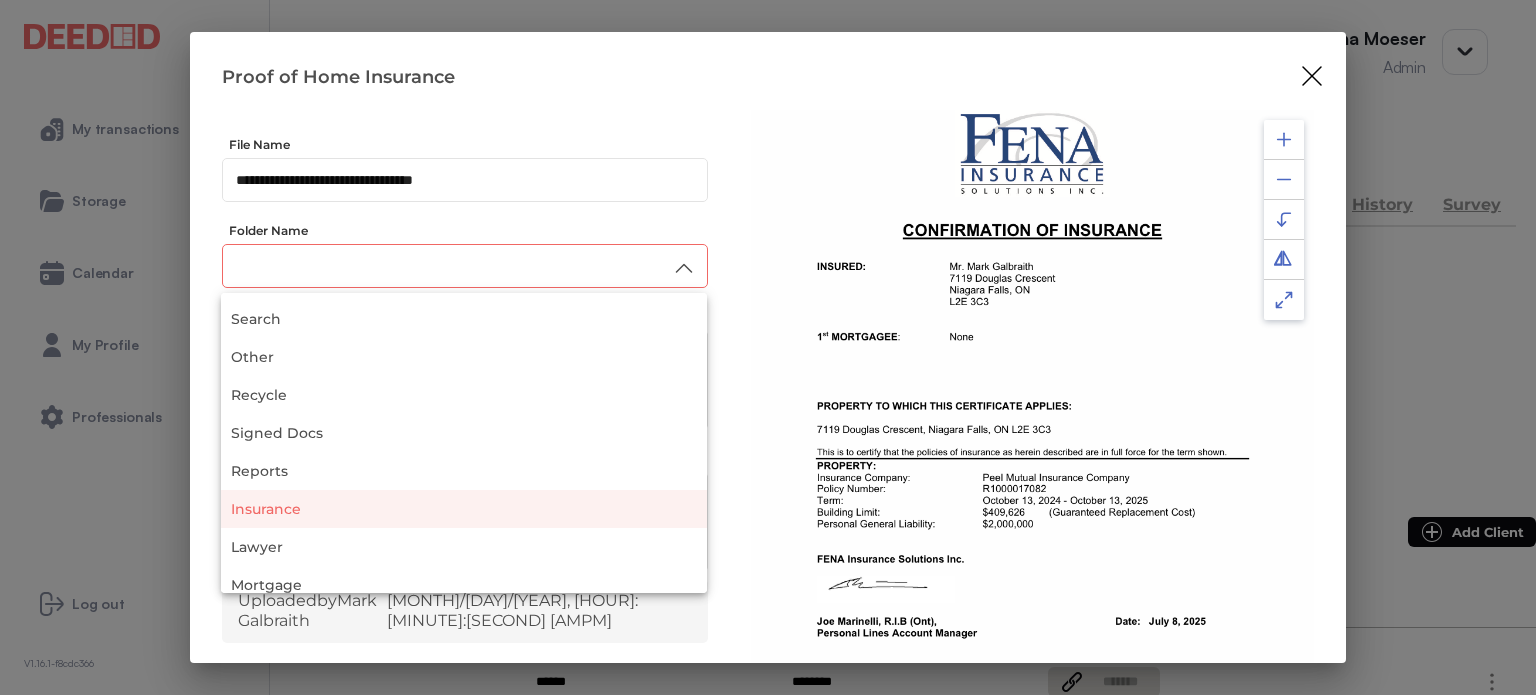 scroll, scrollTop: 188, scrollLeft: 0, axis: vertical 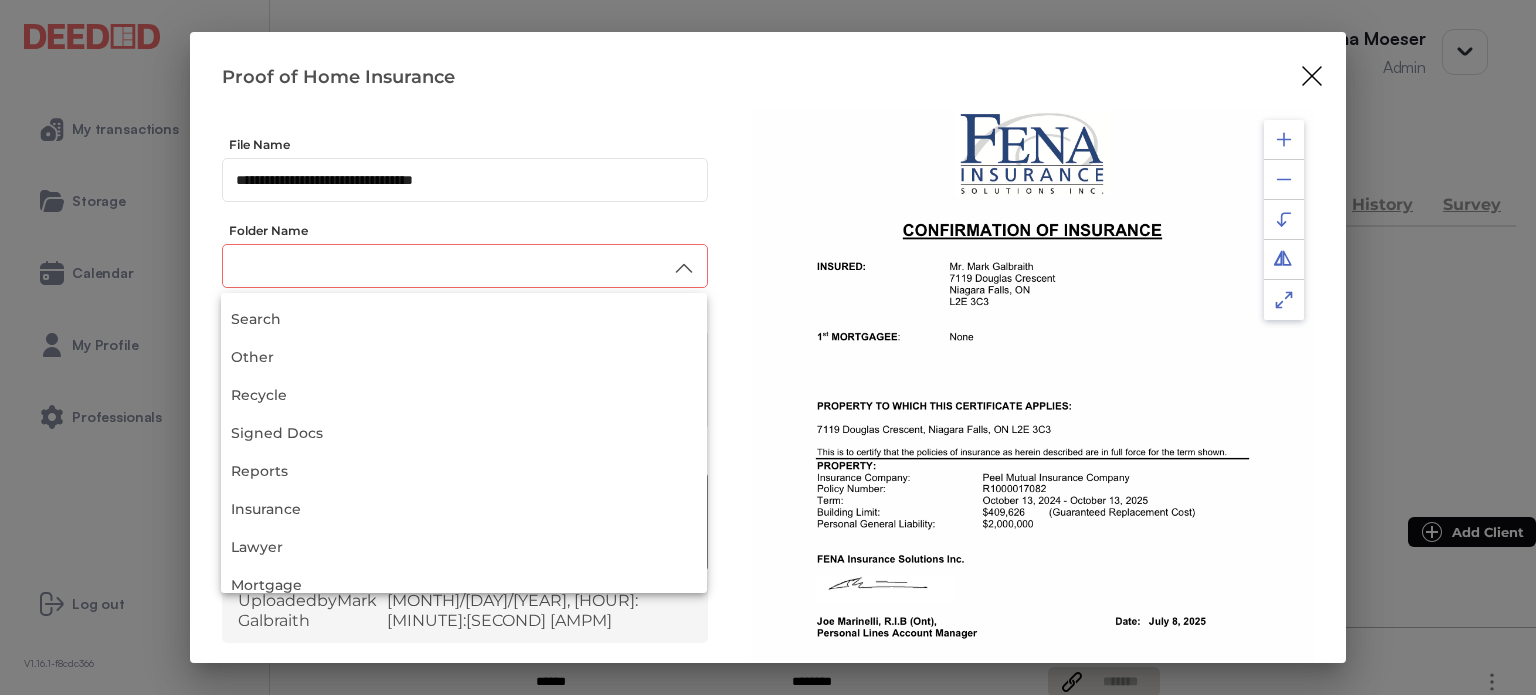 click on "Insurance" at bounding box center [464, 509] 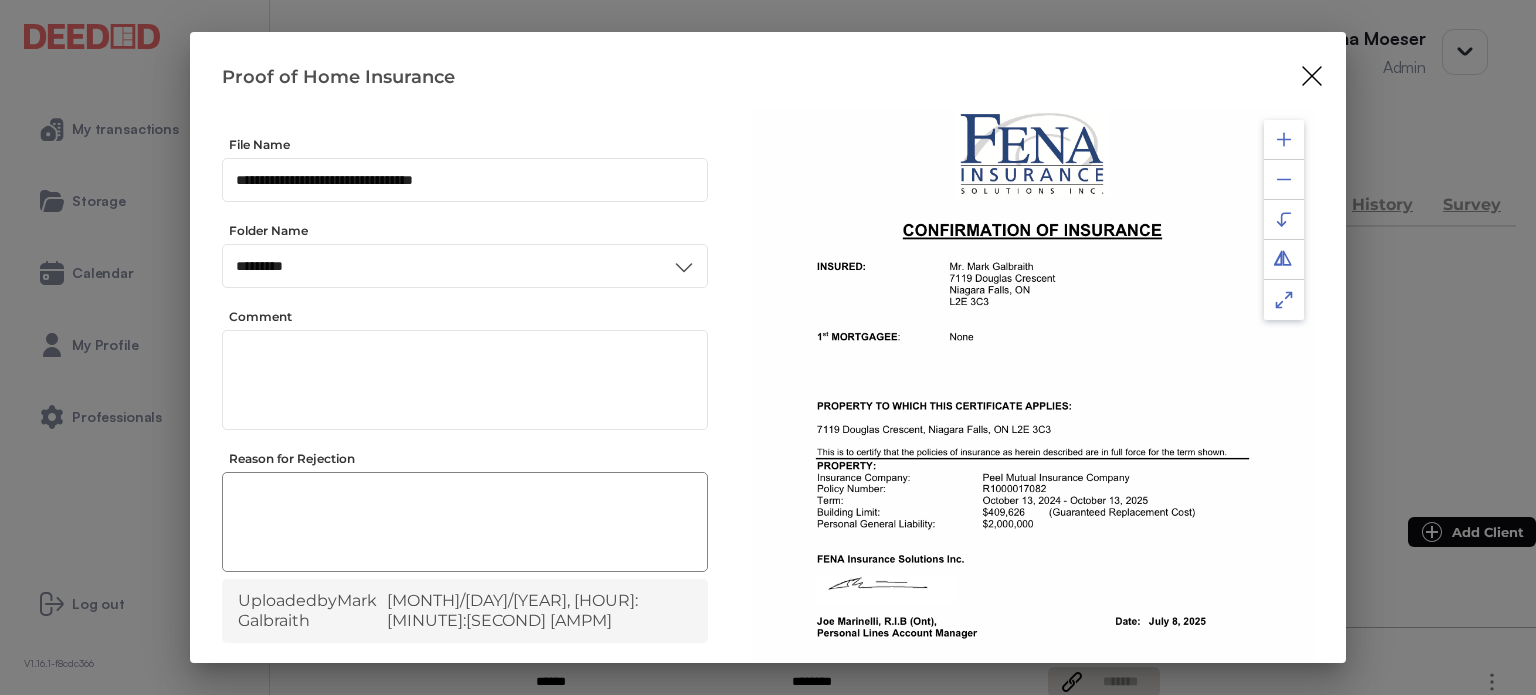 scroll, scrollTop: 0, scrollLeft: 0, axis: both 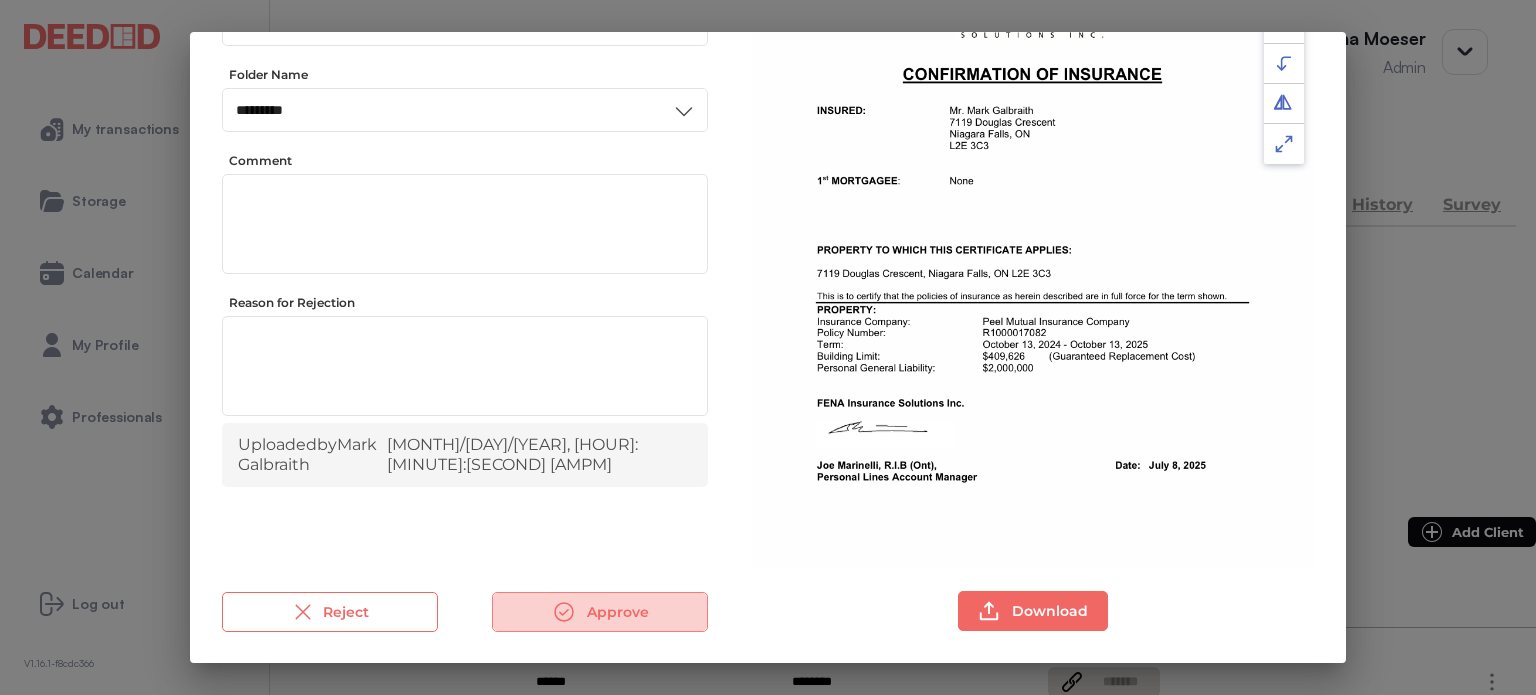 click on "Approve" at bounding box center [600, 612] 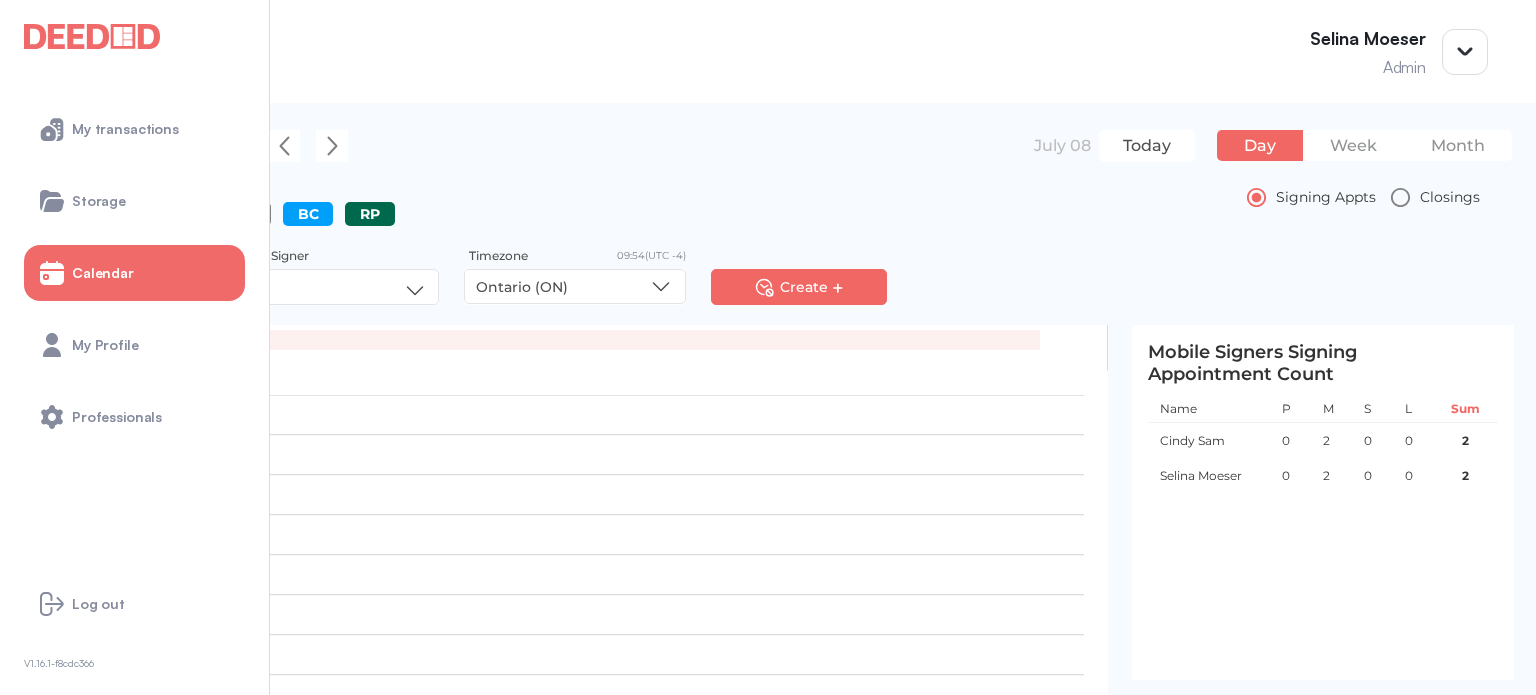 scroll, scrollTop: 0, scrollLeft: 0, axis: both 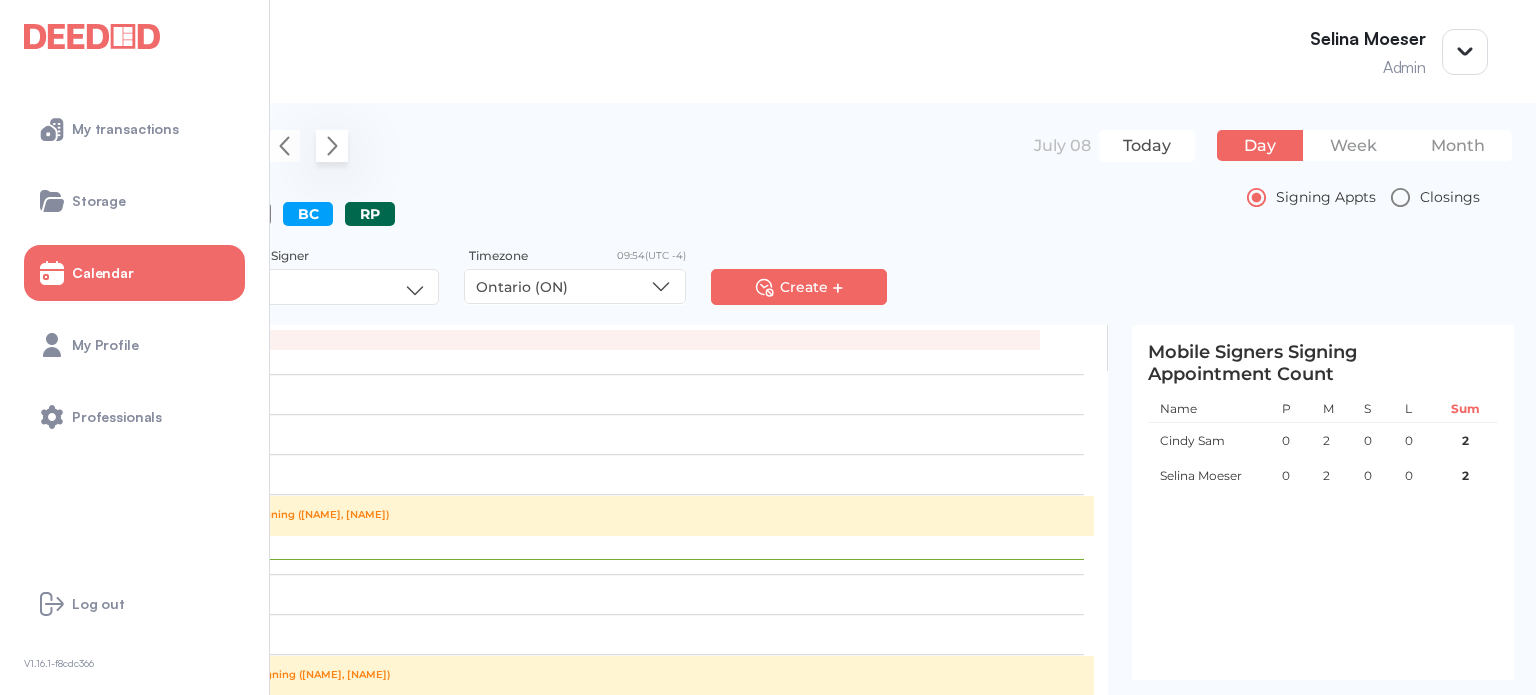 click at bounding box center (332, 146) 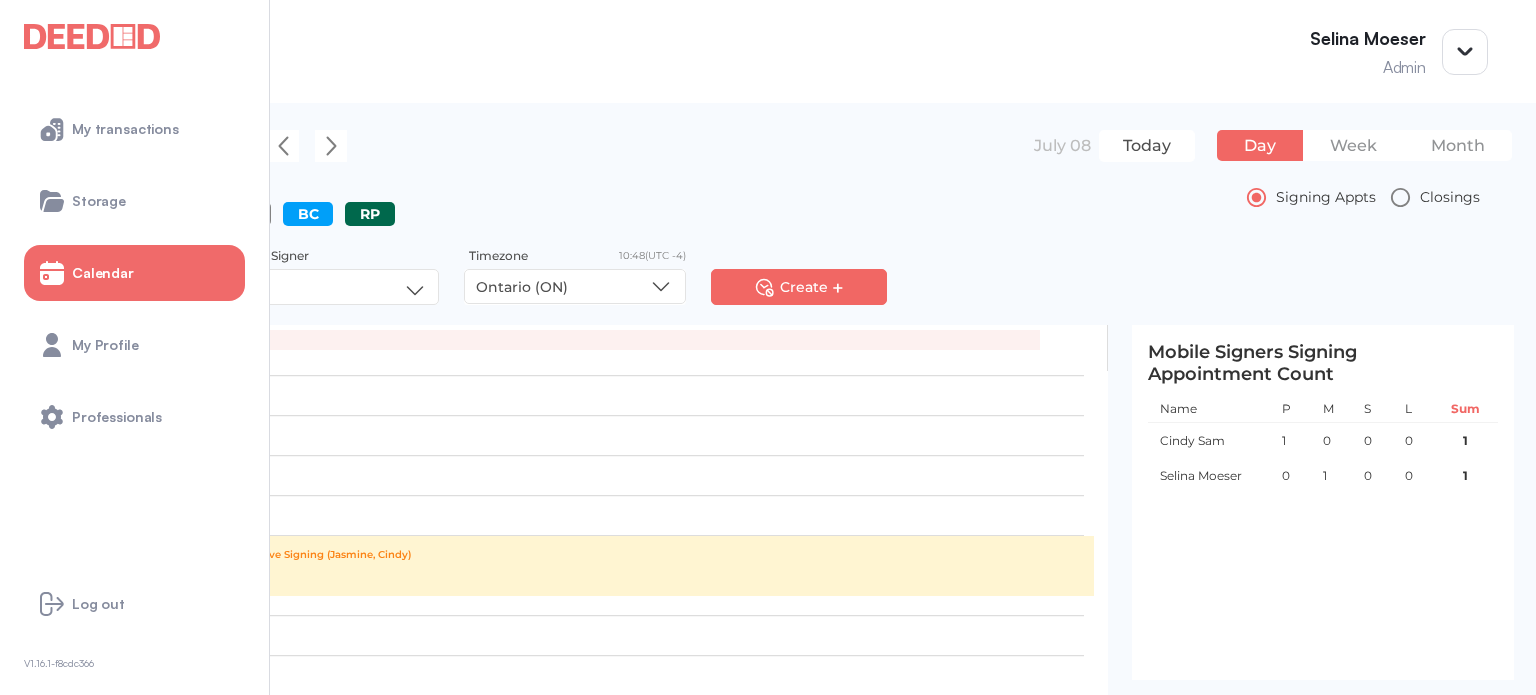scroll, scrollTop: 799, scrollLeft: 0, axis: vertical 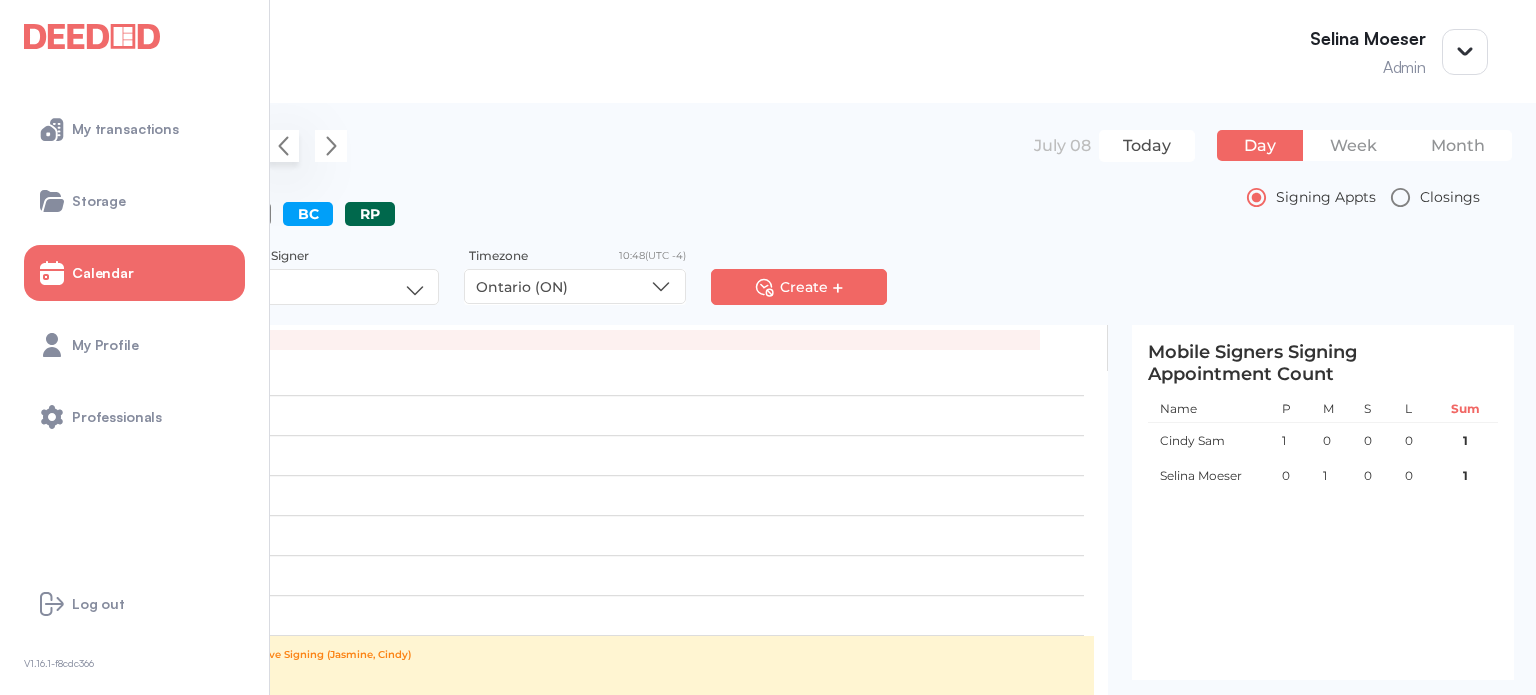 click at bounding box center (283, 146) 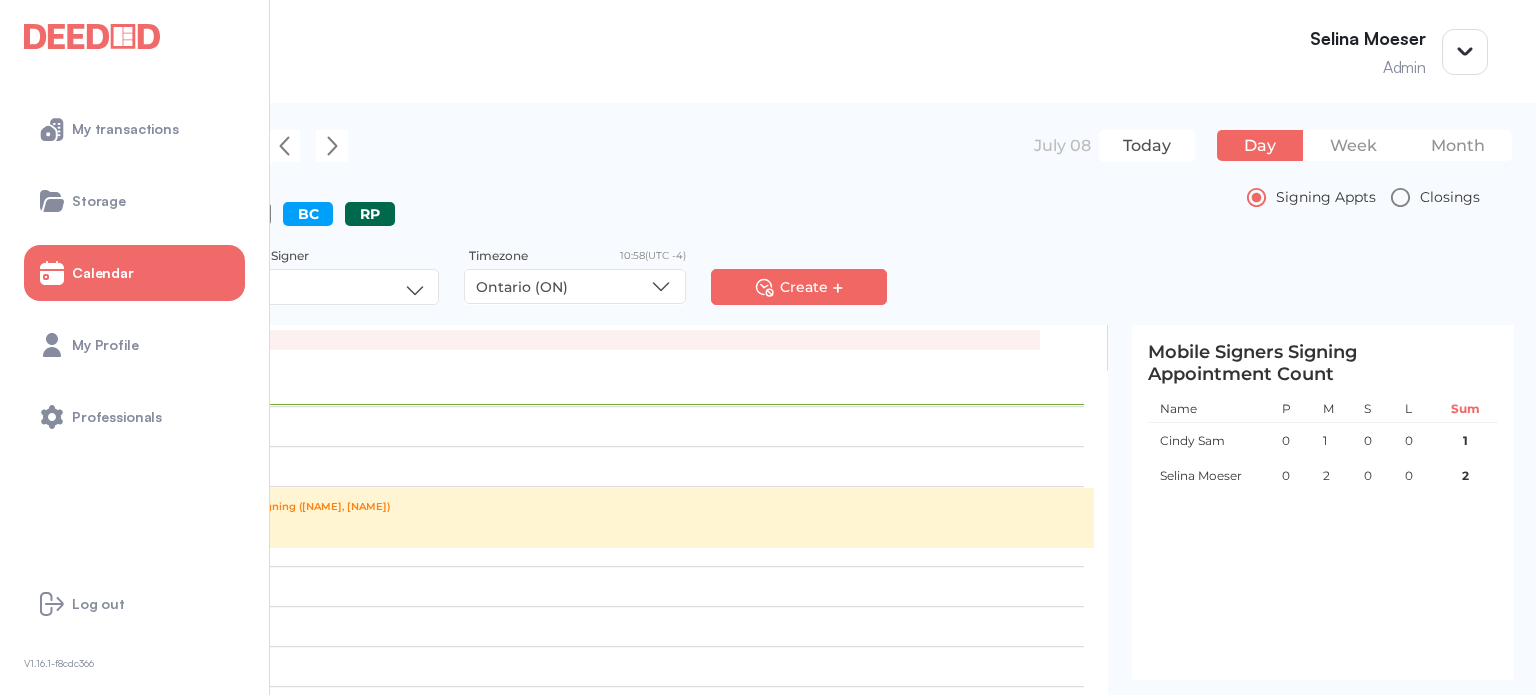 scroll, scrollTop: 500, scrollLeft: 0, axis: vertical 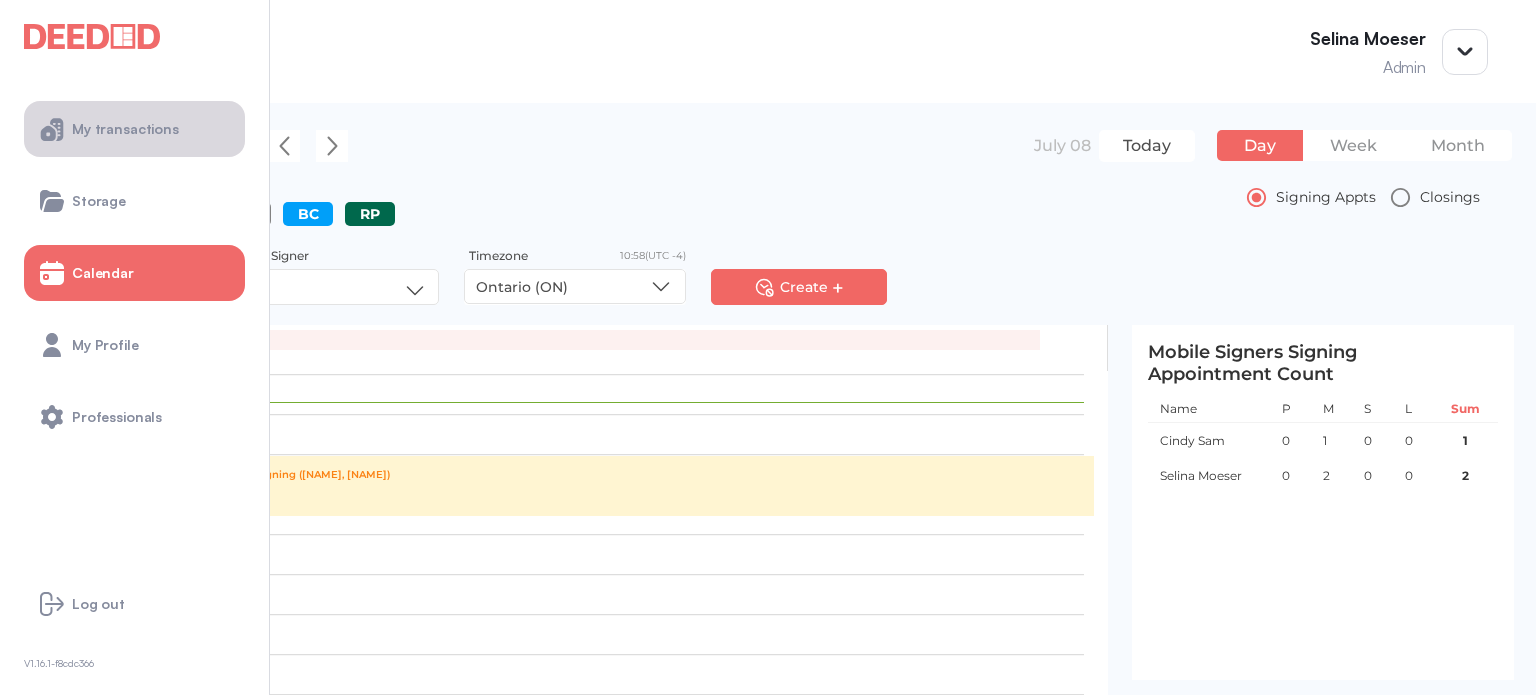 click on "My transactions" at bounding box center (125, 129) 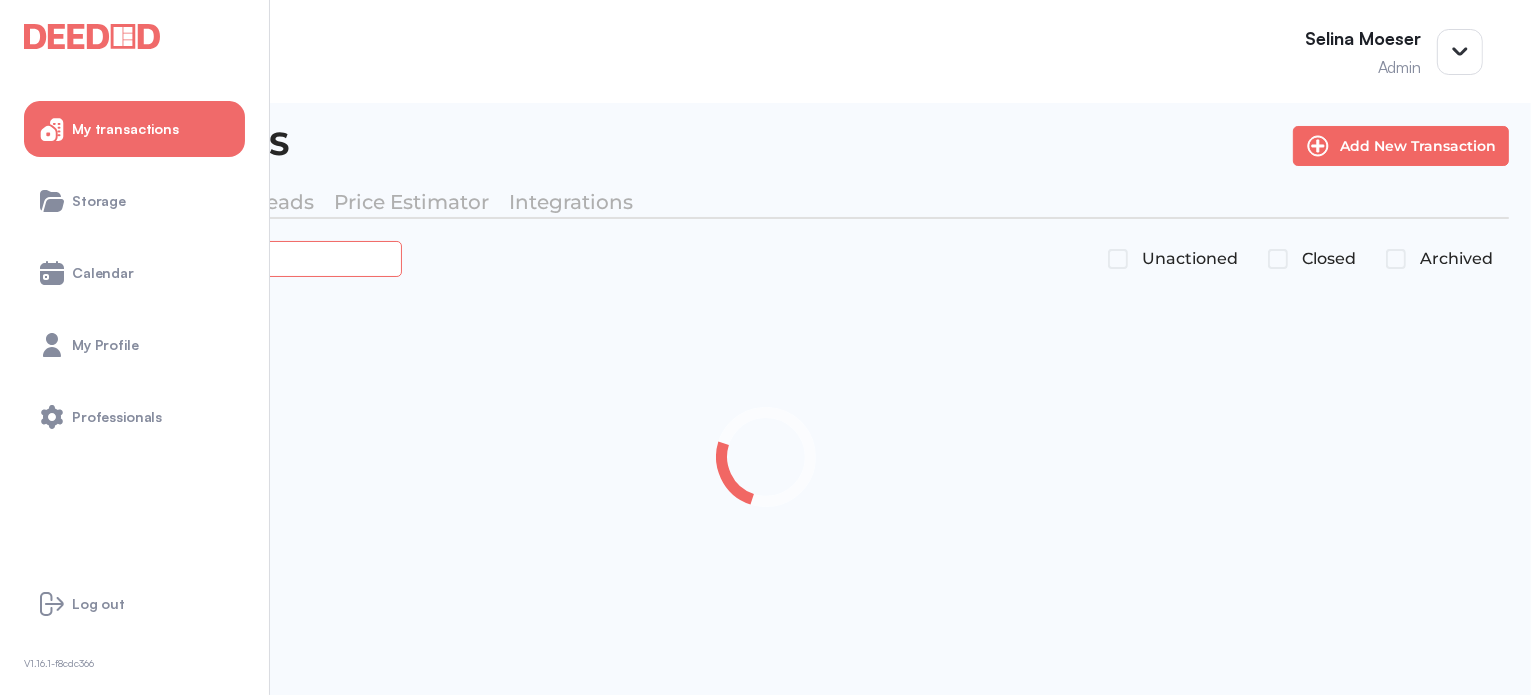 click at bounding box center (224, 258) 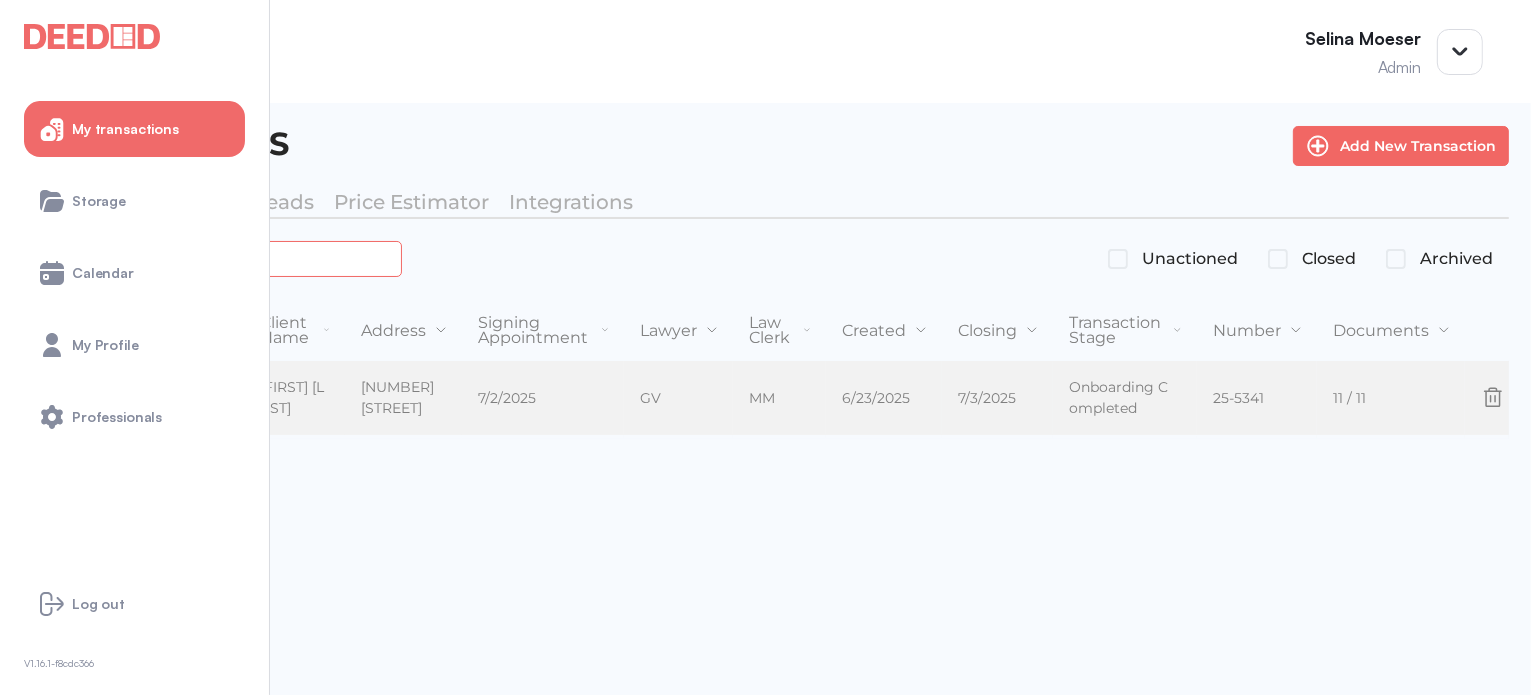 type on "*******" 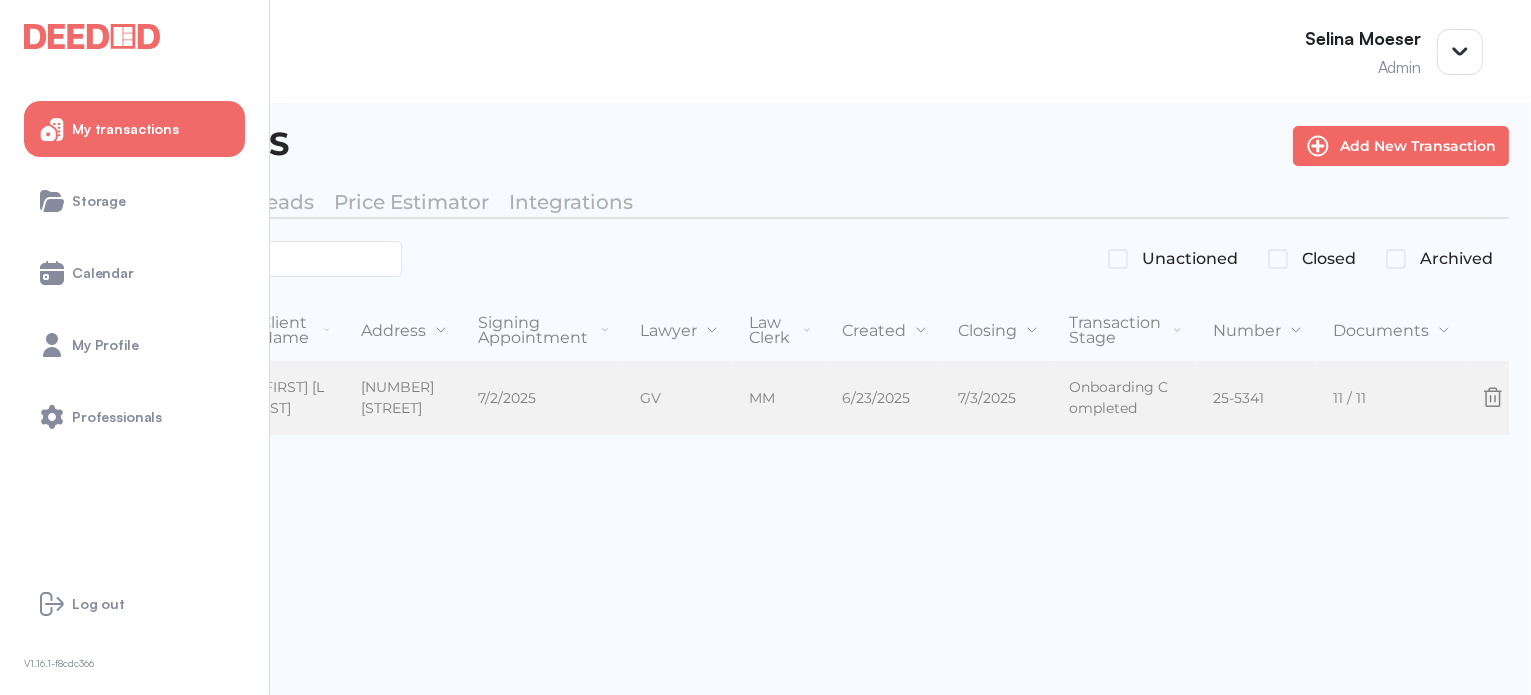 click on "Mortgage" at bounding box center [72, 398] 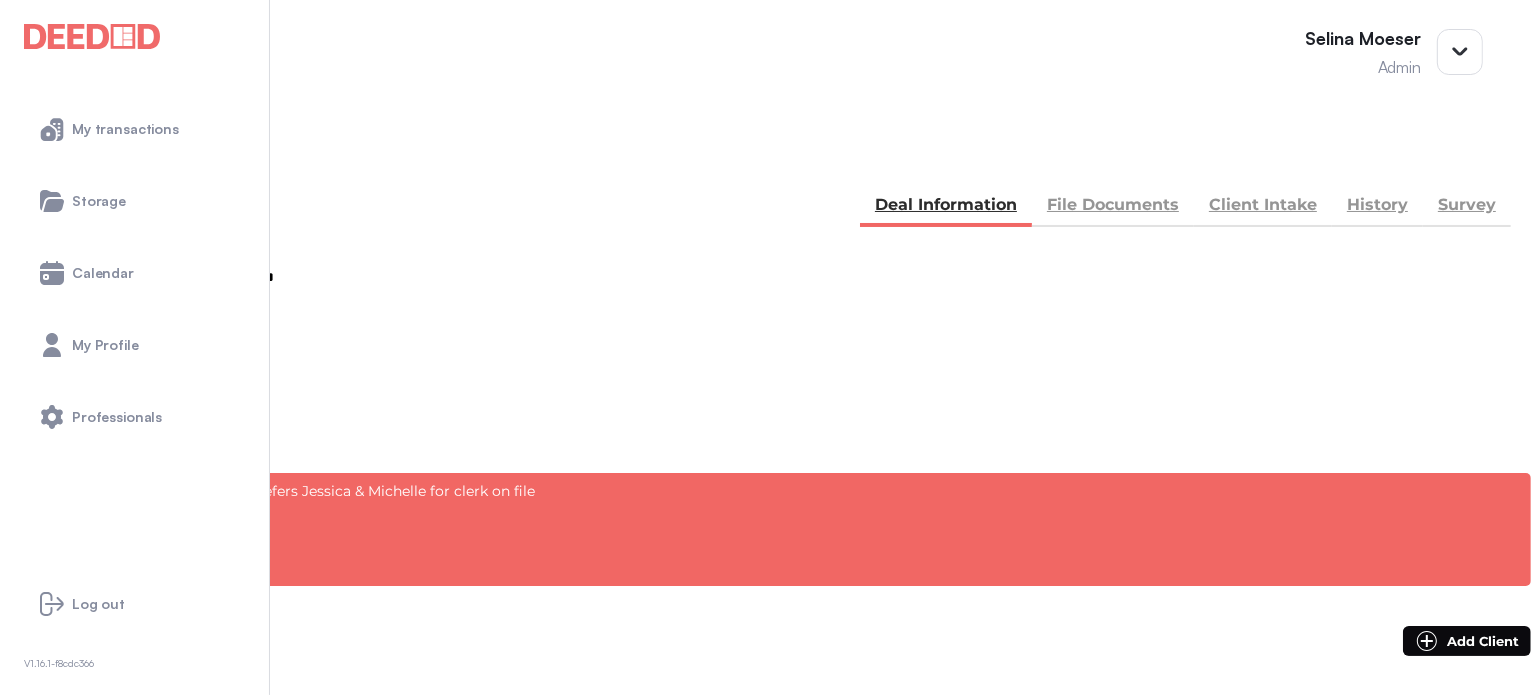 click on "File Documents" at bounding box center (1113, 207) 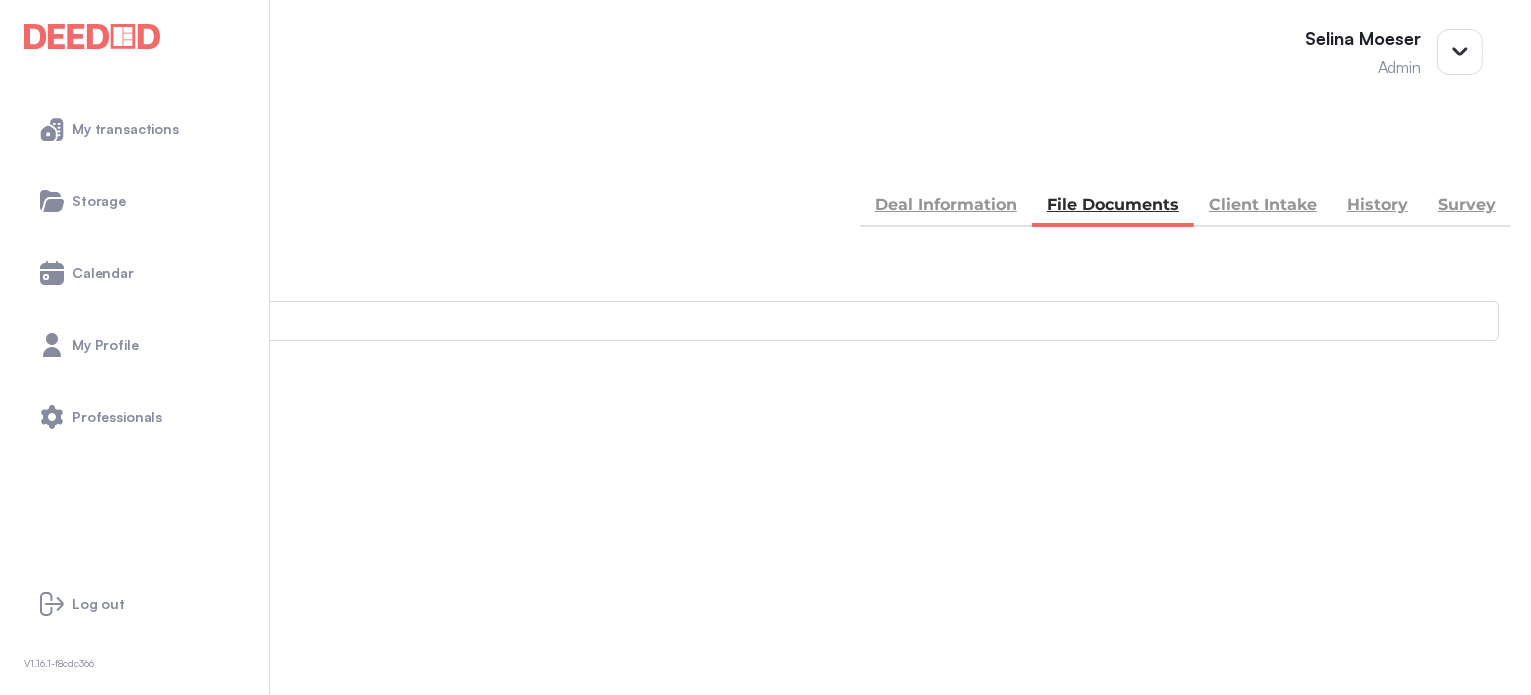 click on "See In Workdocs" at bounding box center (80, 525) 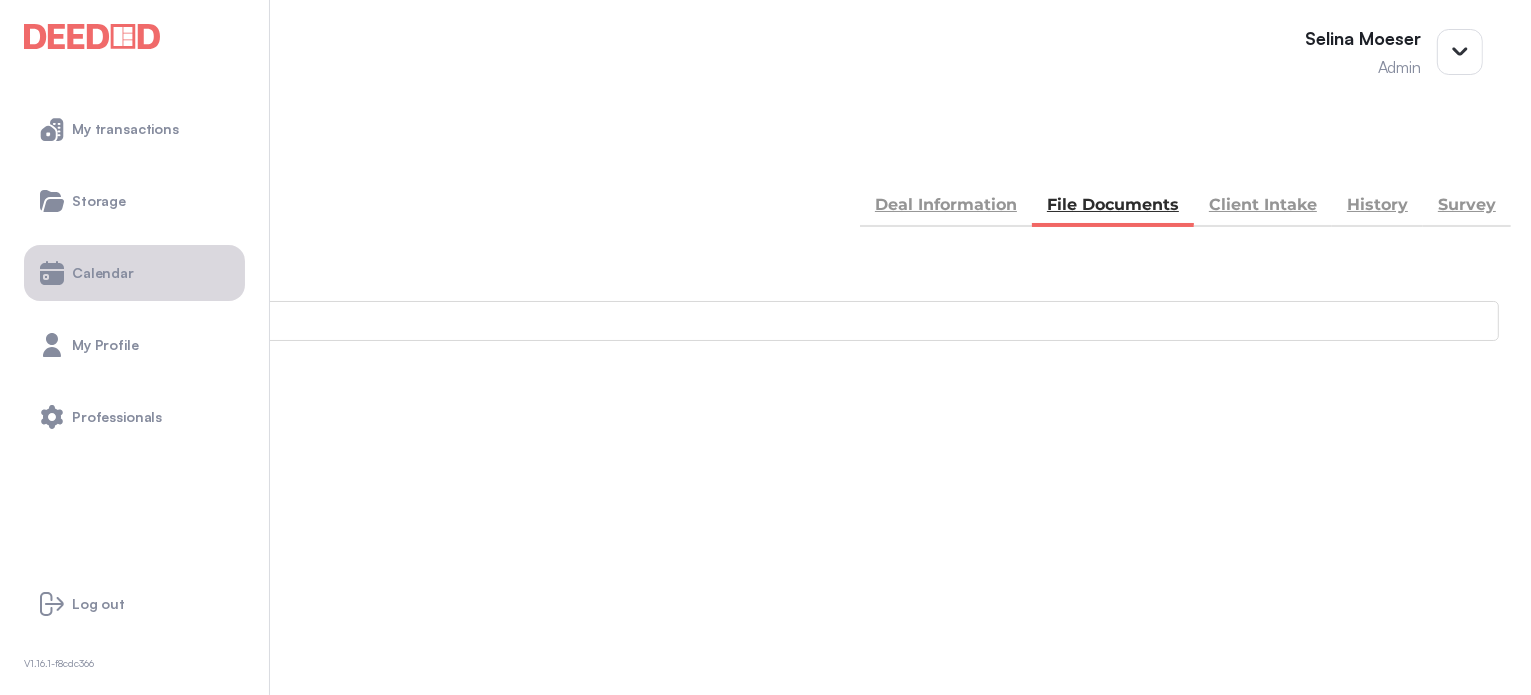 click on "Calendar" at bounding box center (103, 273) 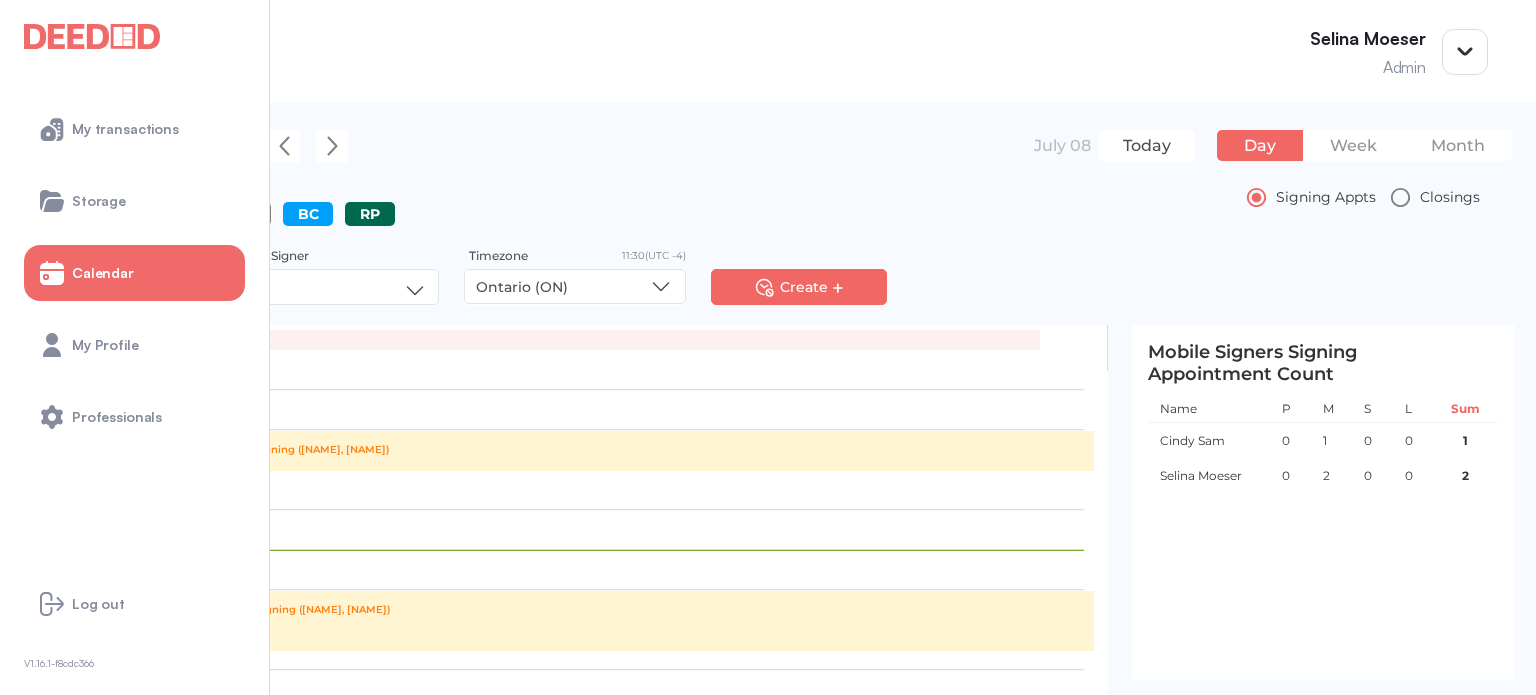scroll, scrollTop: 400, scrollLeft: 0, axis: vertical 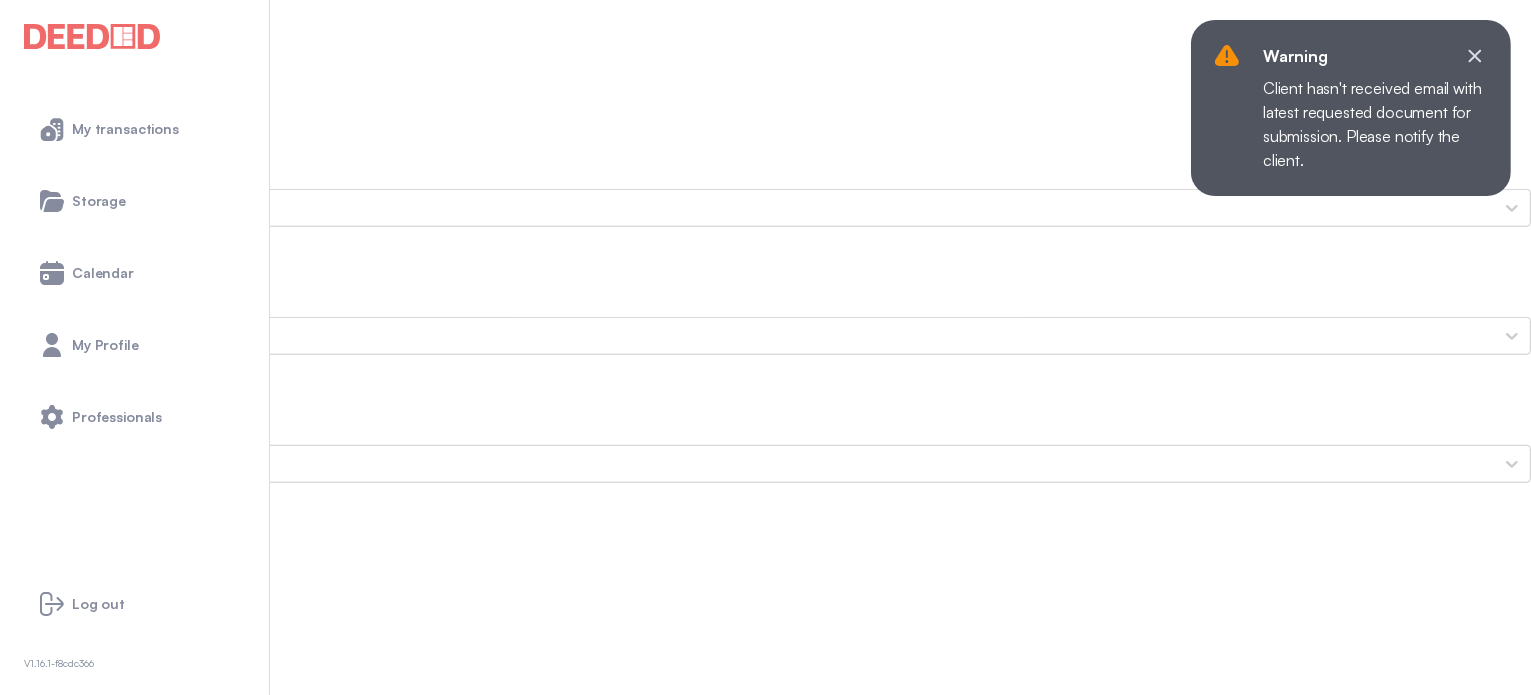 click on "Proof of Home Insurance house-insurance-.pdf" at bounding box center (765, 3151) 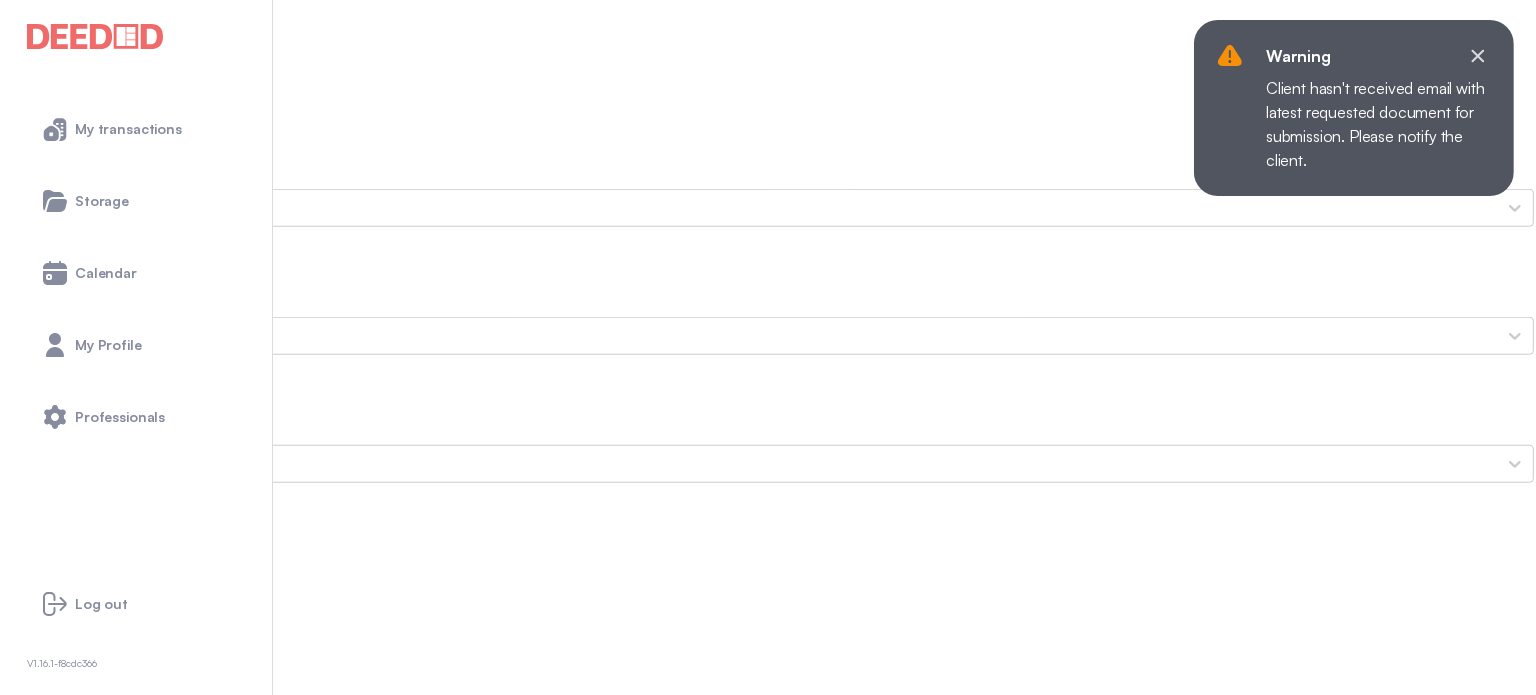 scroll, scrollTop: 0, scrollLeft: 0, axis: both 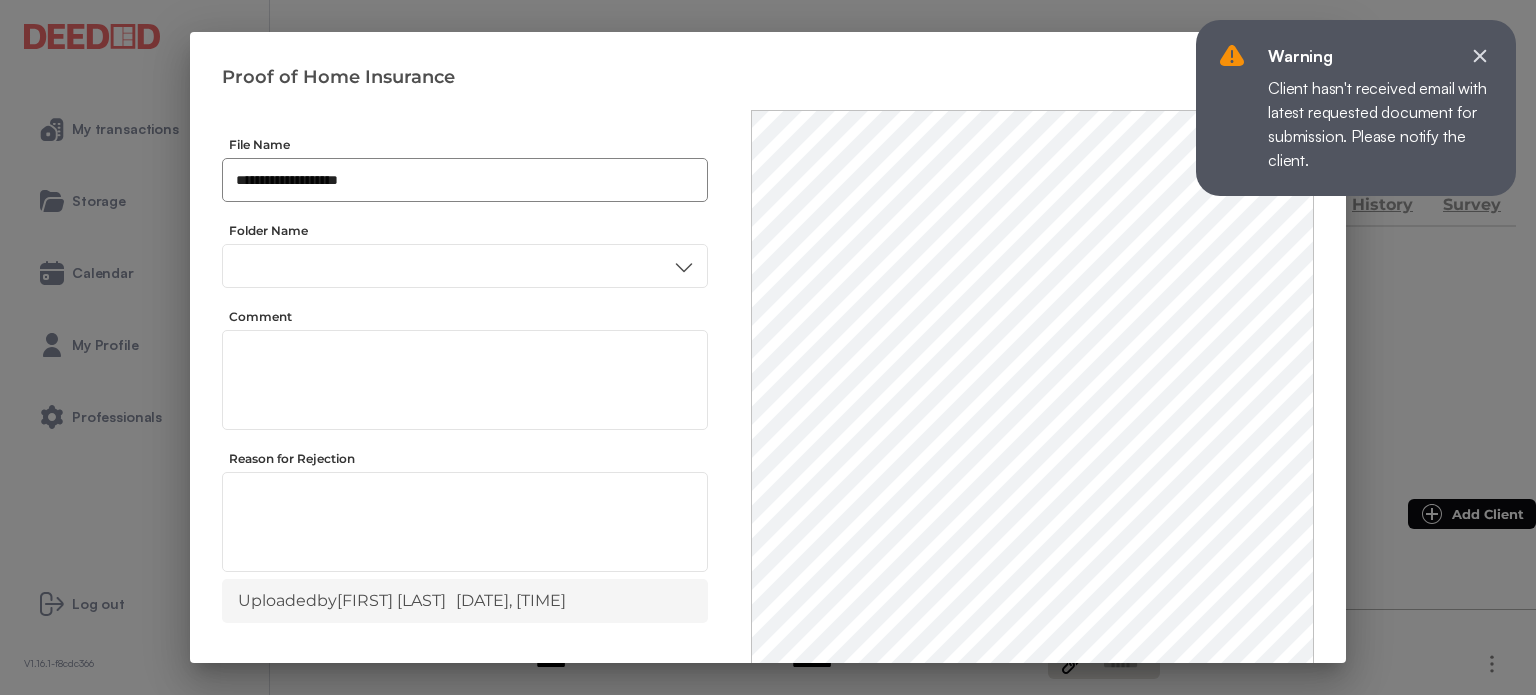 click on "**********" at bounding box center [465, 180] 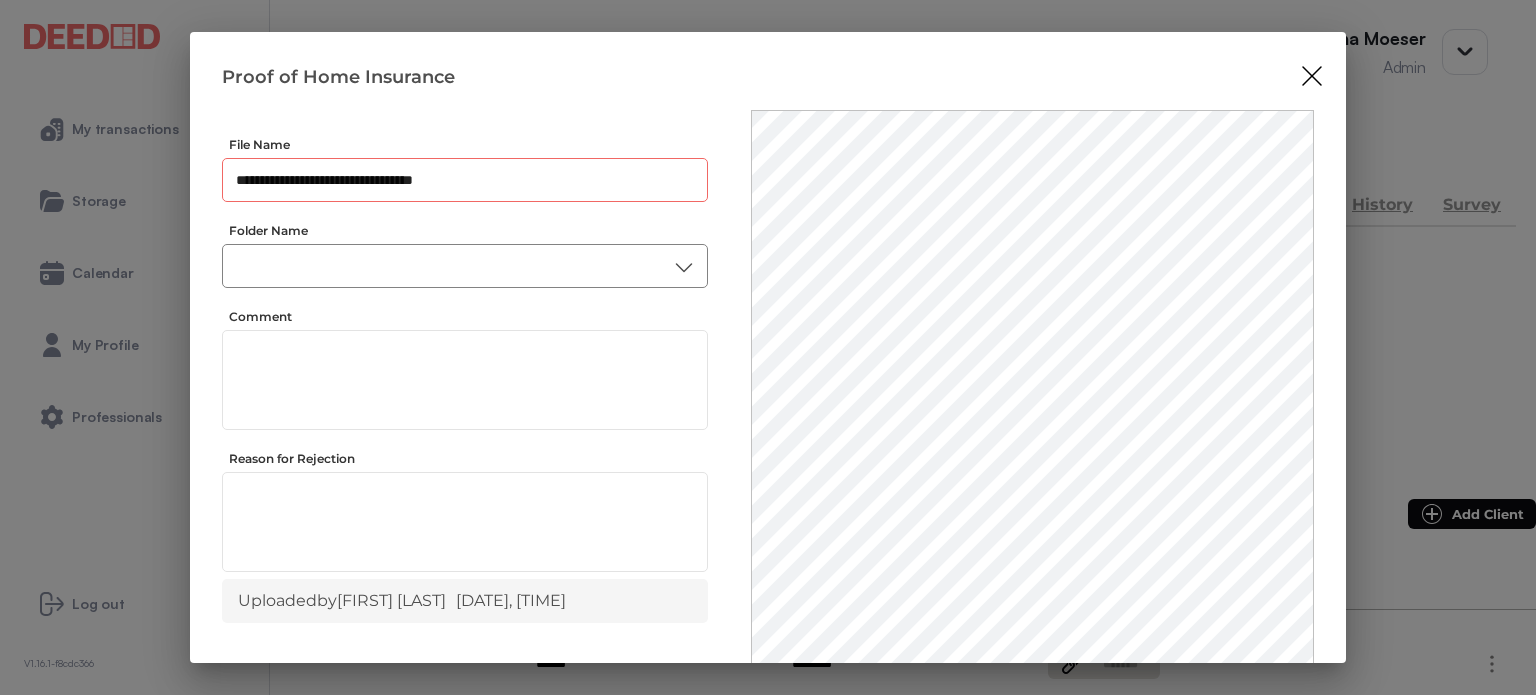 type on "**********" 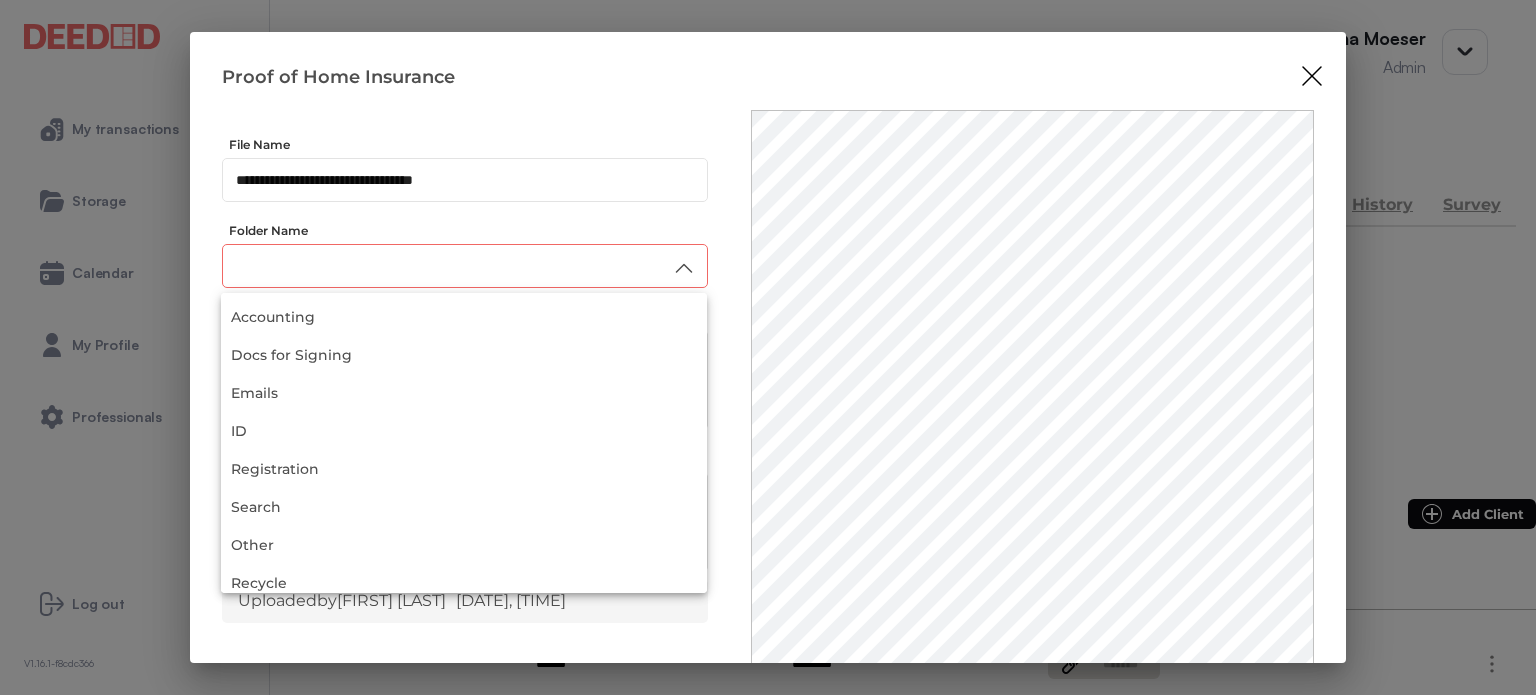 click at bounding box center (465, 266) 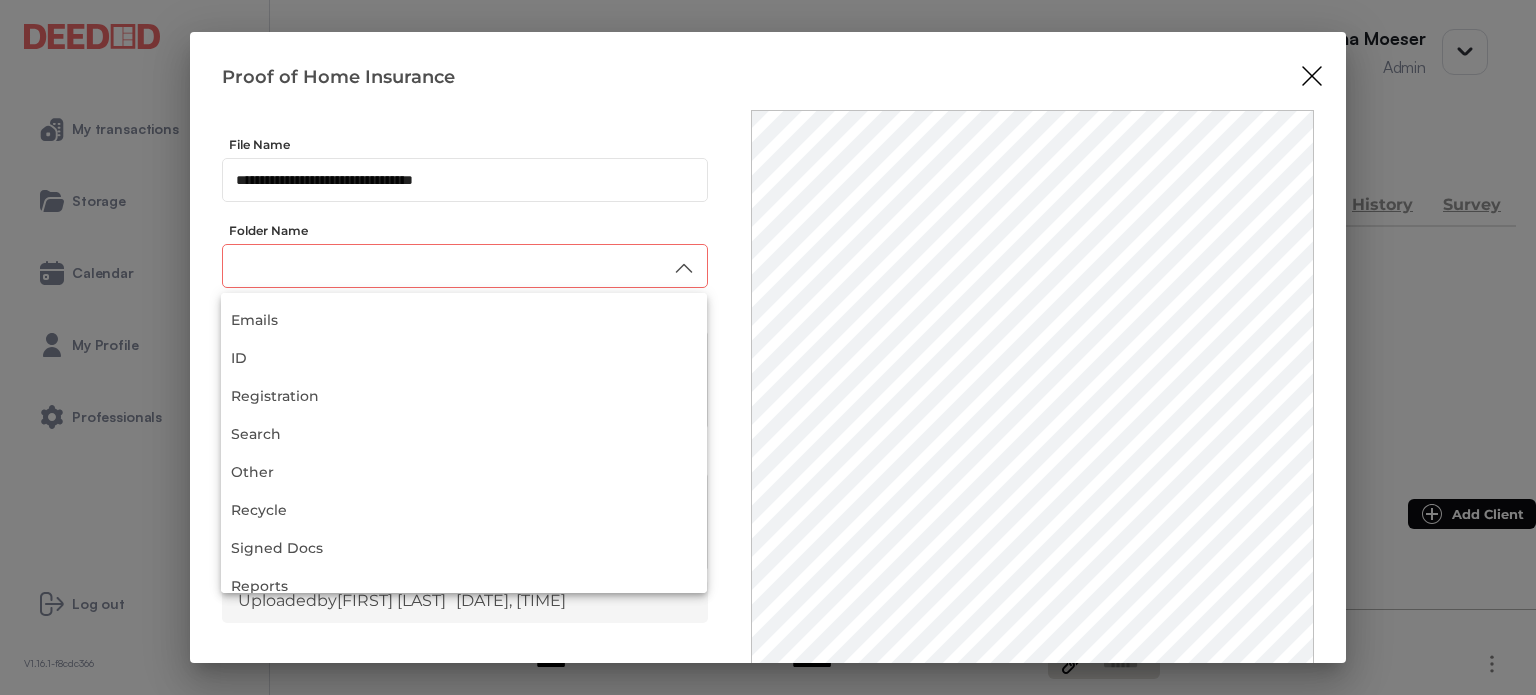 scroll, scrollTop: 200, scrollLeft: 0, axis: vertical 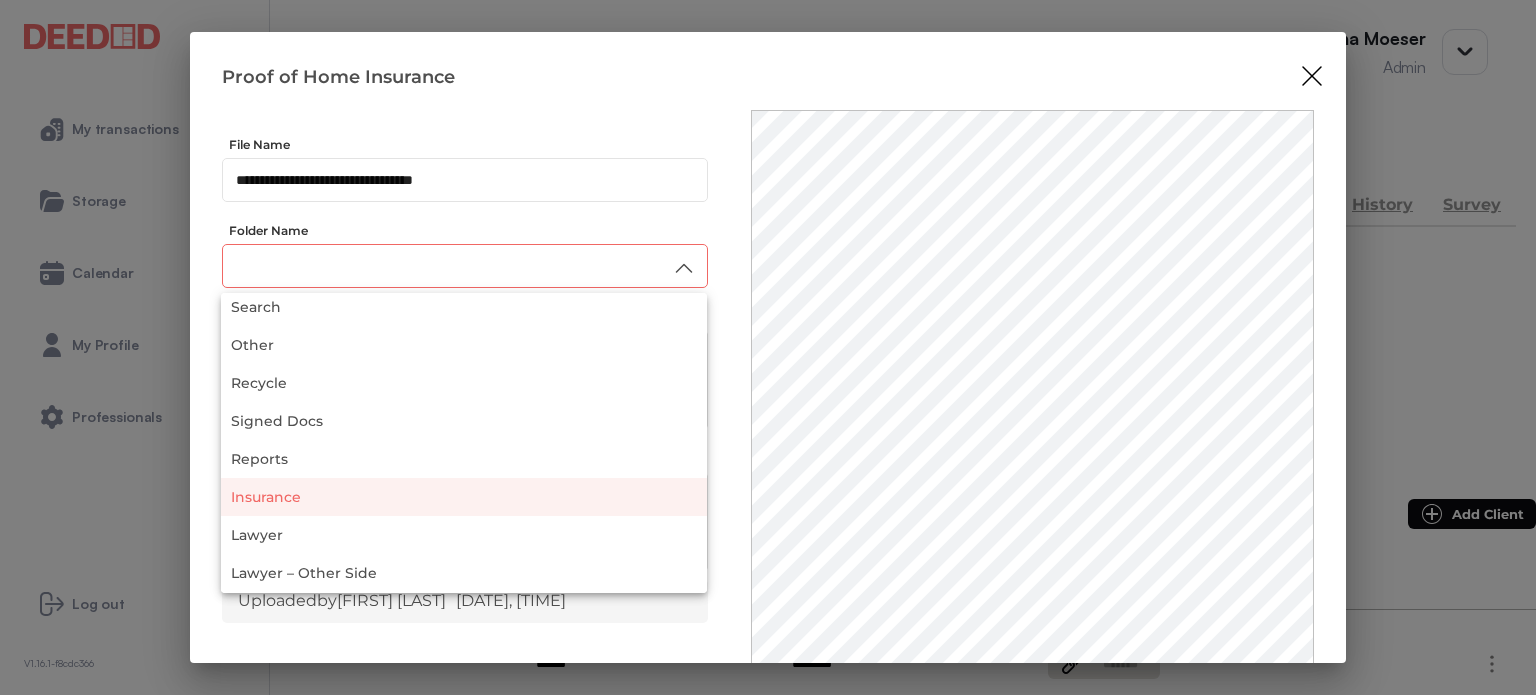 click on "Insurance" at bounding box center [464, 497] 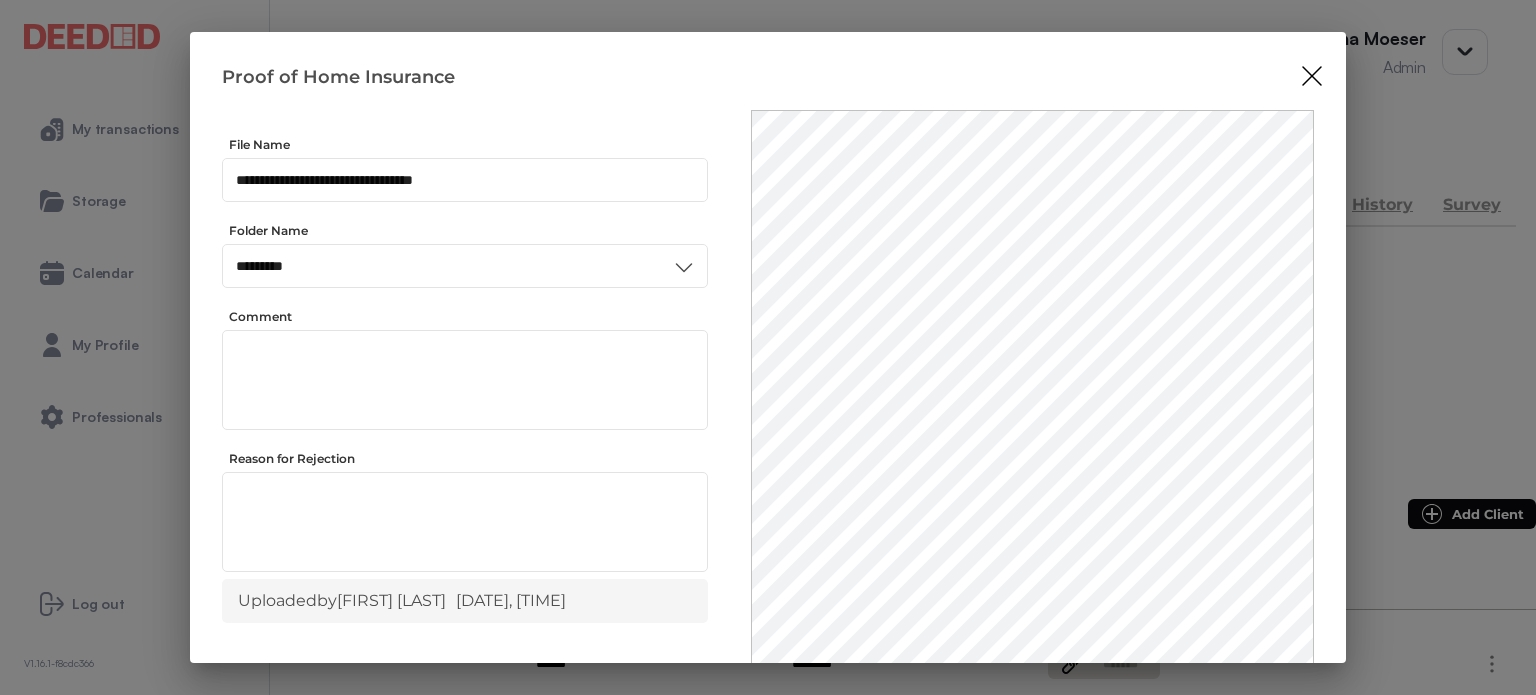 scroll, scrollTop: 0, scrollLeft: 0, axis: both 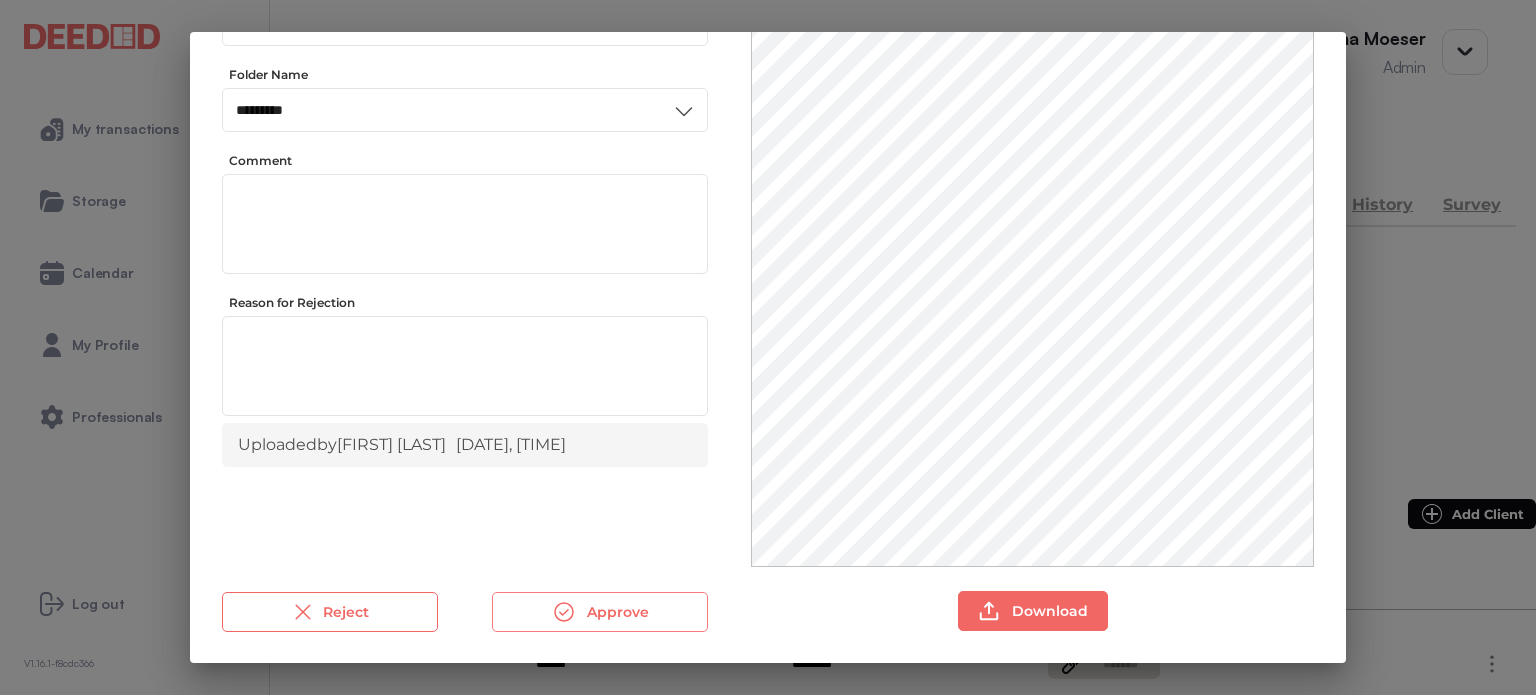 click on "Approve" at bounding box center (600, 612) 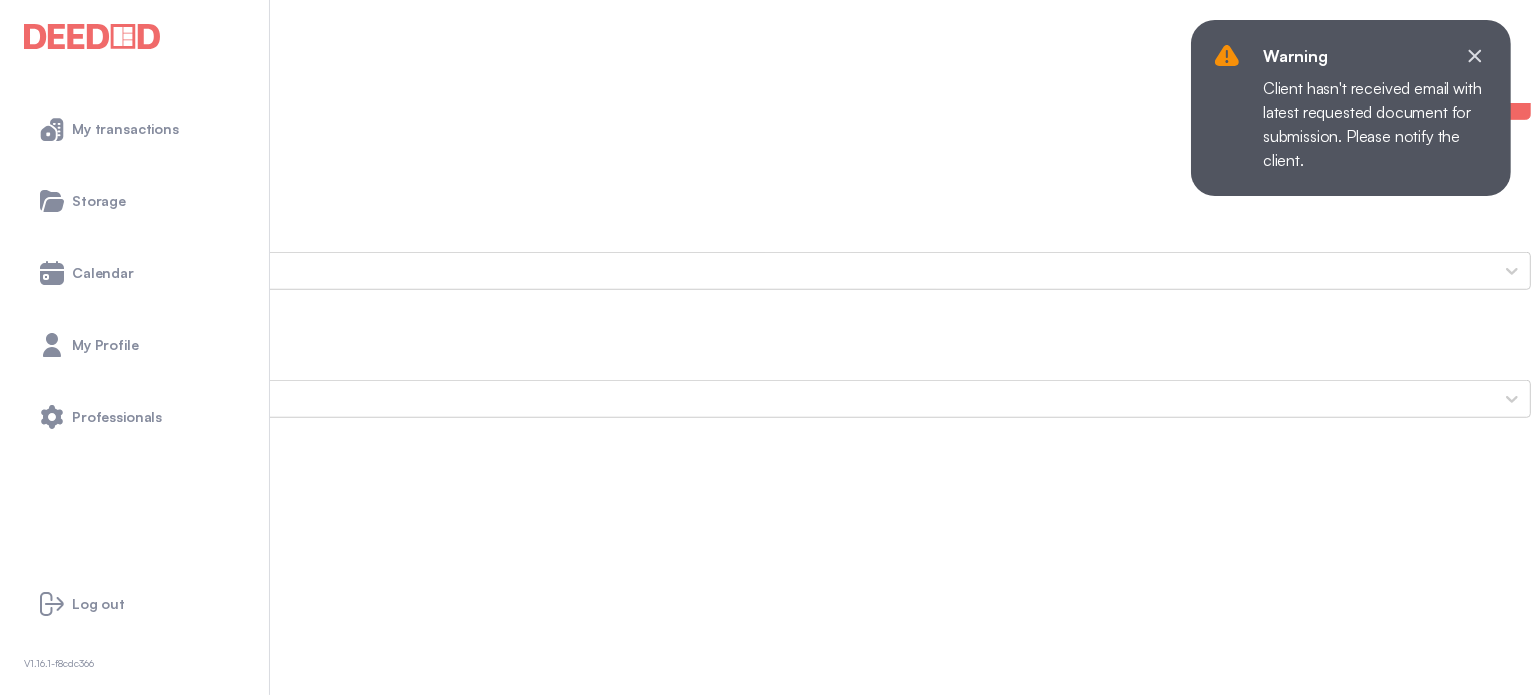 scroll, scrollTop: 1500, scrollLeft: 0, axis: vertical 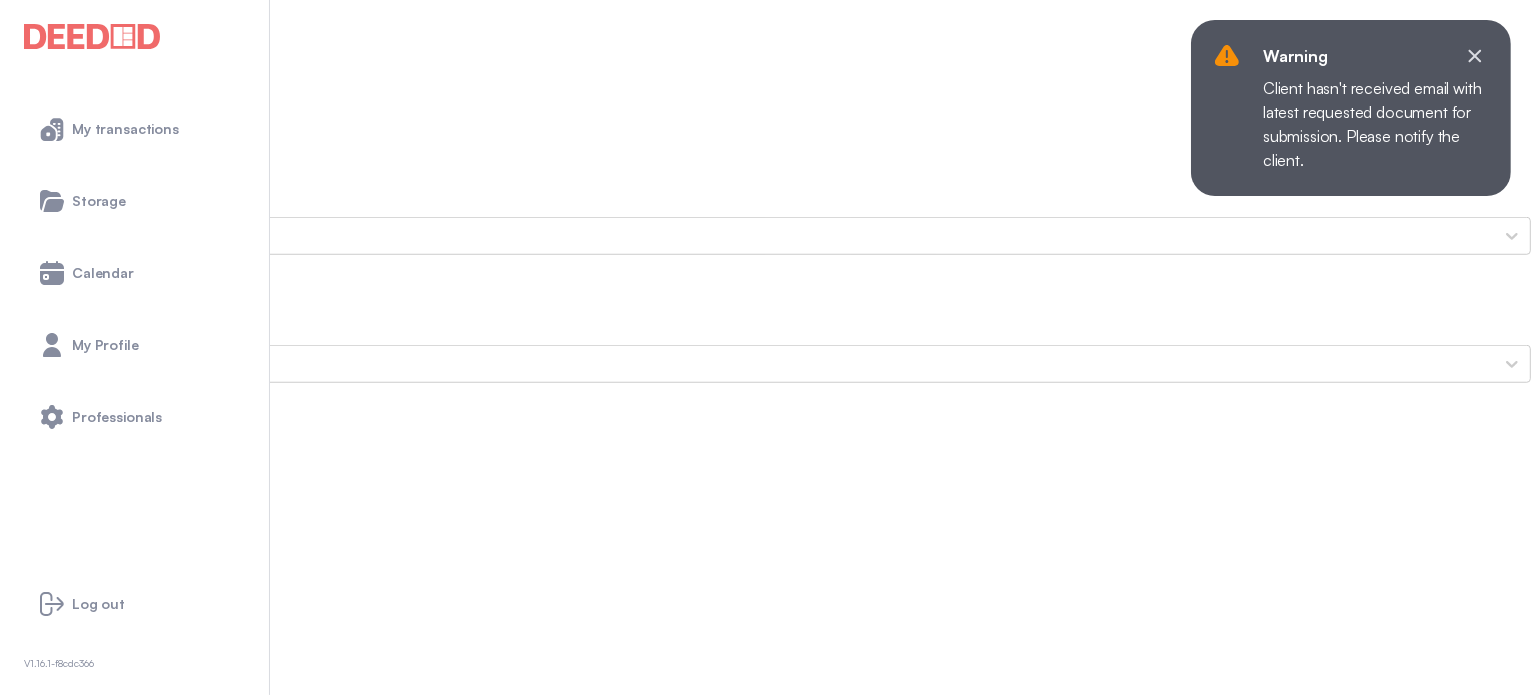 click on "[FIRST]'s Secondary ID (Front Side)" at bounding box center [765, 1964] 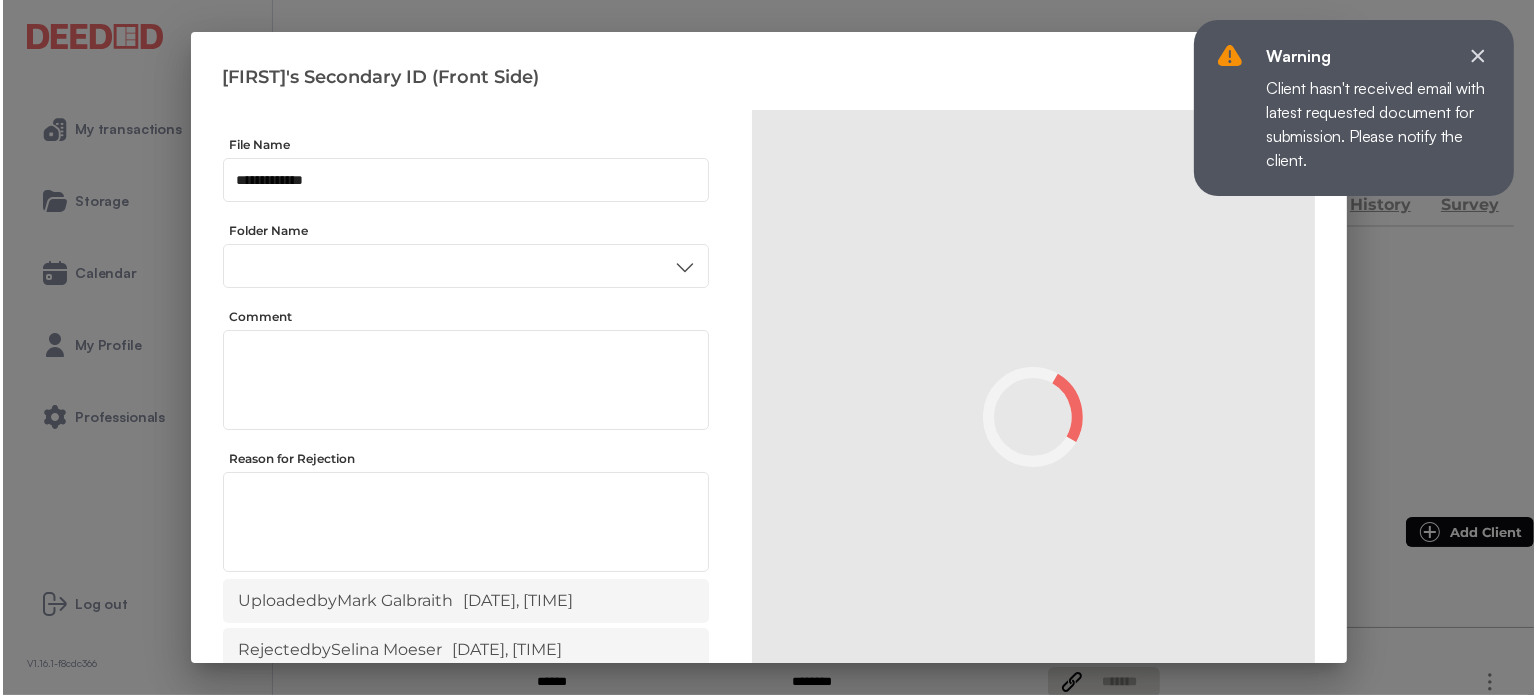 scroll, scrollTop: 0, scrollLeft: 0, axis: both 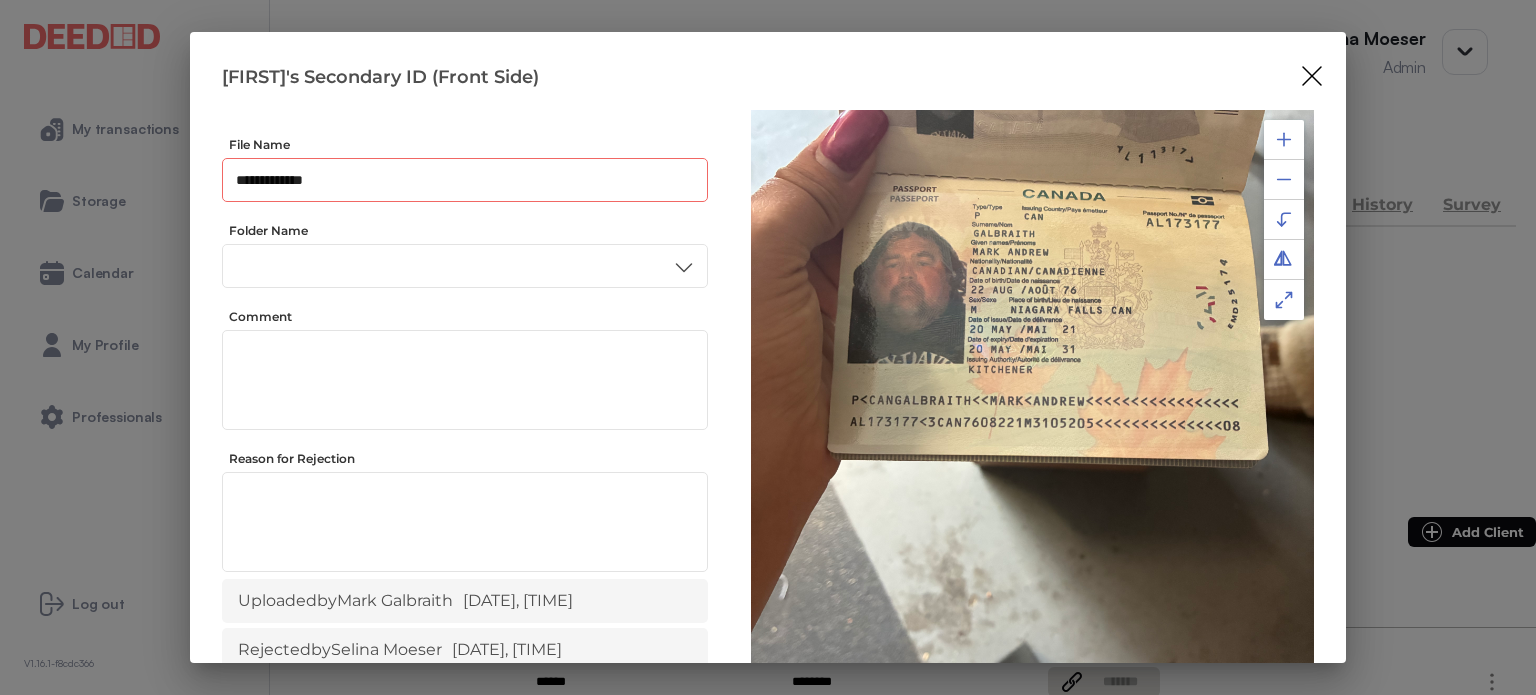 click on "**********" at bounding box center (465, 180) 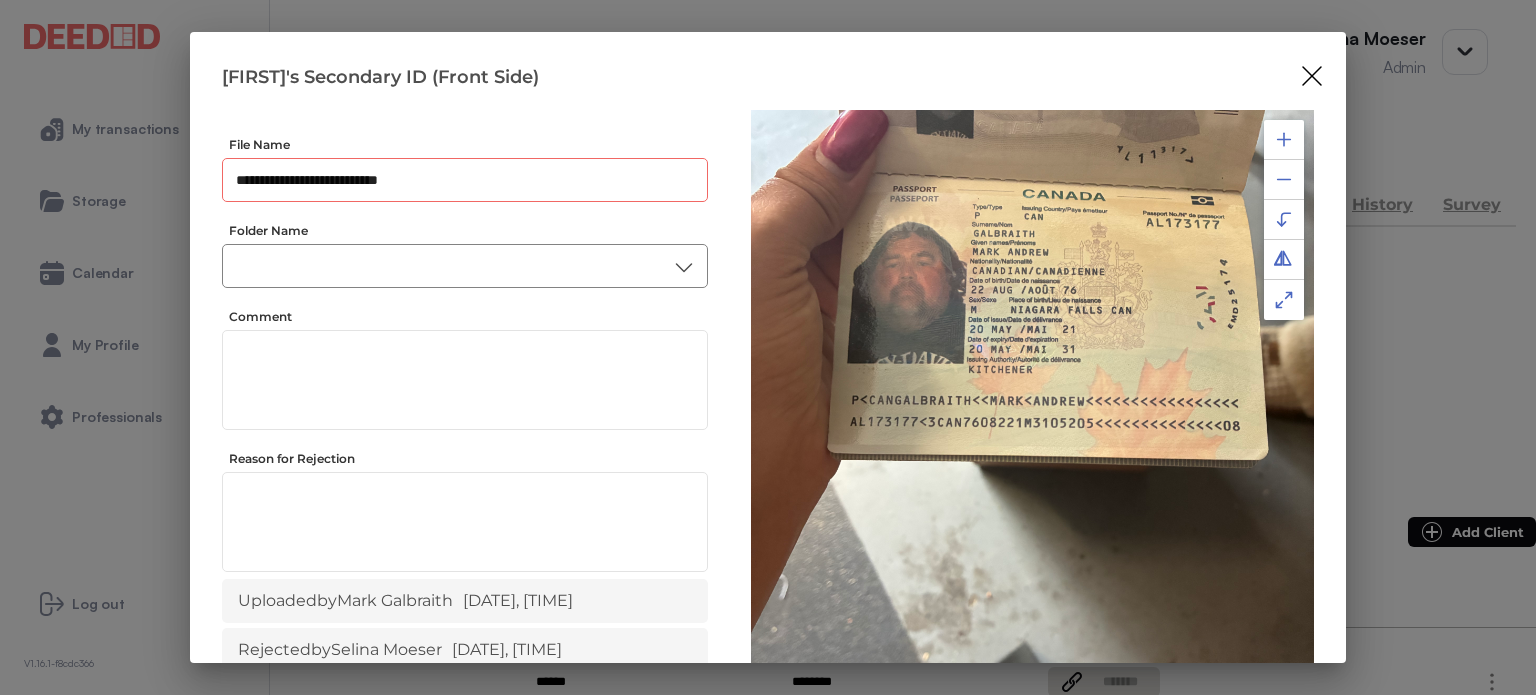 type on "**********" 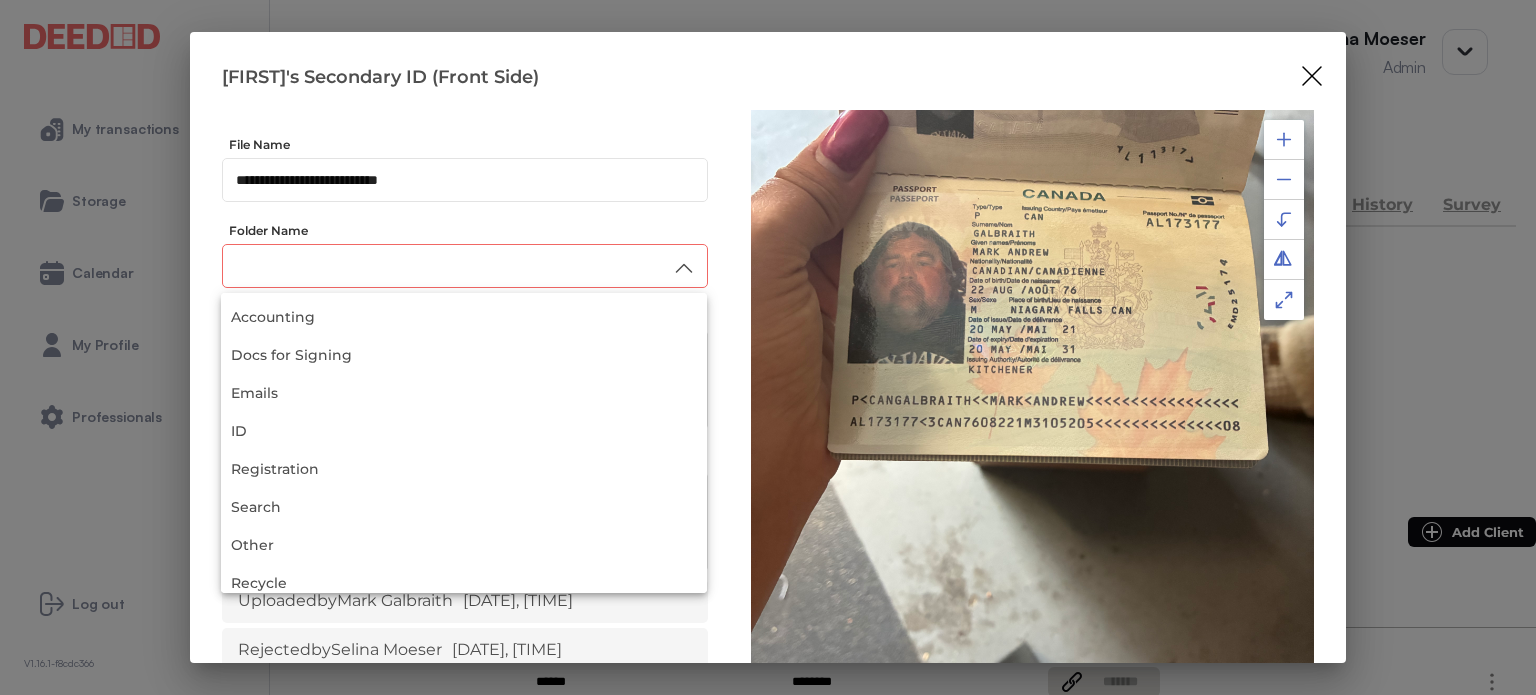 click at bounding box center (465, 266) 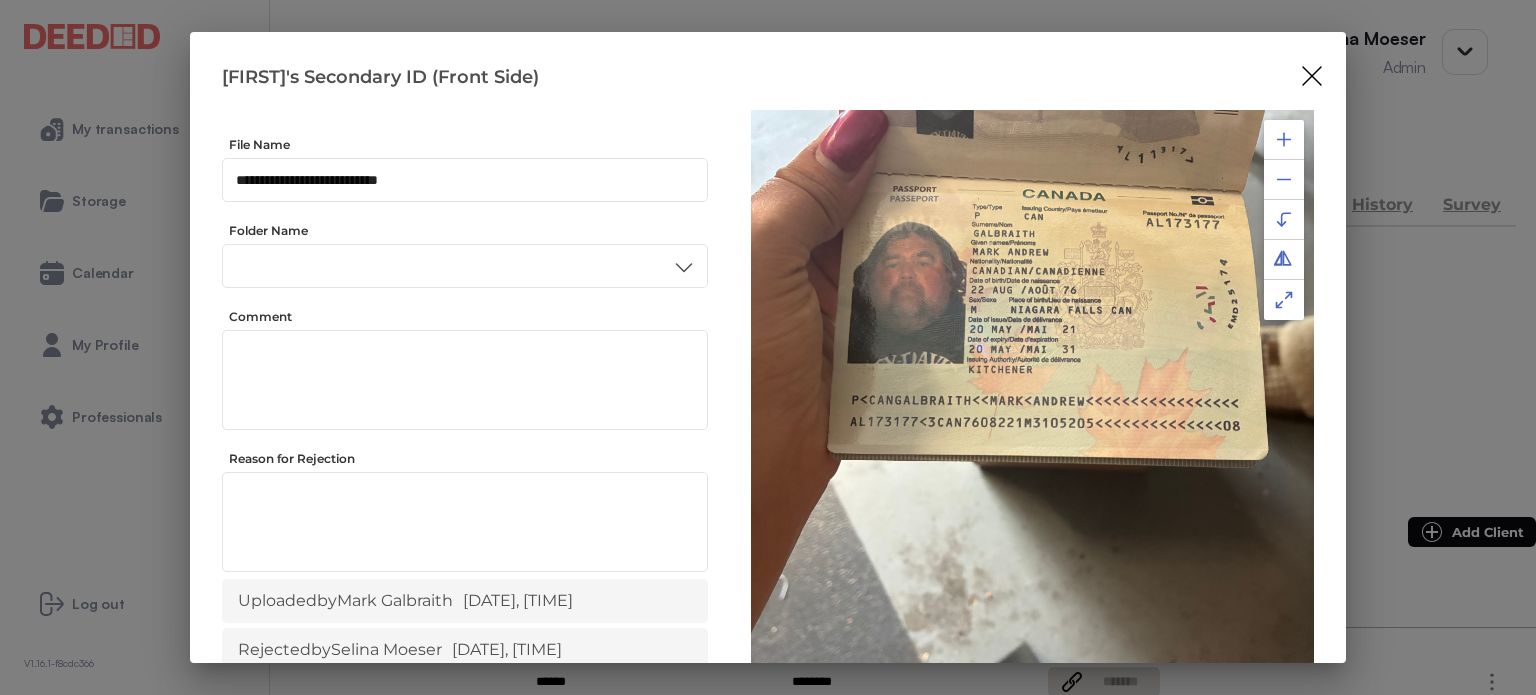 click on "ID" at bounding box center (464, 436) 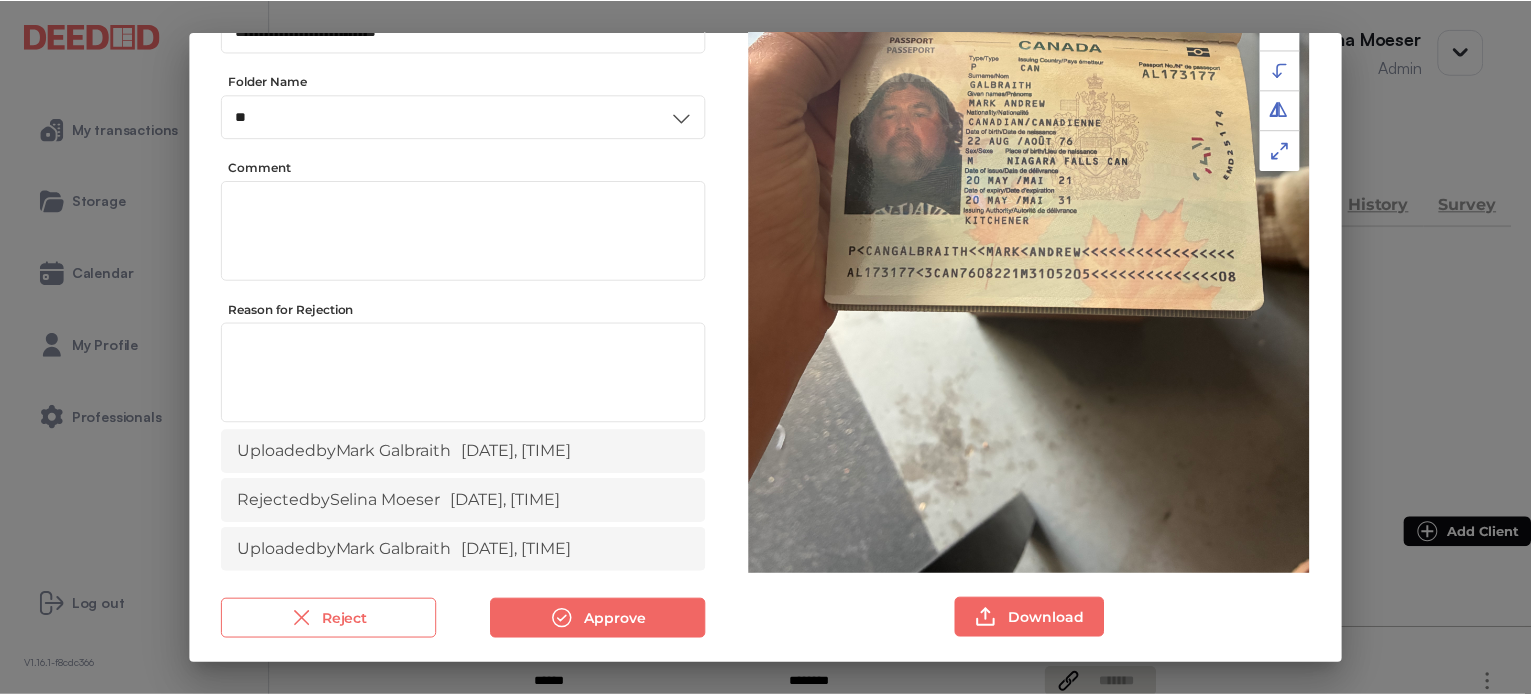 scroll, scrollTop: 156, scrollLeft: 0, axis: vertical 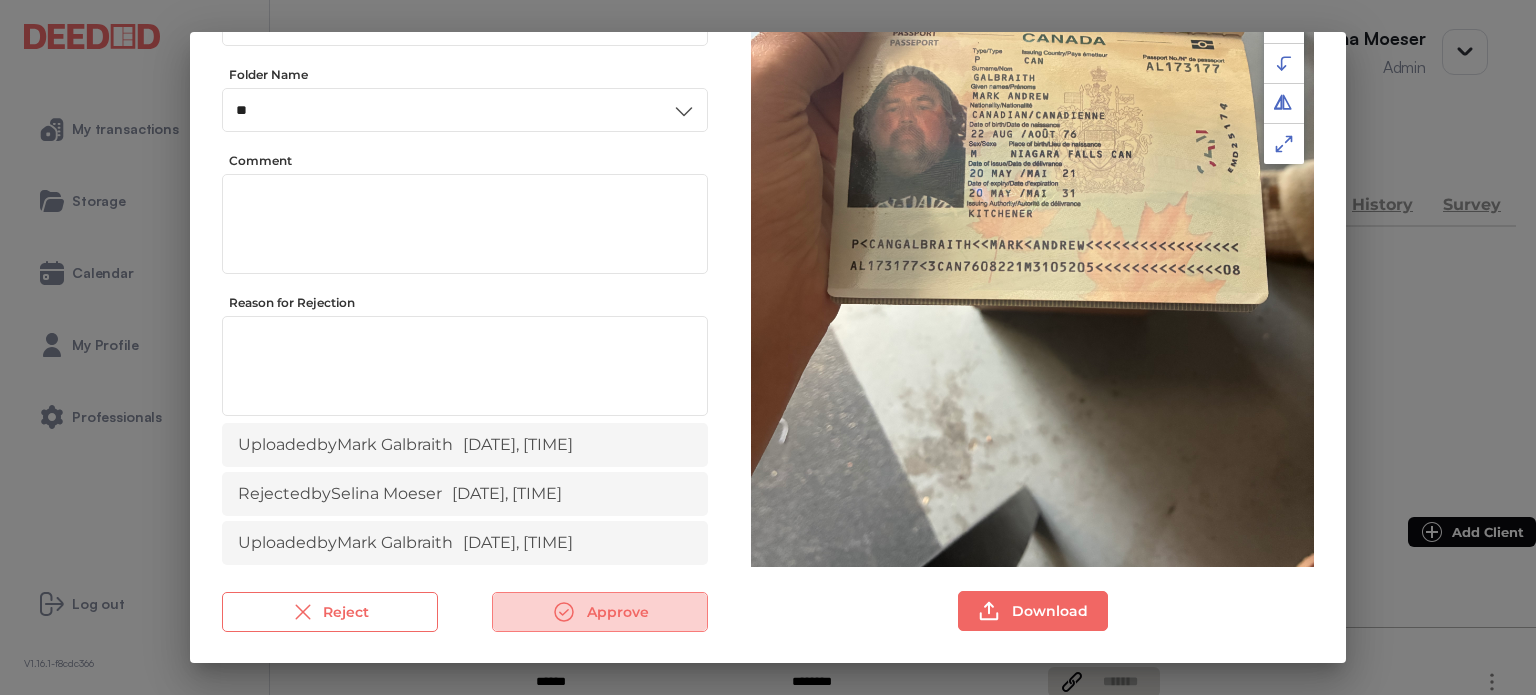 click on "Approve" at bounding box center (600, 612) 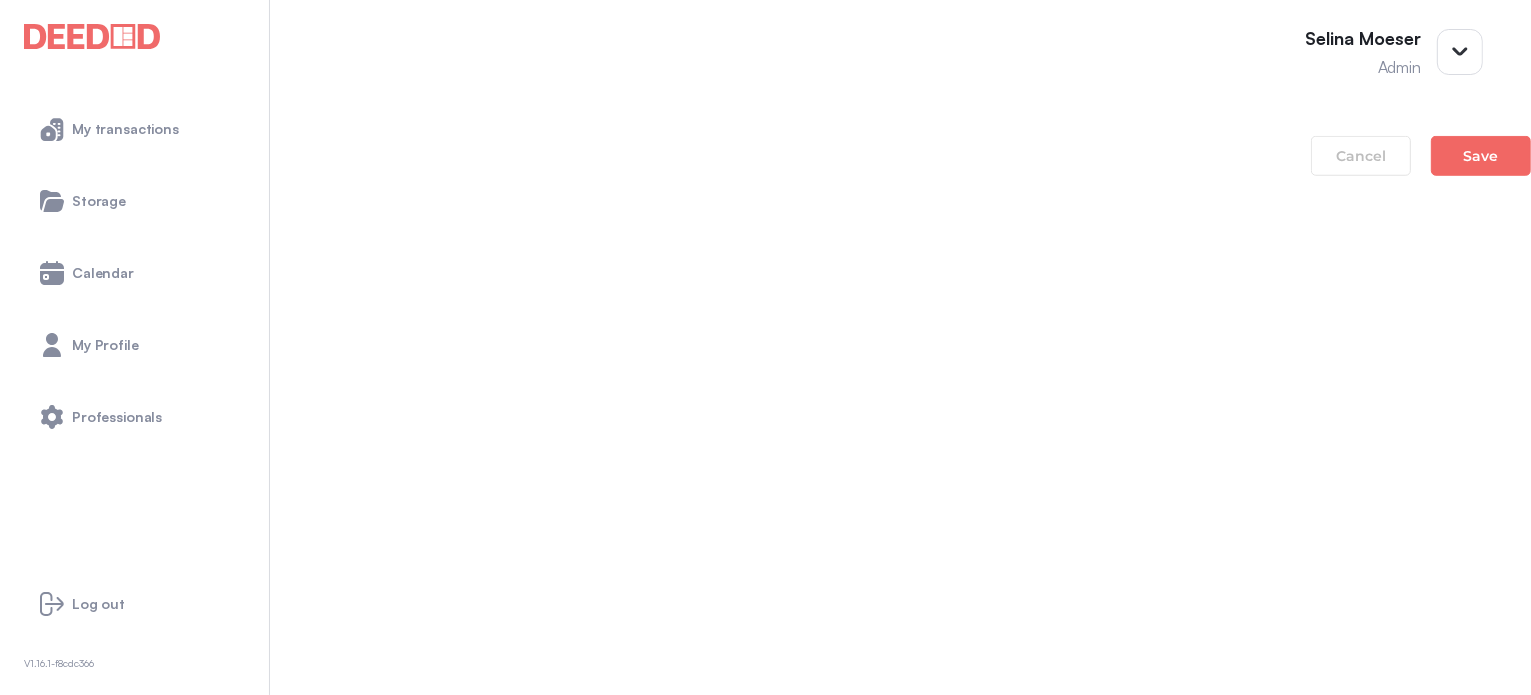scroll, scrollTop: 1700, scrollLeft: 0, axis: vertical 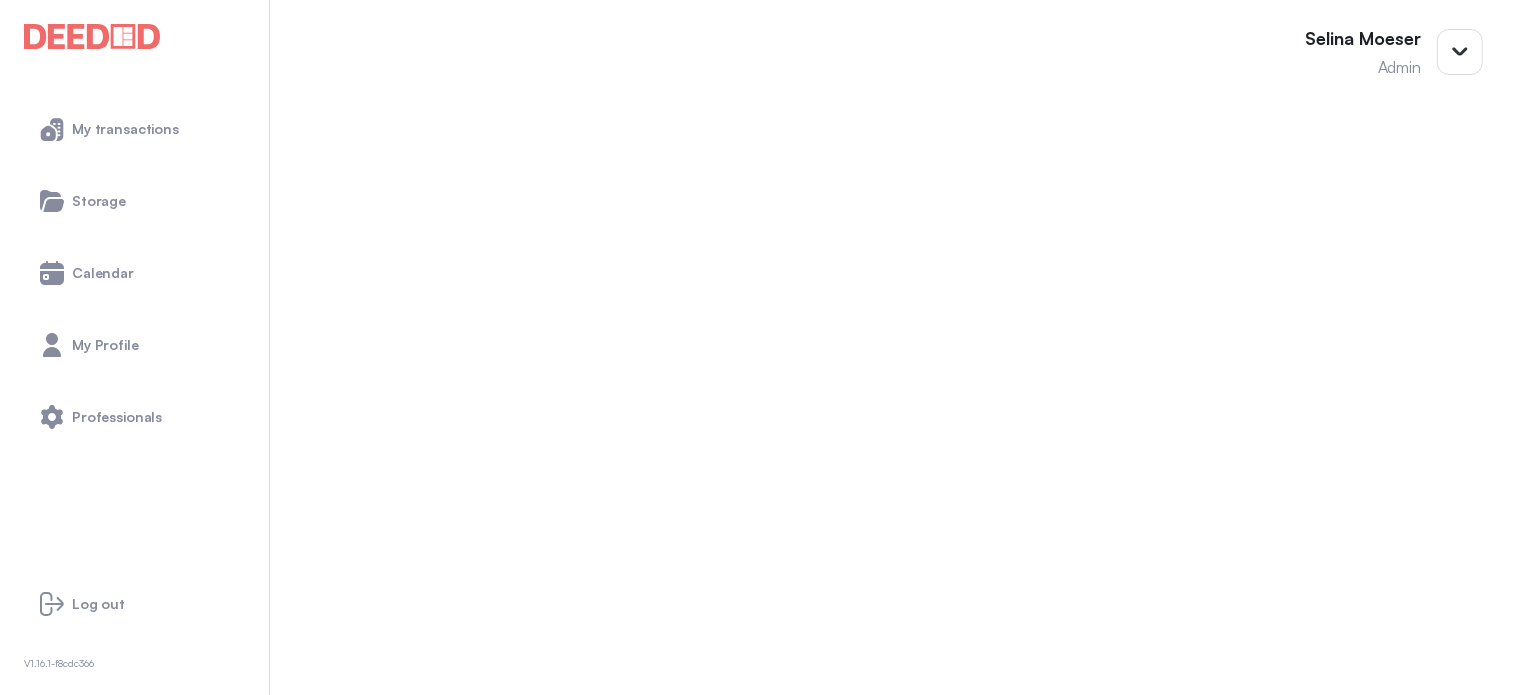 click on "Mortgage Commitment" at bounding box center (765, 668) 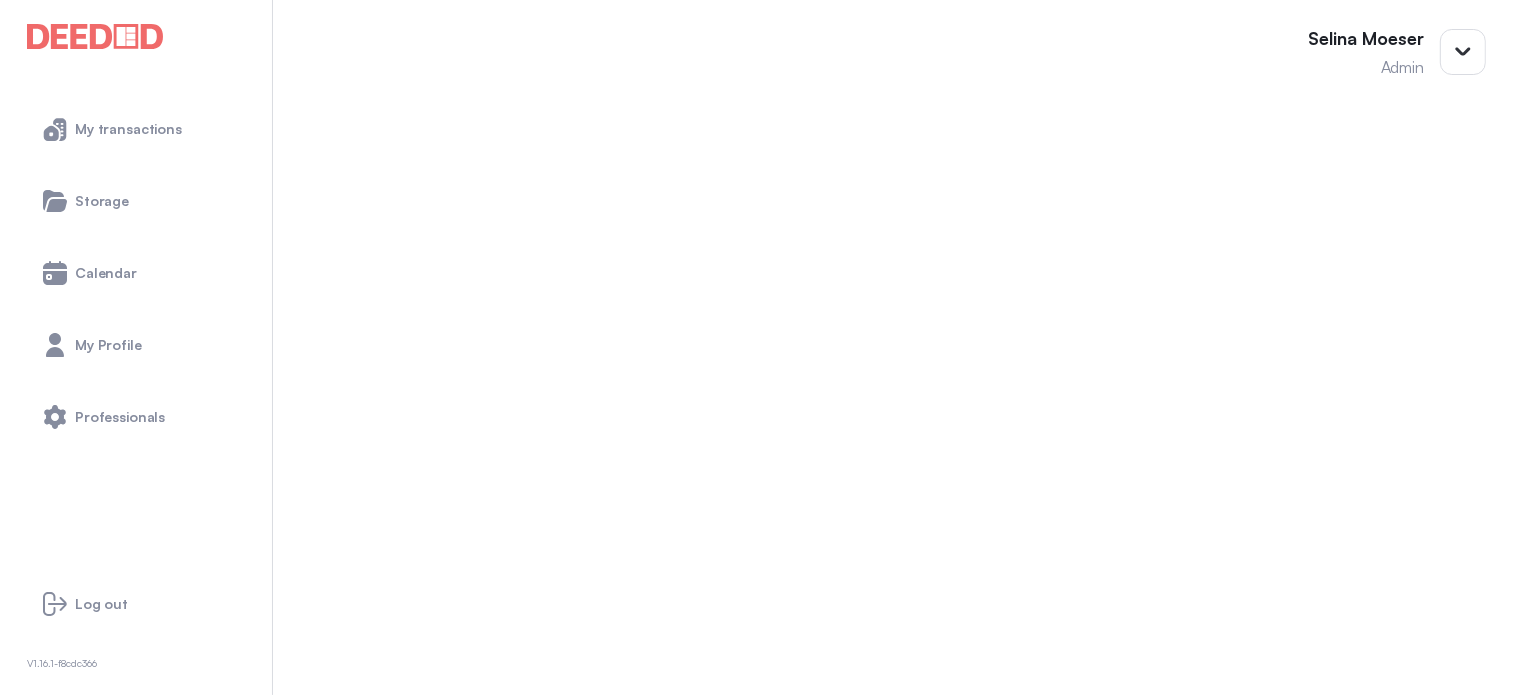 scroll, scrollTop: 0, scrollLeft: 0, axis: both 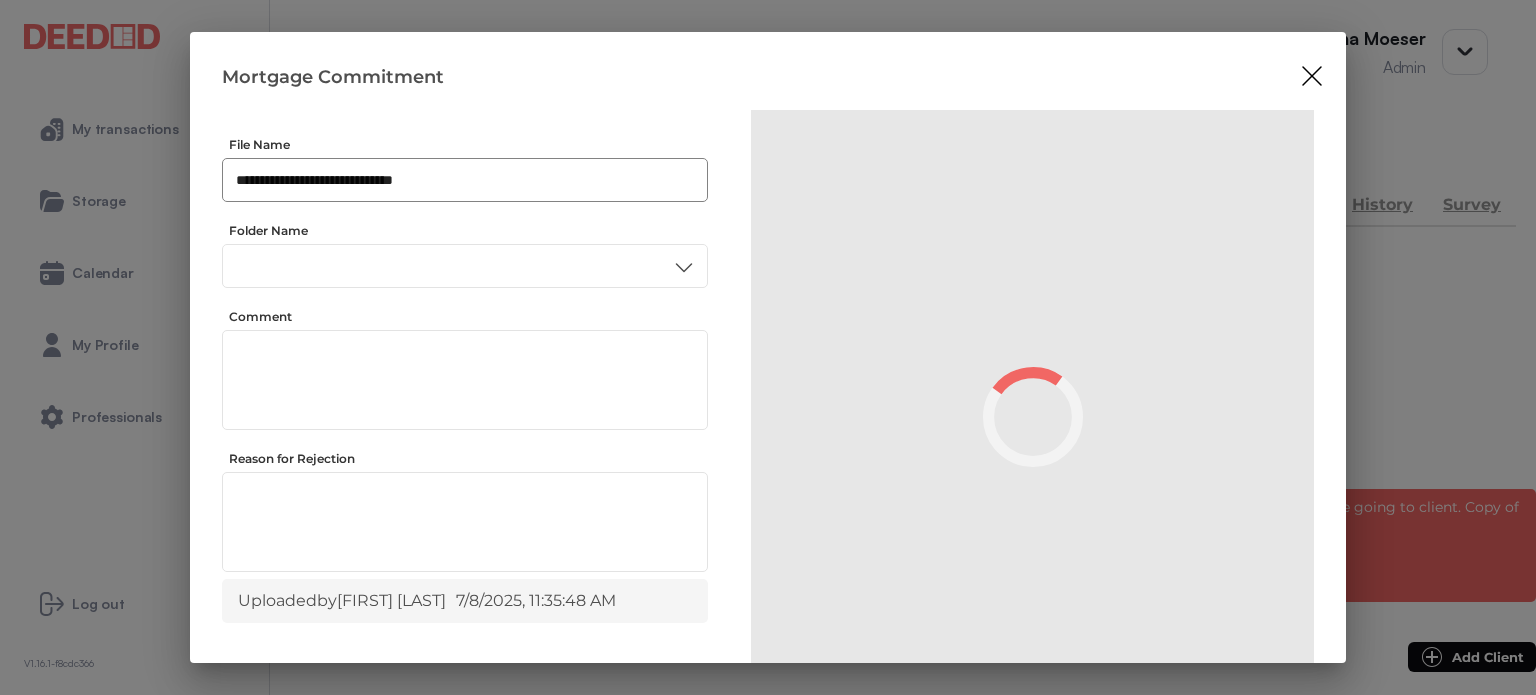 click on "**********" at bounding box center (465, 180) 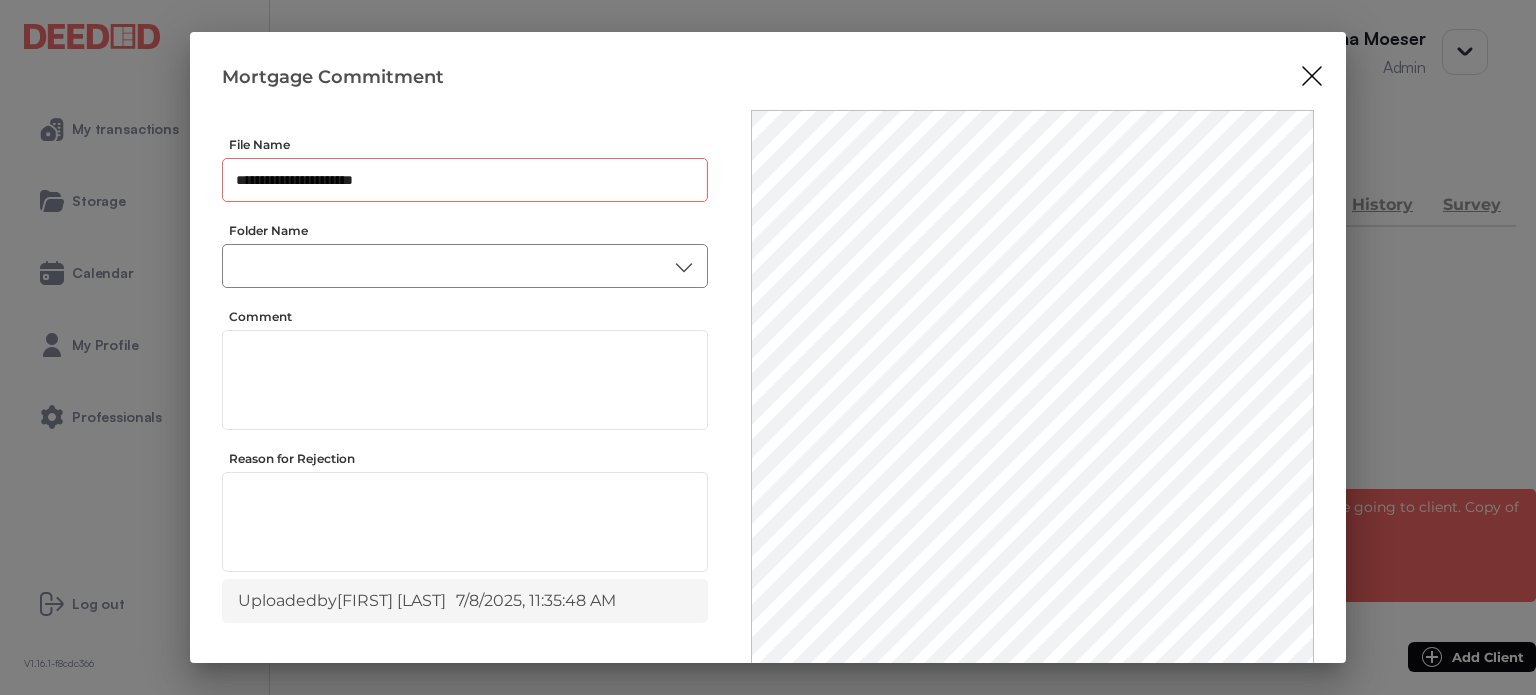 type on "**********" 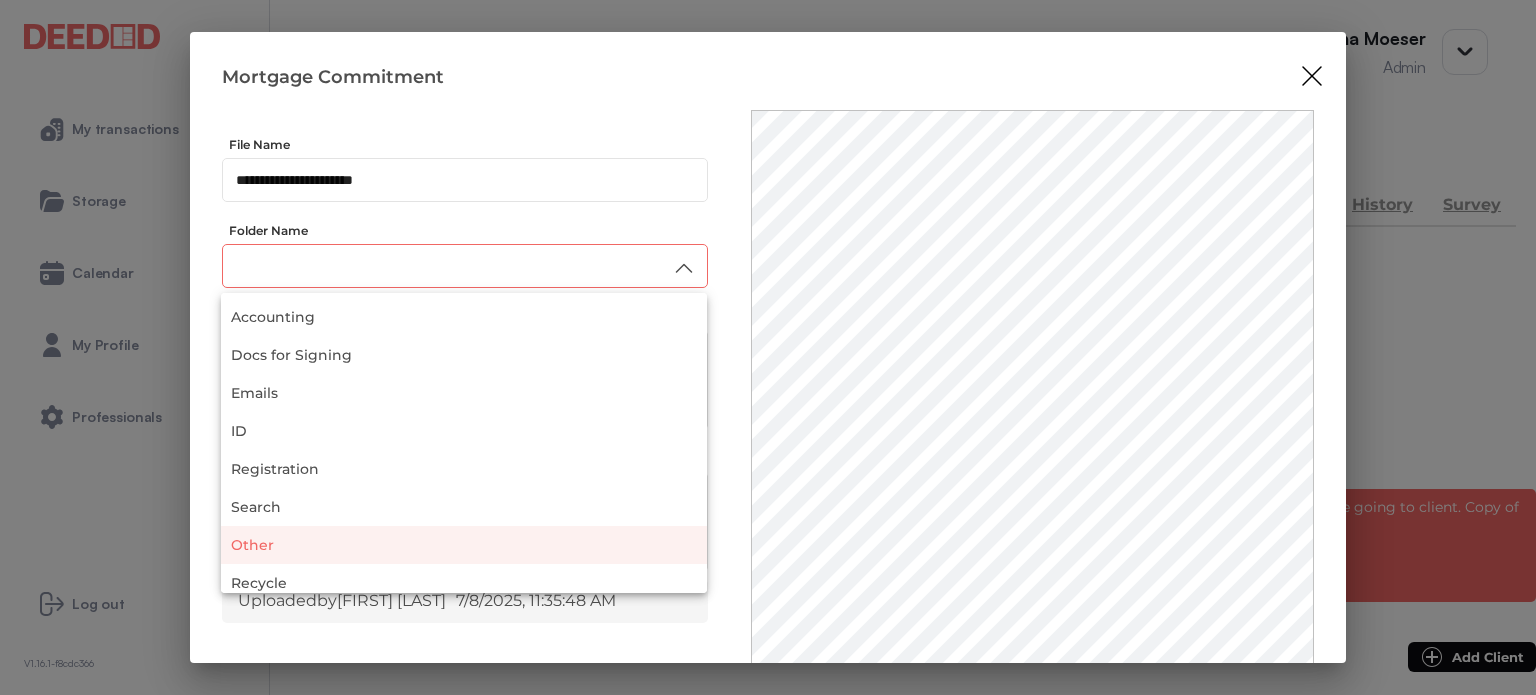 click on "Other" at bounding box center (464, 545) 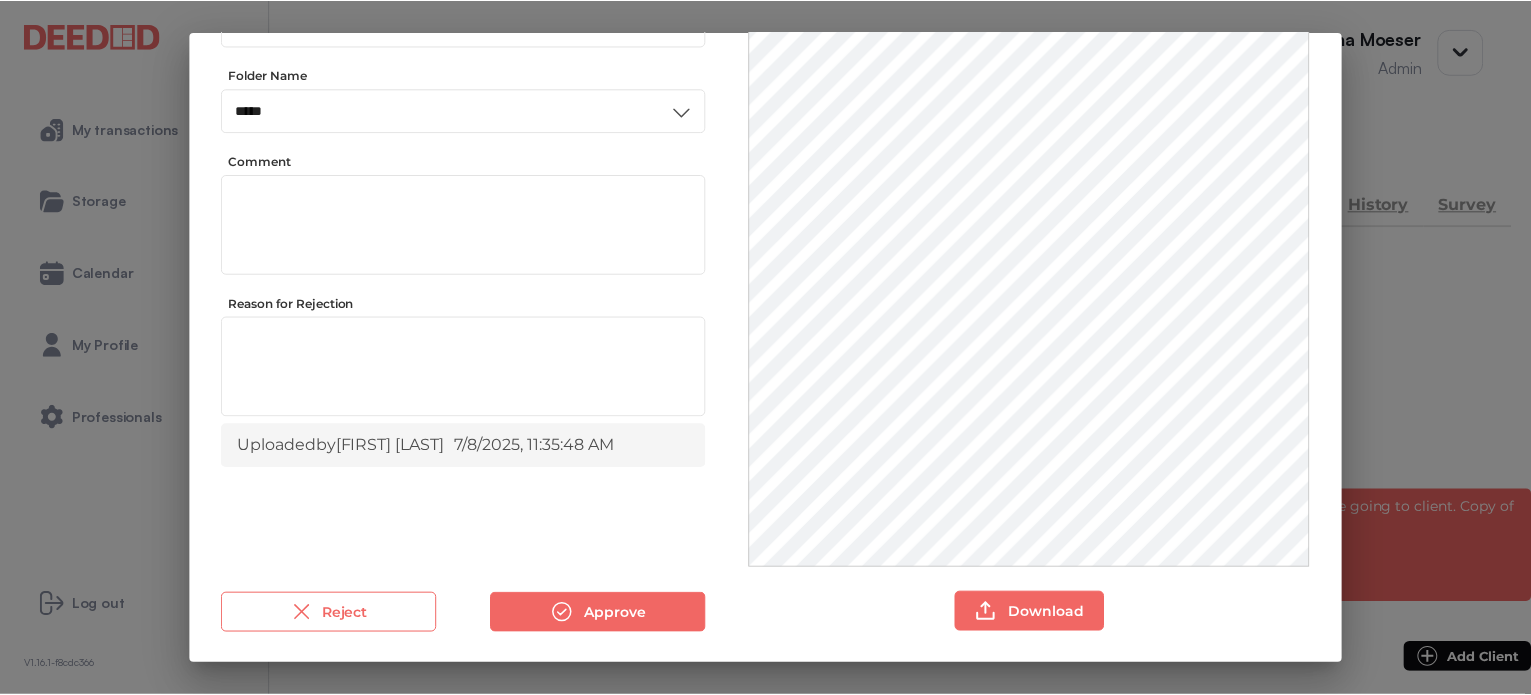 scroll, scrollTop: 156, scrollLeft: 0, axis: vertical 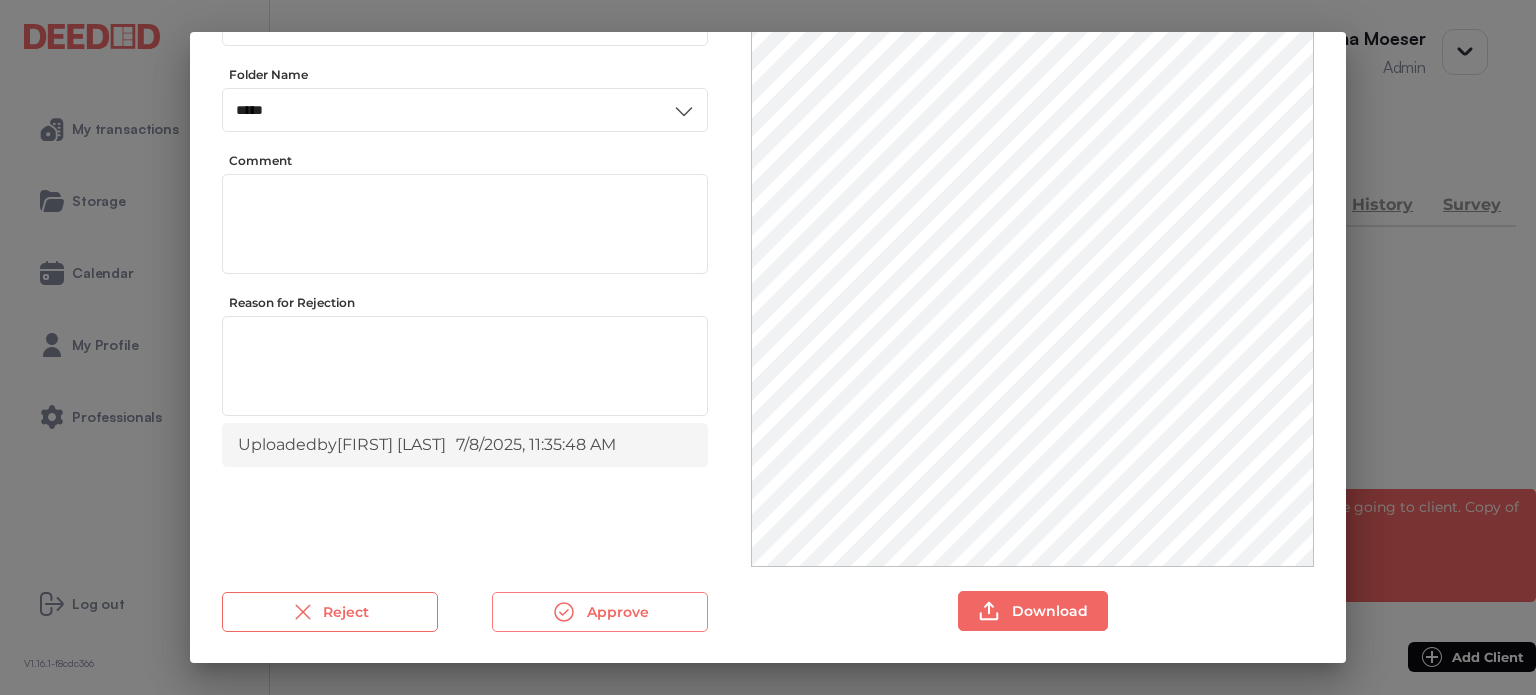 click on "Approve" at bounding box center [600, 612] 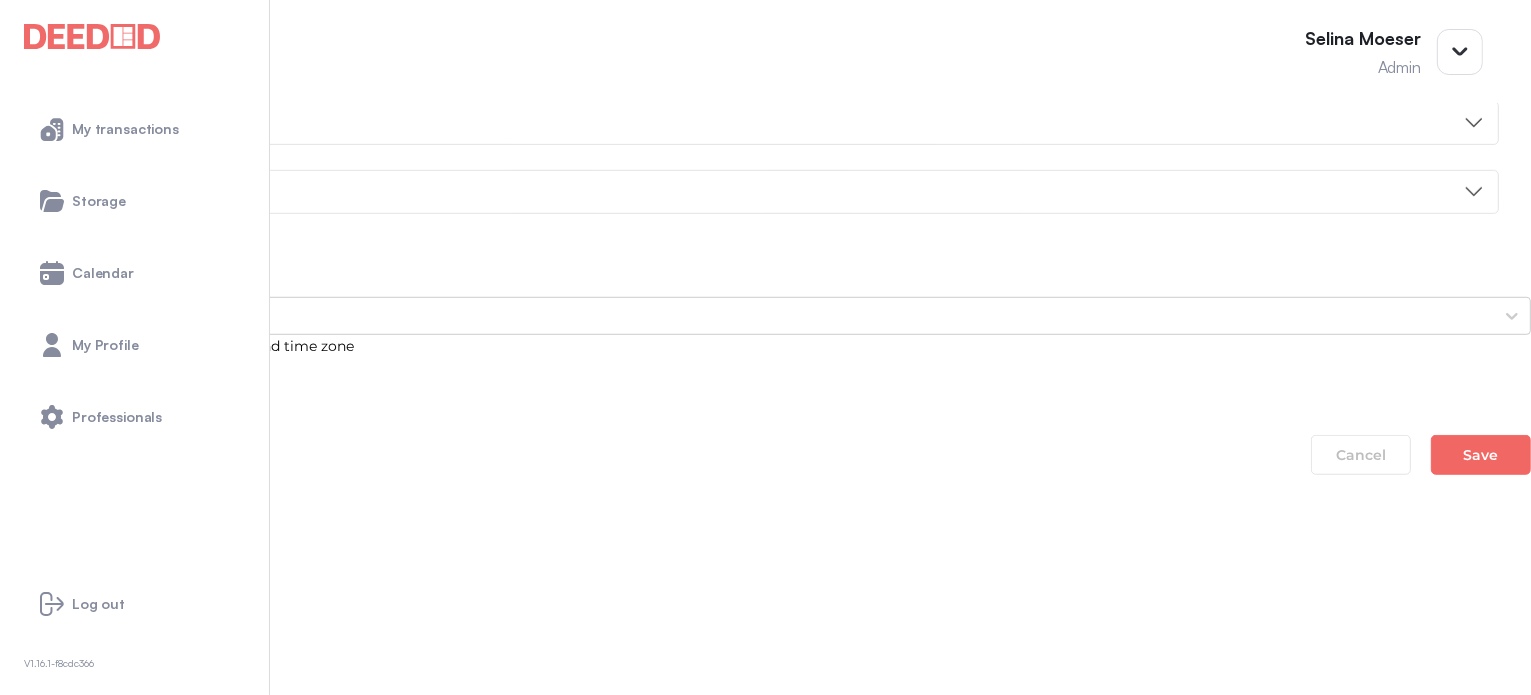 scroll, scrollTop: 1600, scrollLeft: 0, axis: vertical 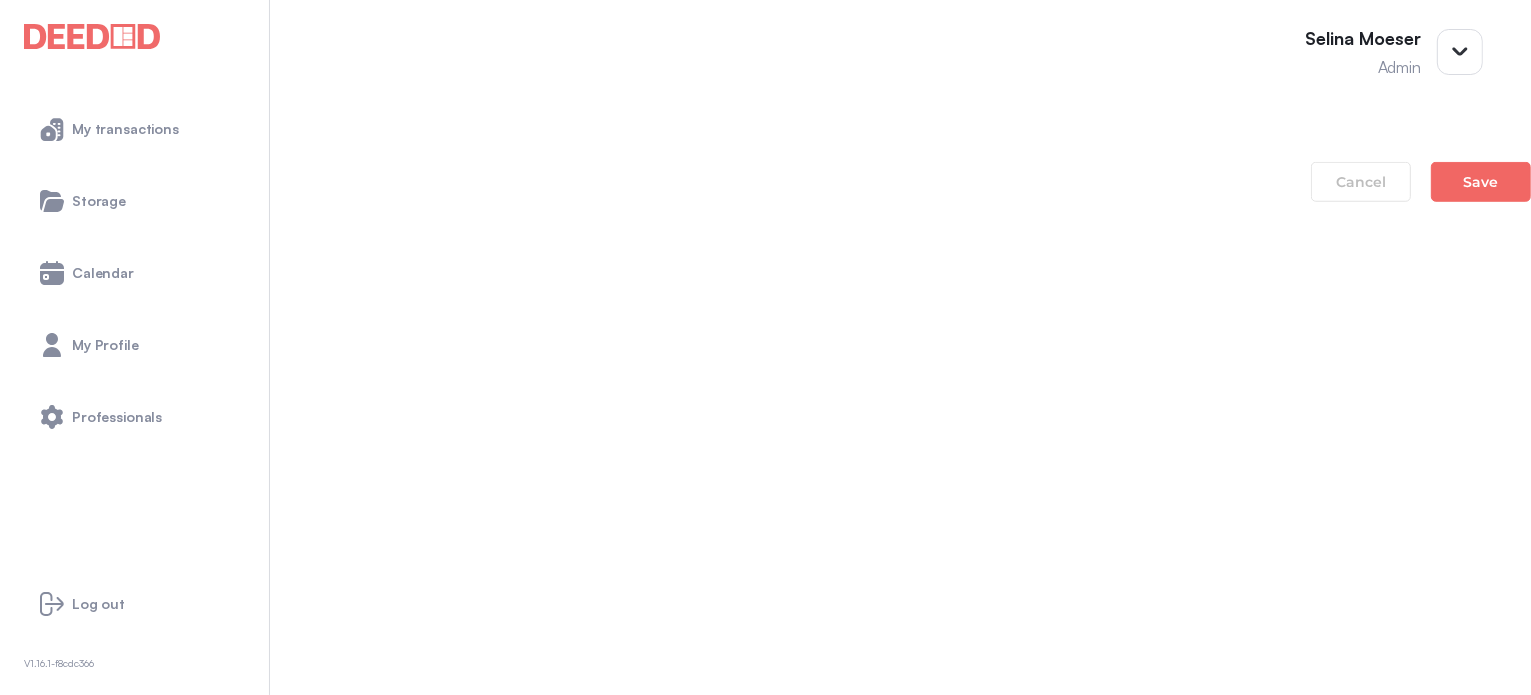 click on "Current Property Tax Bill" at bounding box center (765, 872) 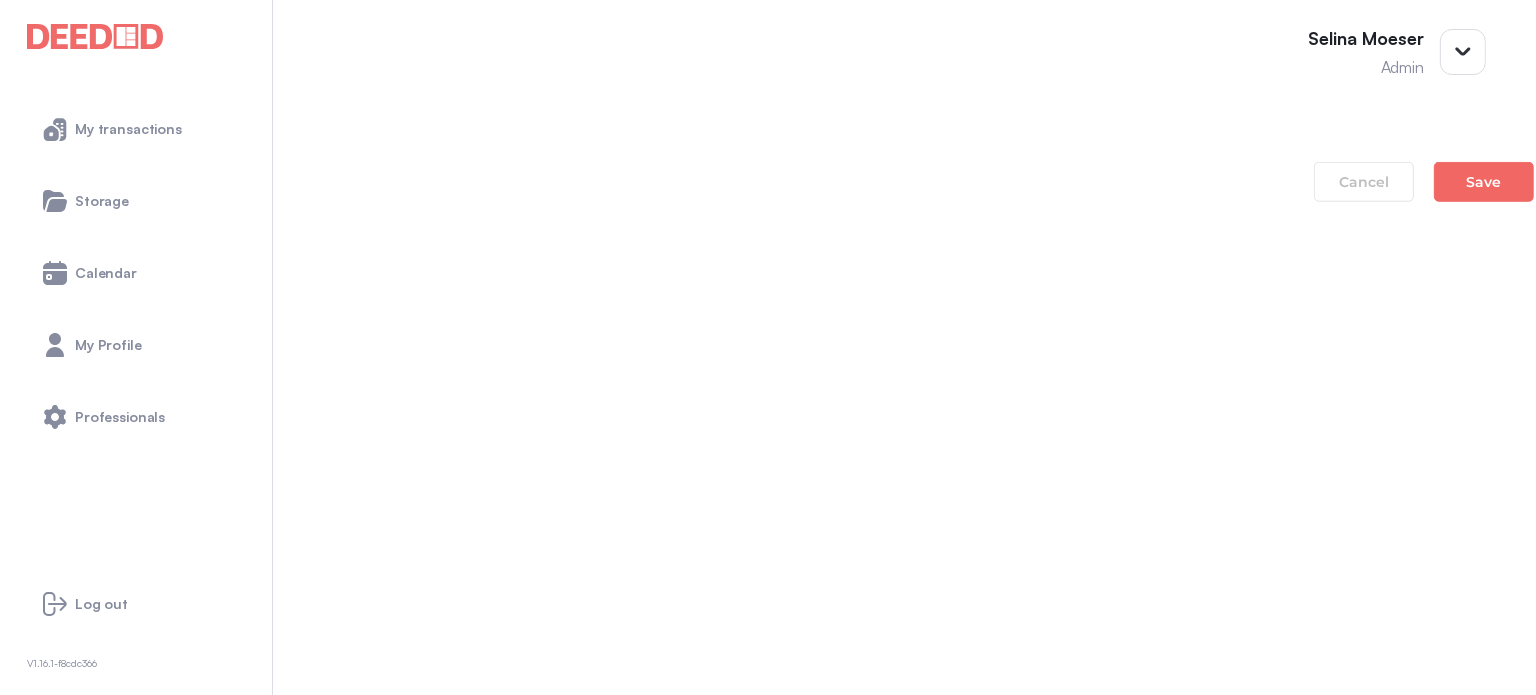 scroll, scrollTop: 0, scrollLeft: 0, axis: both 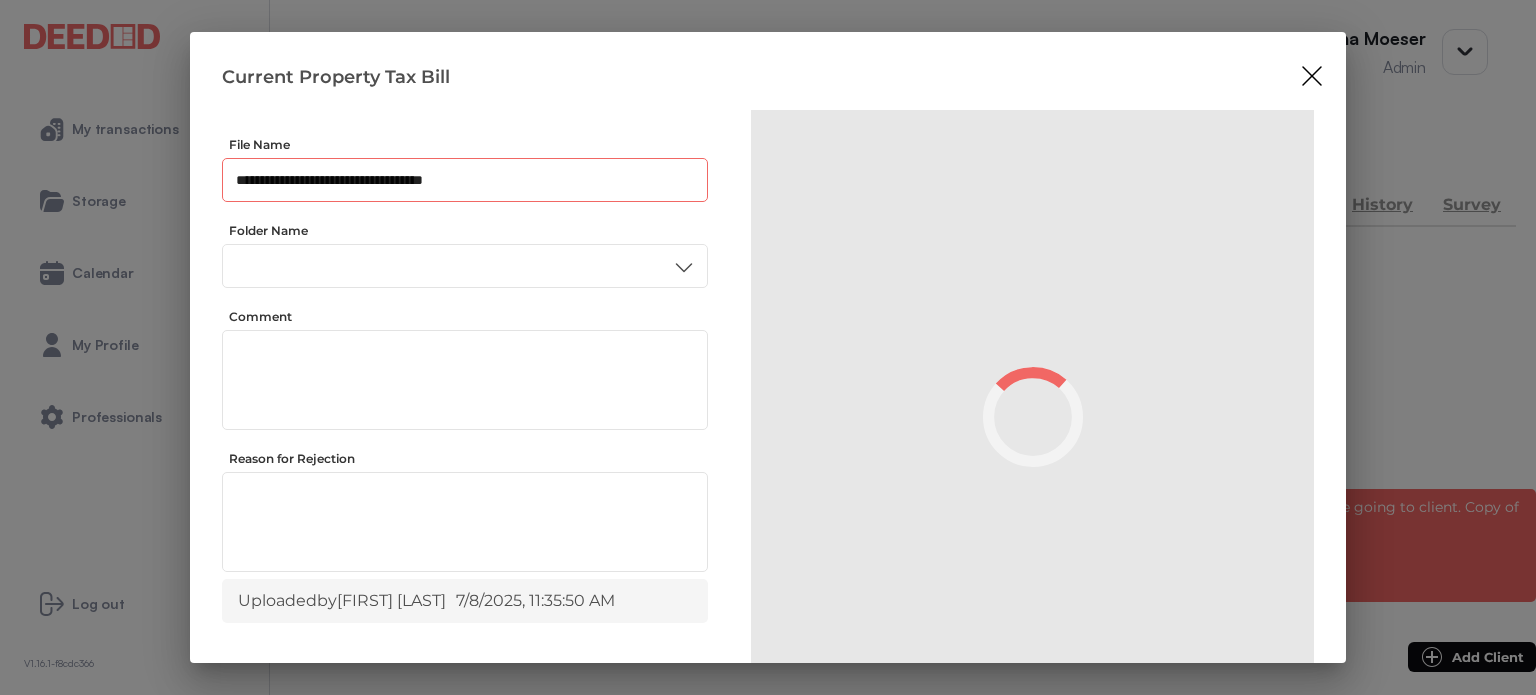 click on "**********" at bounding box center (465, 180) 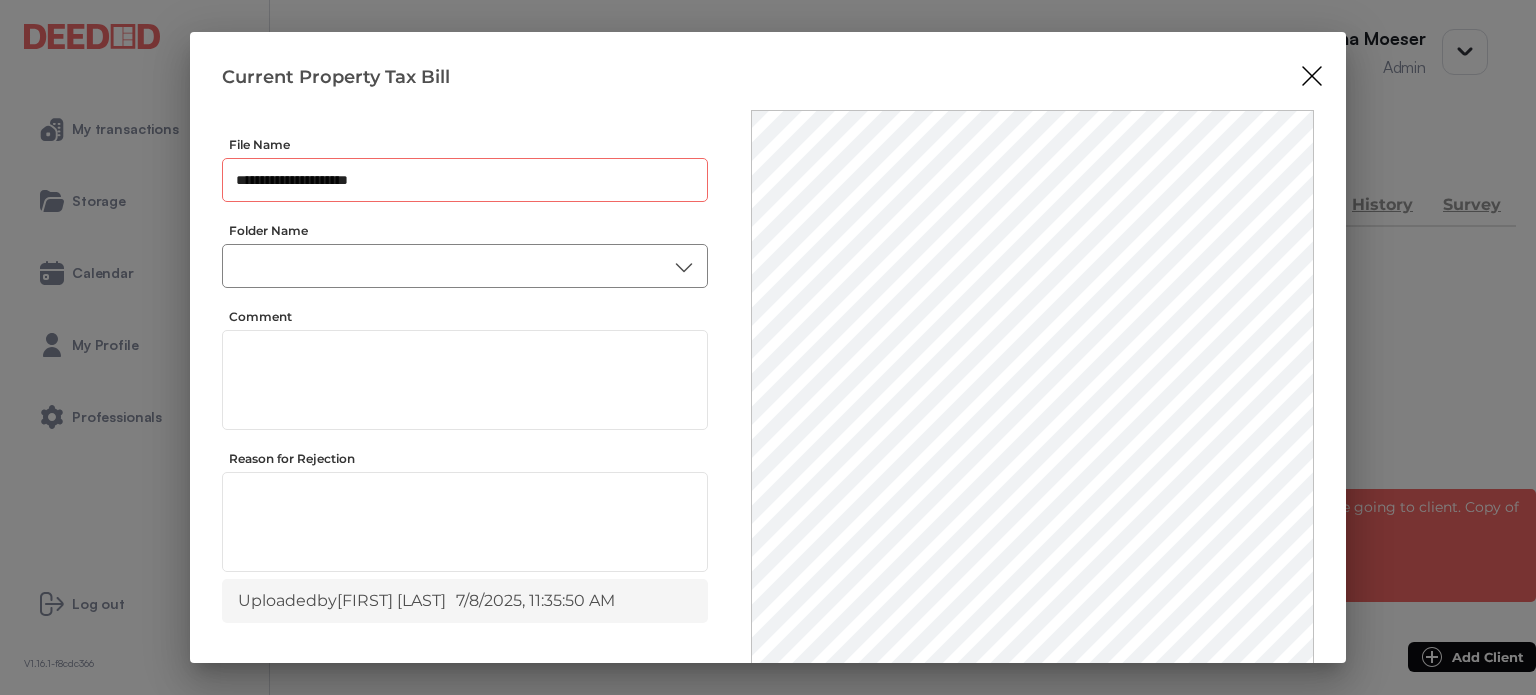 type on "**********" 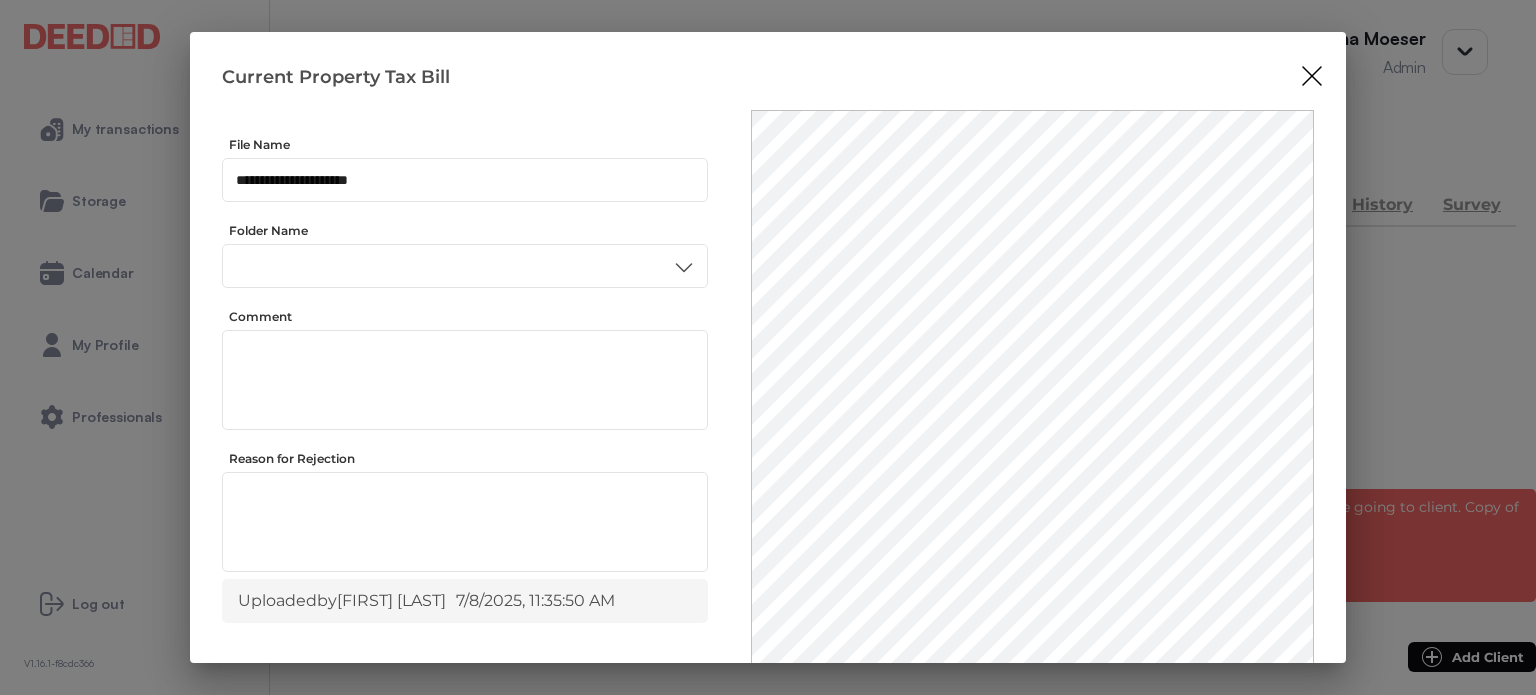 click on "Other" at bounding box center [464, 500] 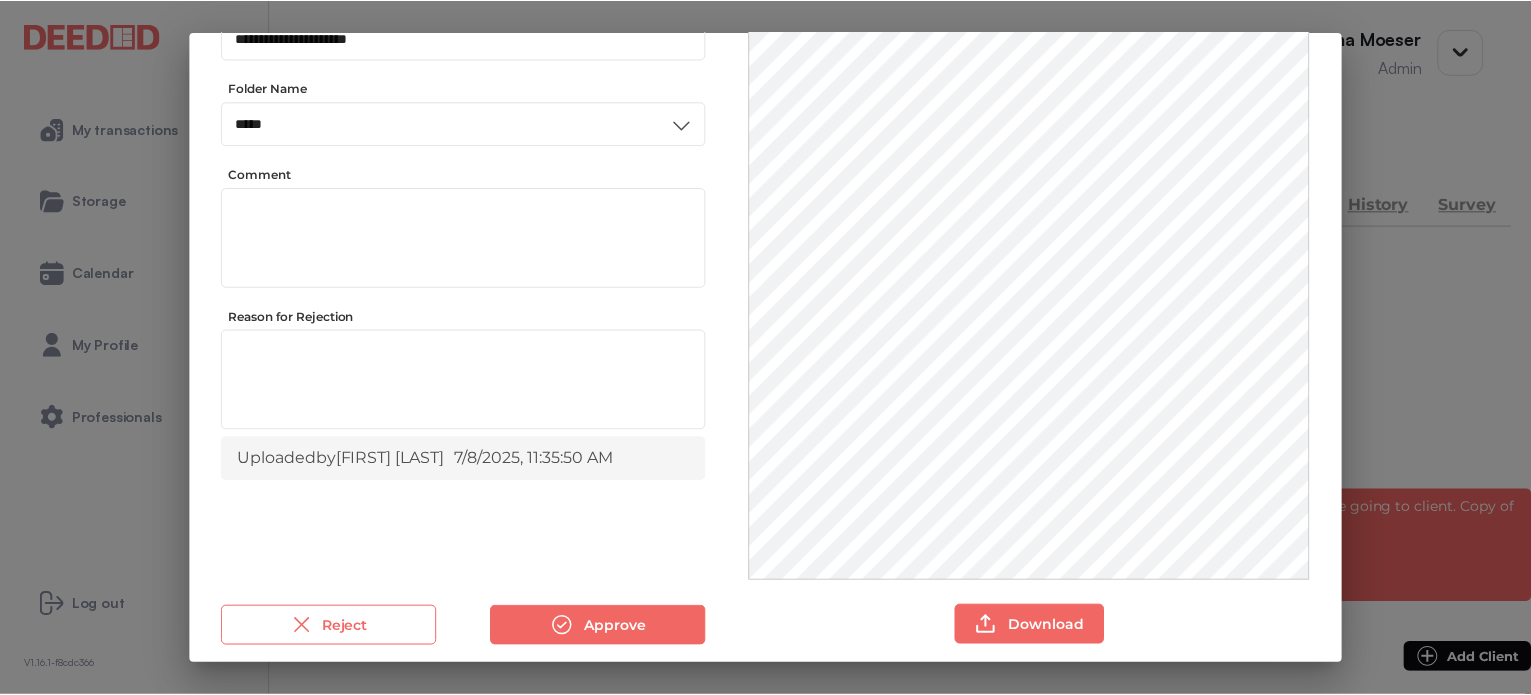 scroll, scrollTop: 156, scrollLeft: 0, axis: vertical 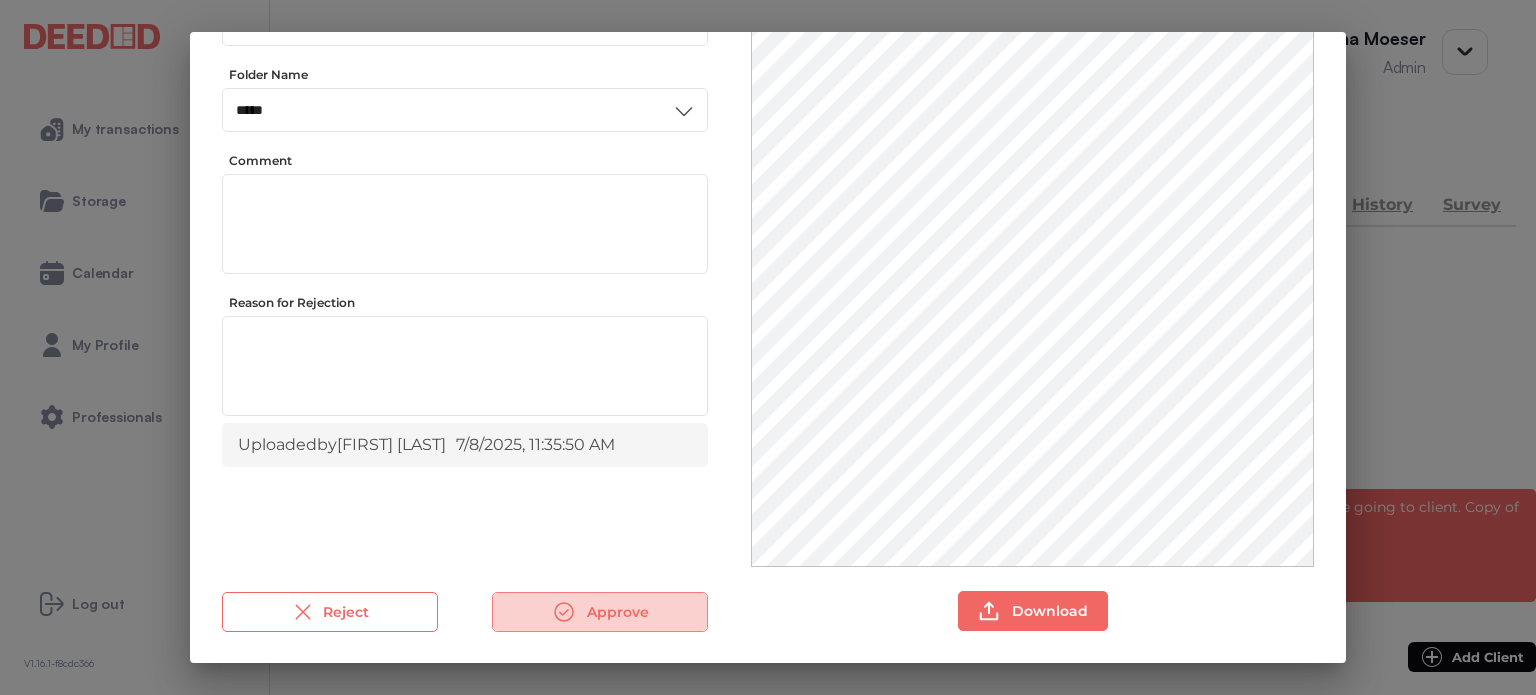 click on "Approve" at bounding box center (600, 612) 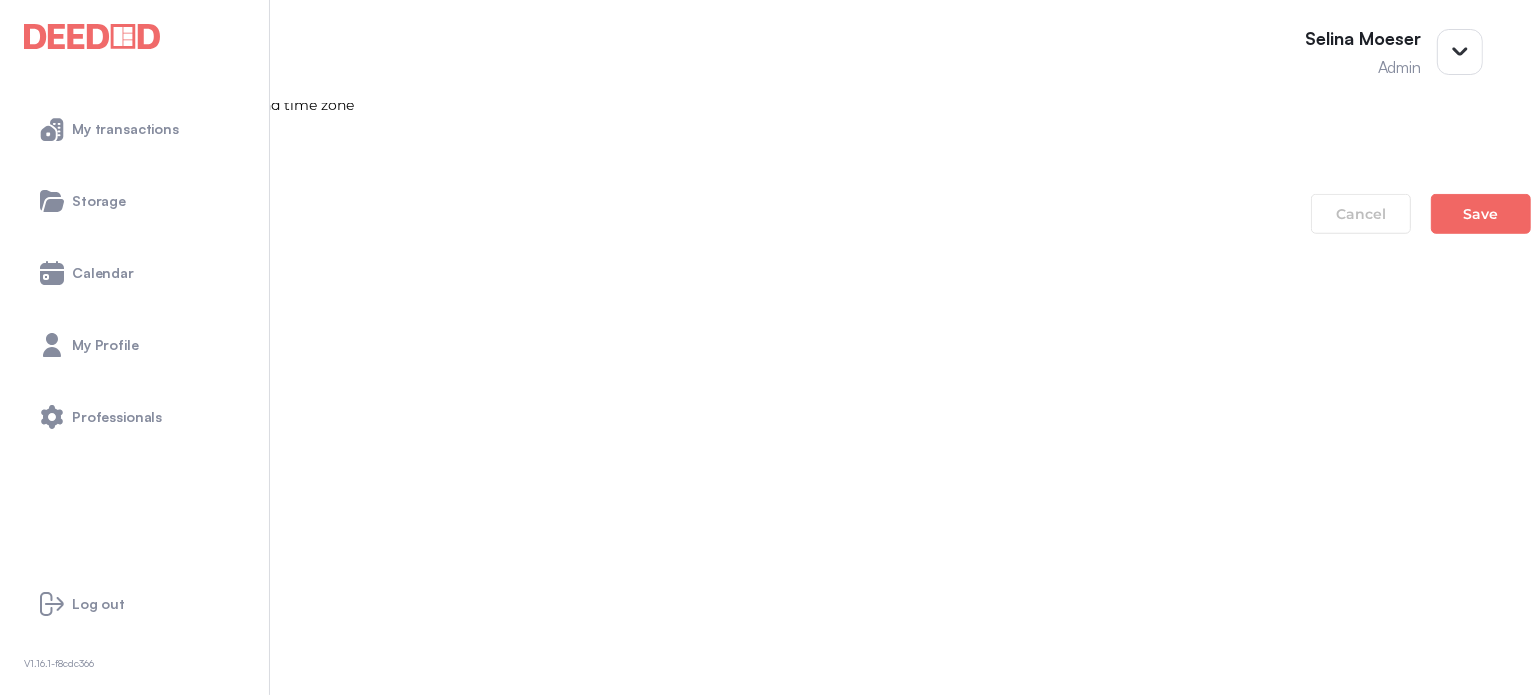 scroll, scrollTop: 1600, scrollLeft: 0, axis: vertical 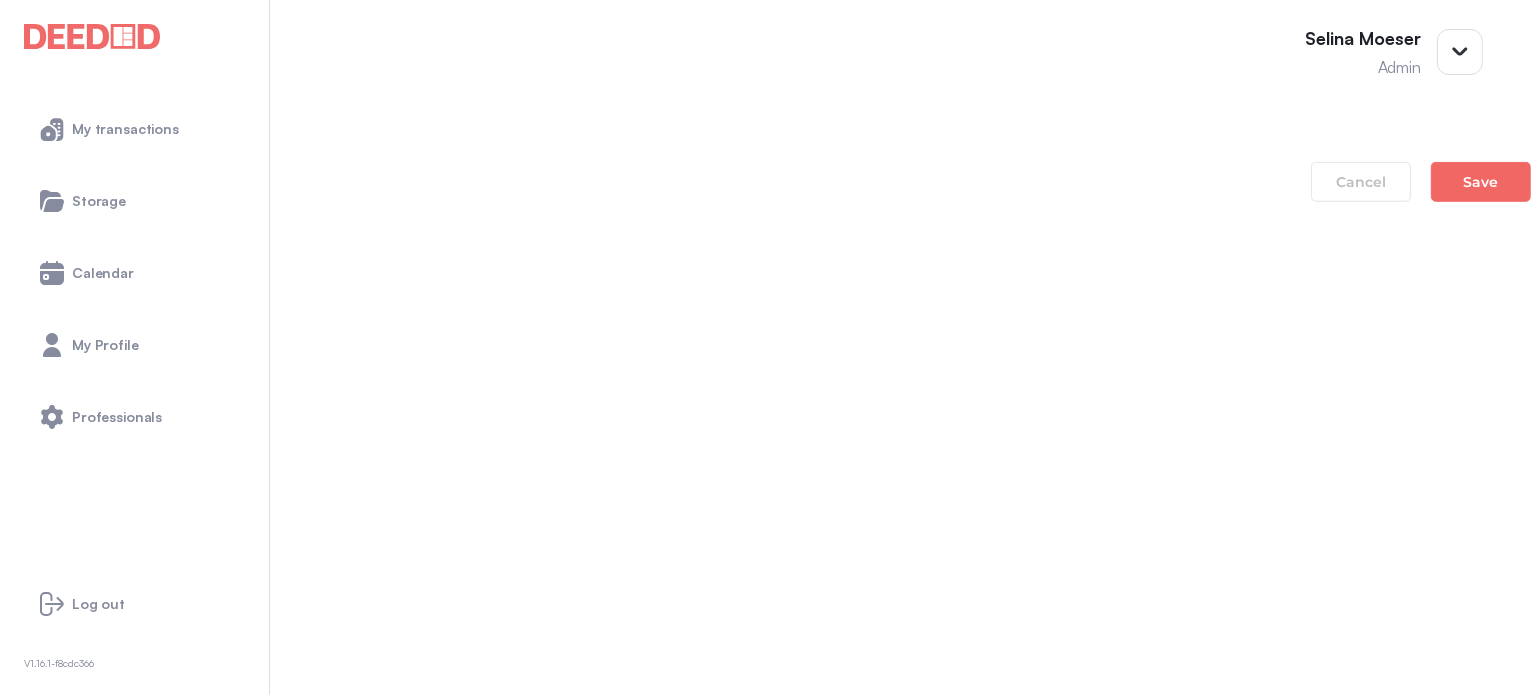 click on "Void Cheque" at bounding box center (765, 976) 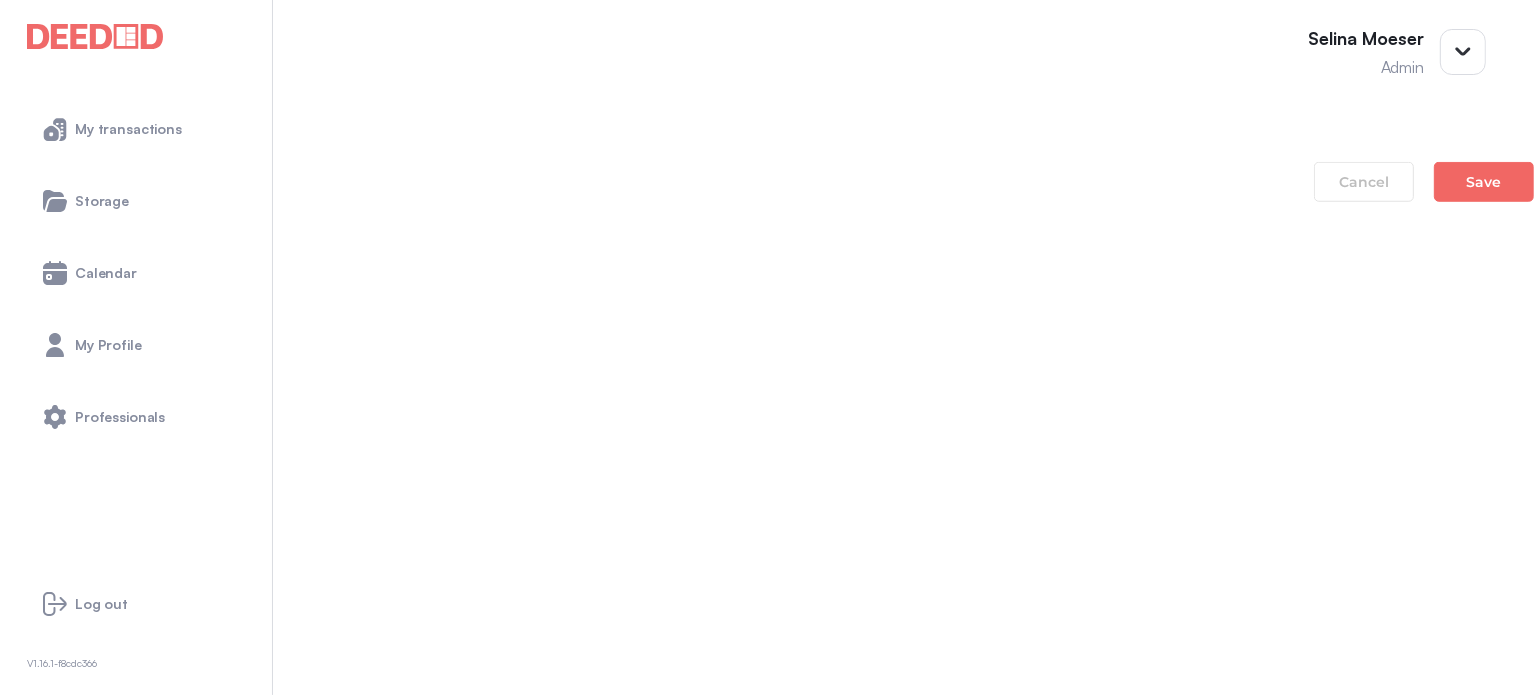 scroll, scrollTop: 0, scrollLeft: 0, axis: both 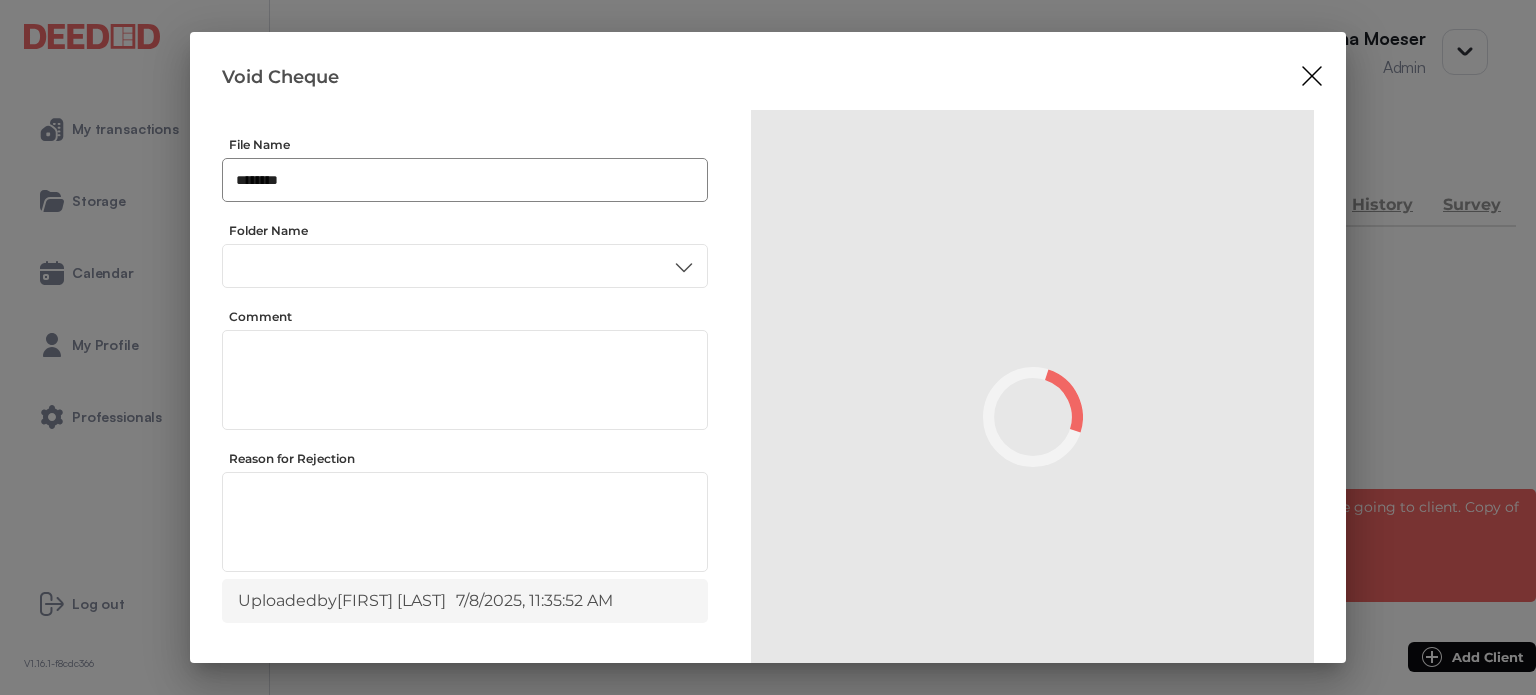 click on "********" at bounding box center [465, 180] 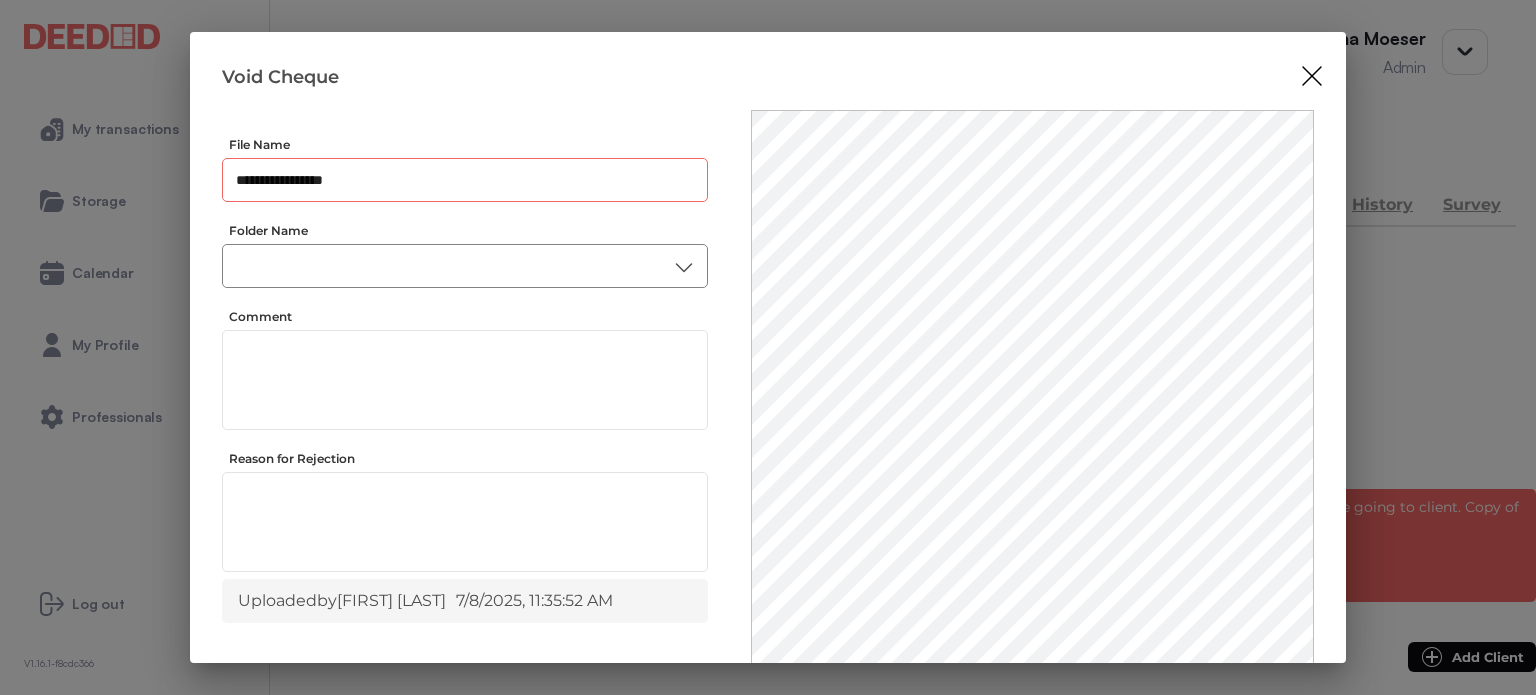 type on "**********" 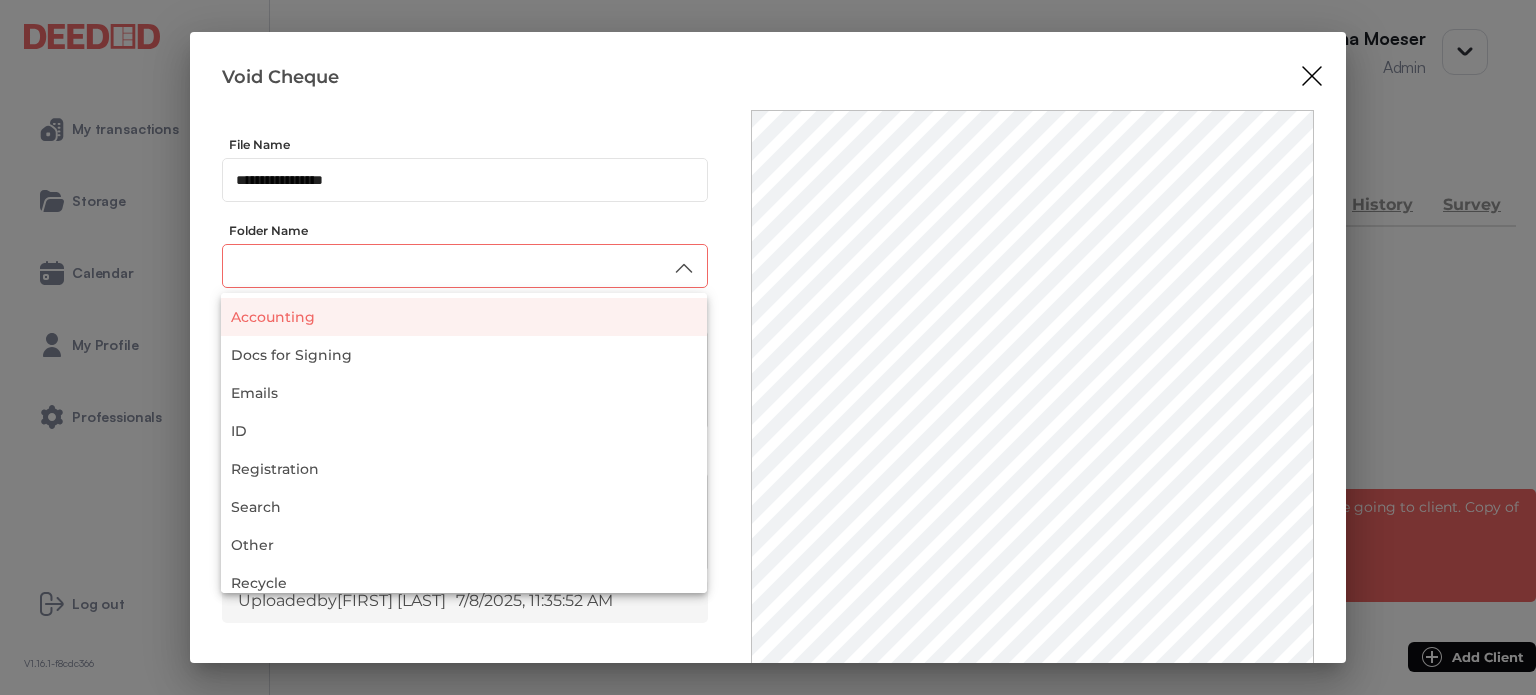 click on "Accounting" at bounding box center [464, 317] 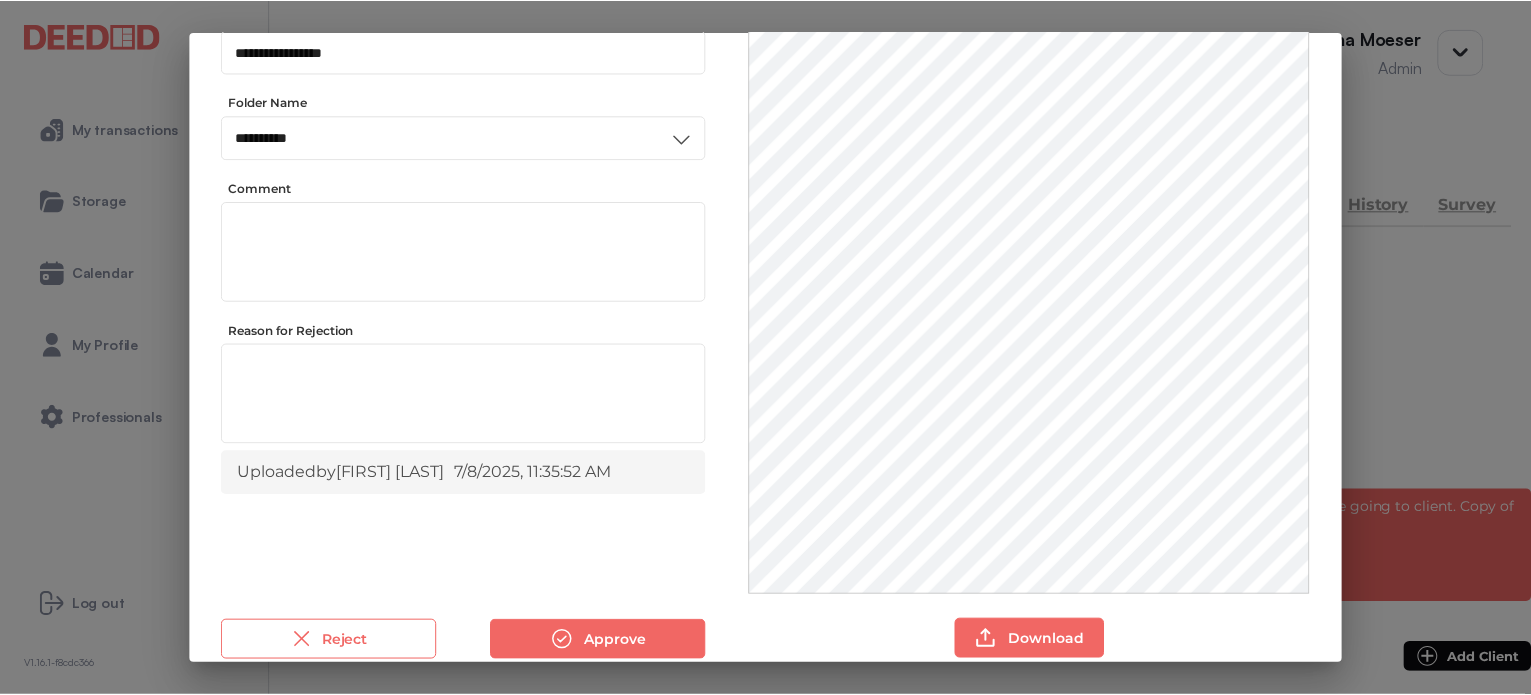 scroll, scrollTop: 156, scrollLeft: 0, axis: vertical 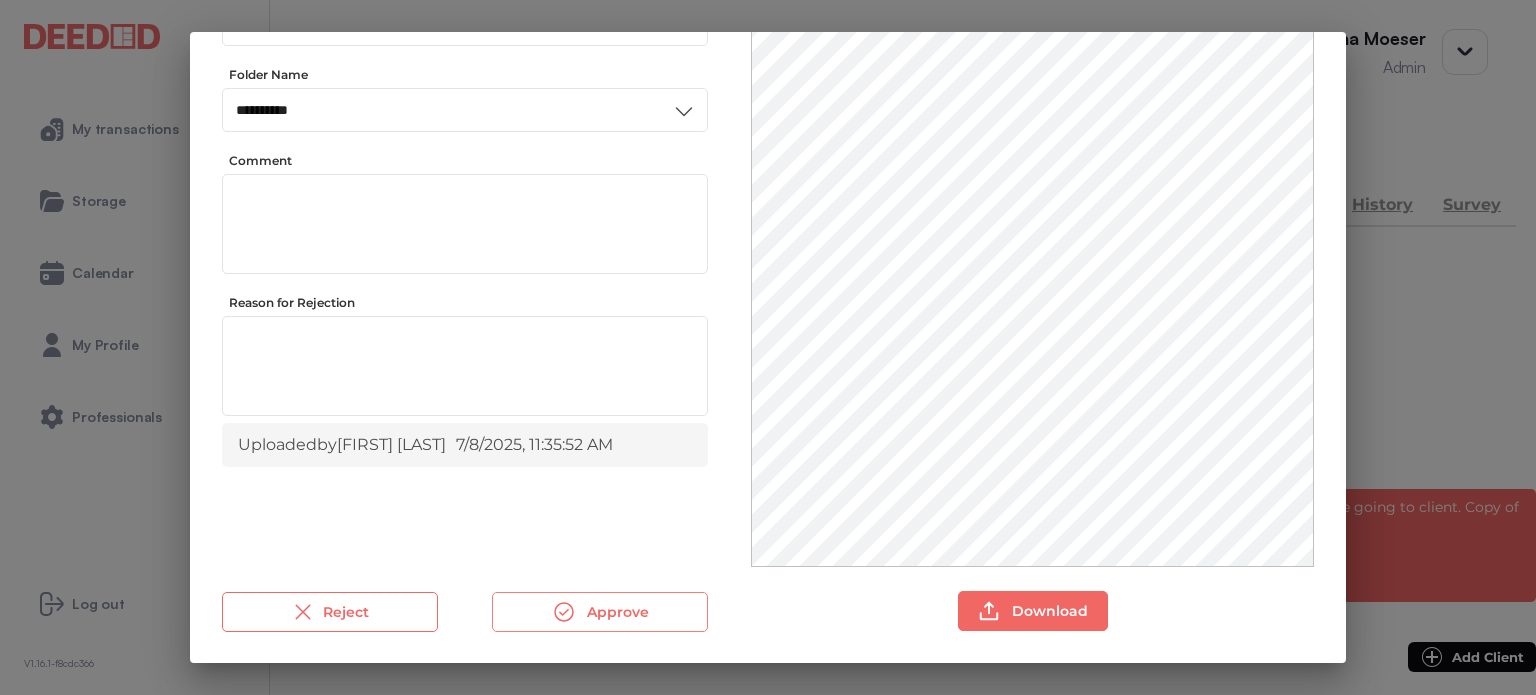 click on "Approve" at bounding box center (600, 612) 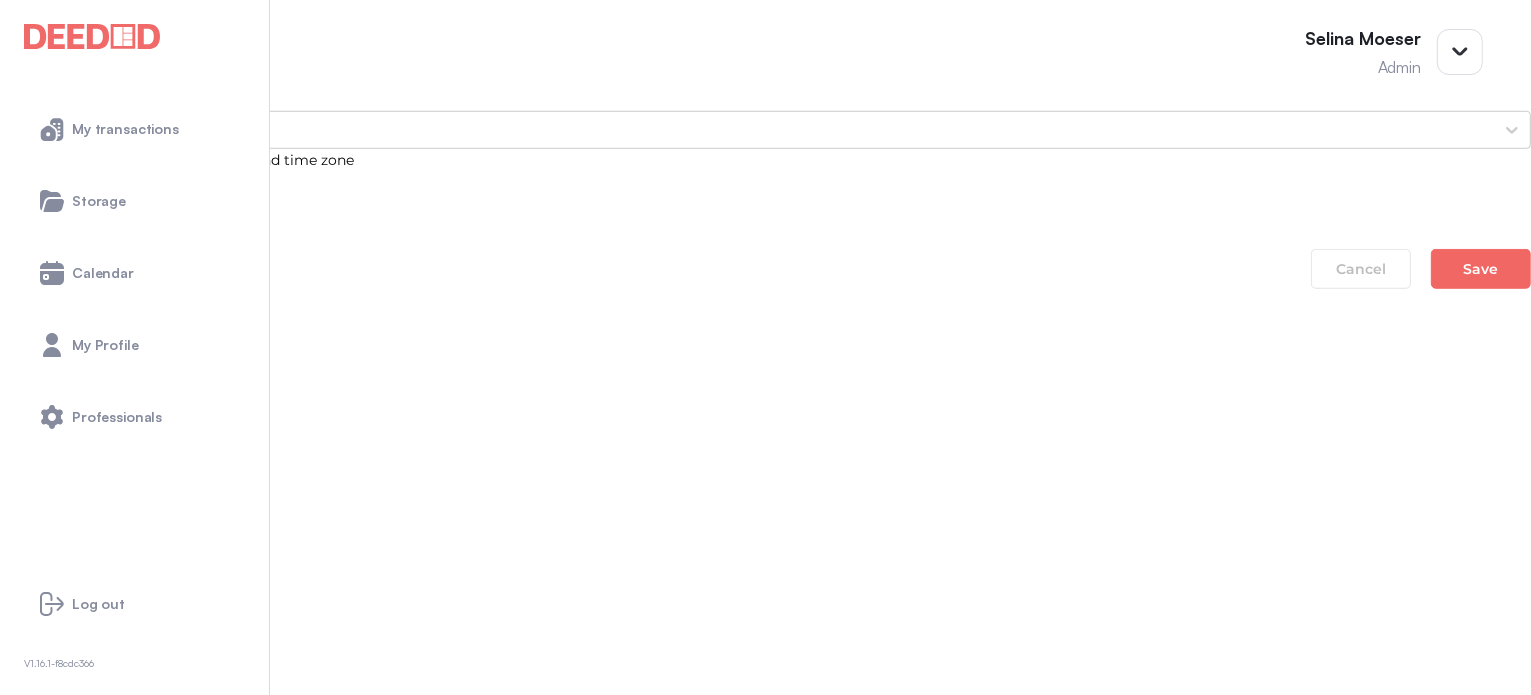 scroll, scrollTop: 1700, scrollLeft: 0, axis: vertical 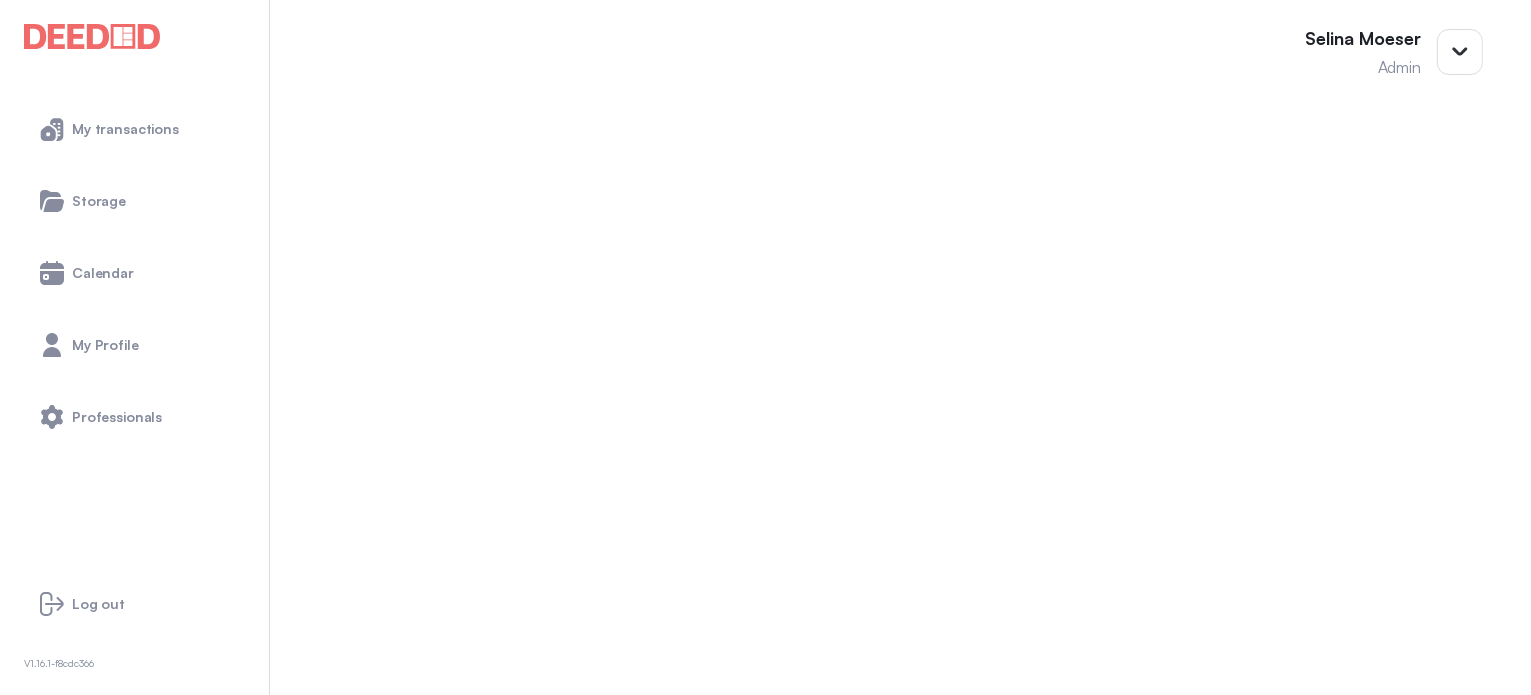 click on "1st Mtg Gatehou" at bounding box center (765, 980) 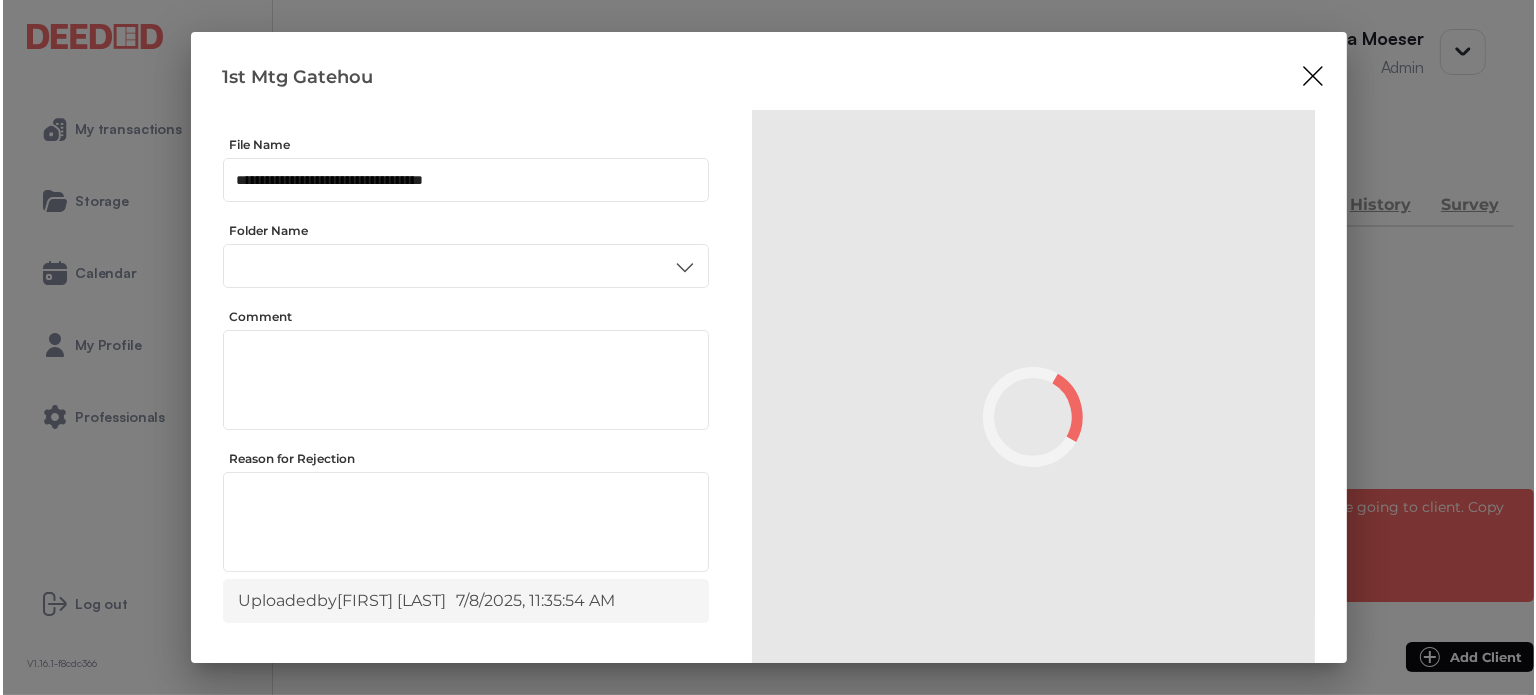 scroll, scrollTop: 0, scrollLeft: 0, axis: both 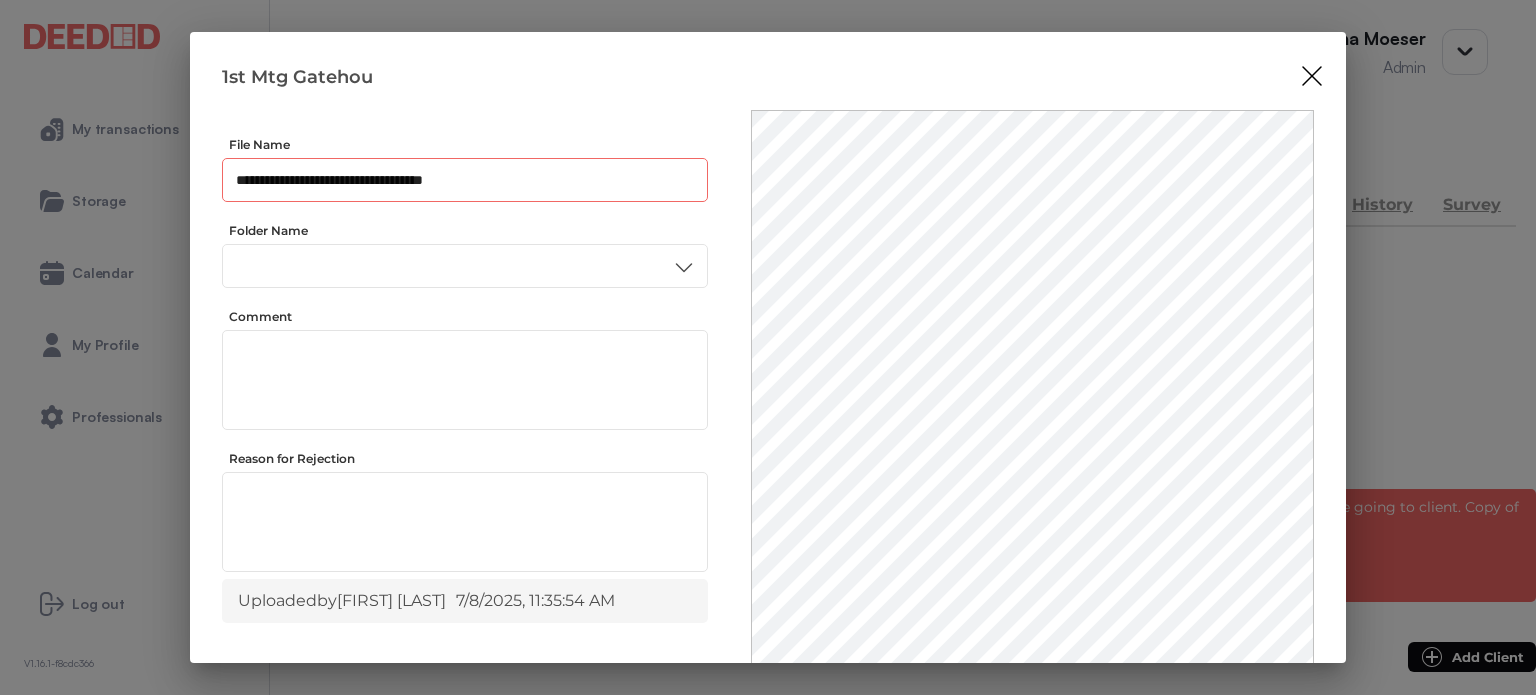 drag, startPoint x: 492, startPoint y: 179, endPoint x: 226, endPoint y: 203, distance: 267.0805 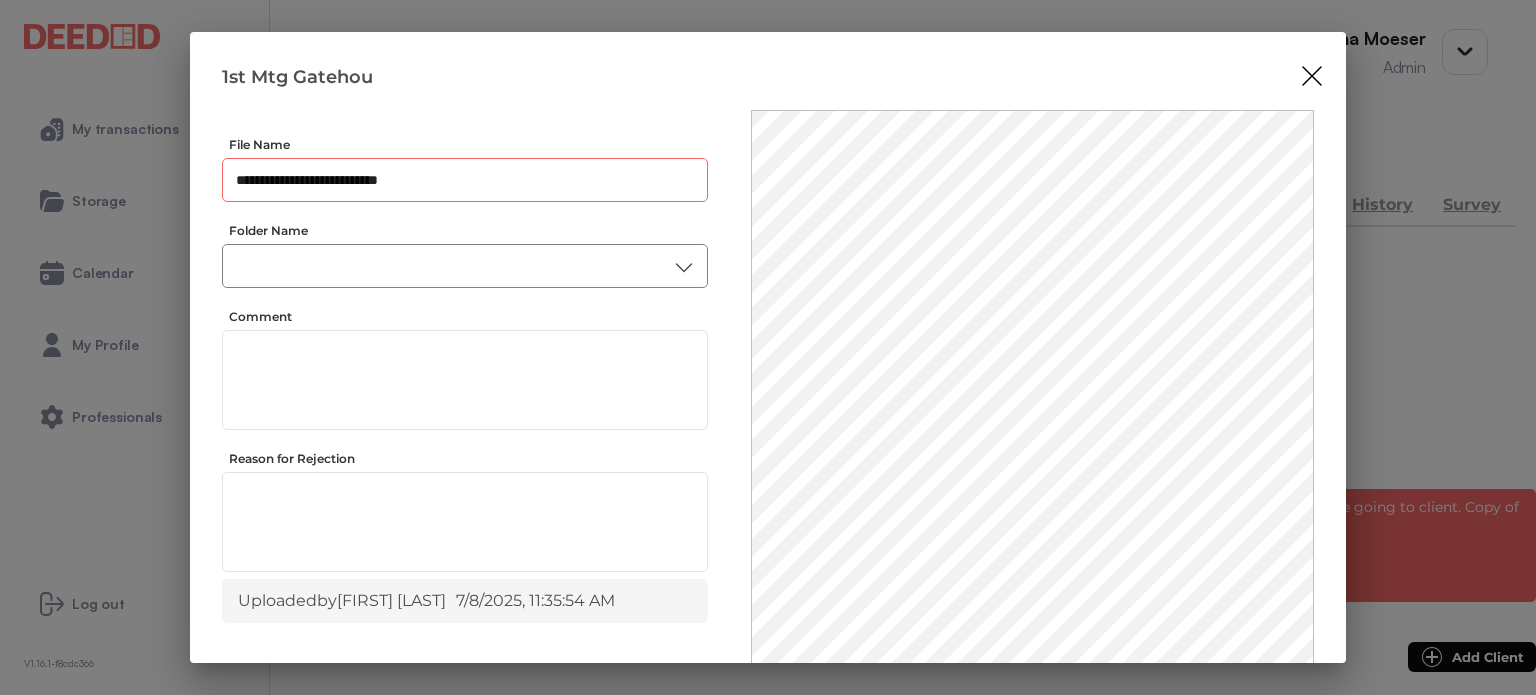 type on "**********" 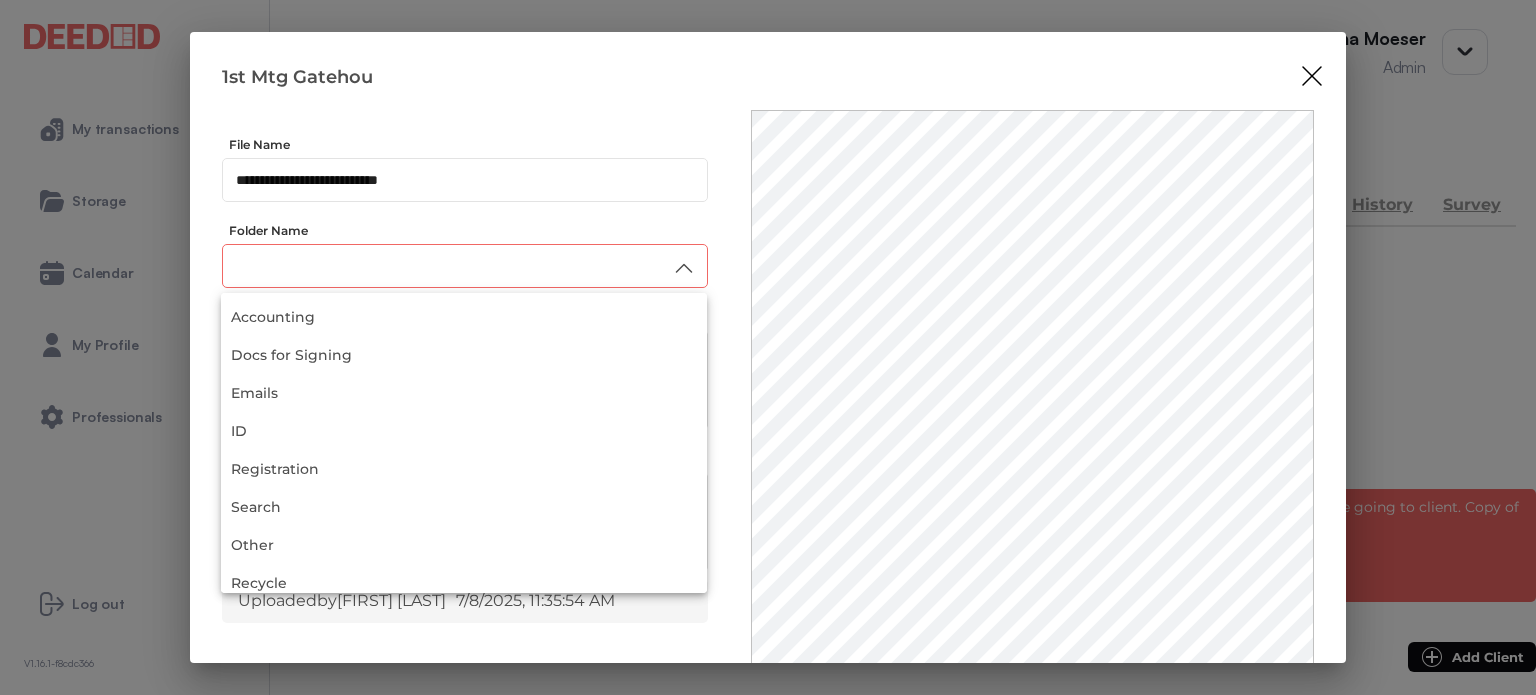 click at bounding box center (465, 266) 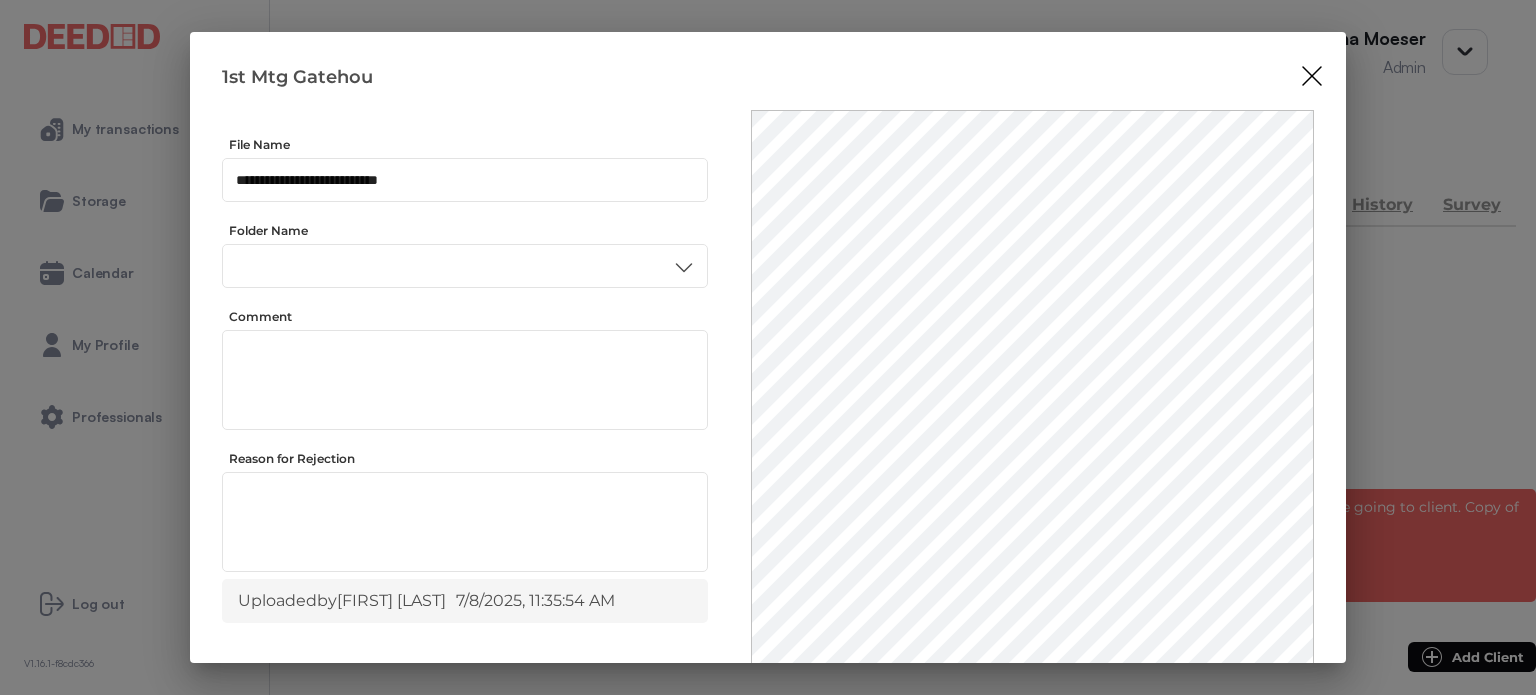 click on "Other" at bounding box center [464, 500] 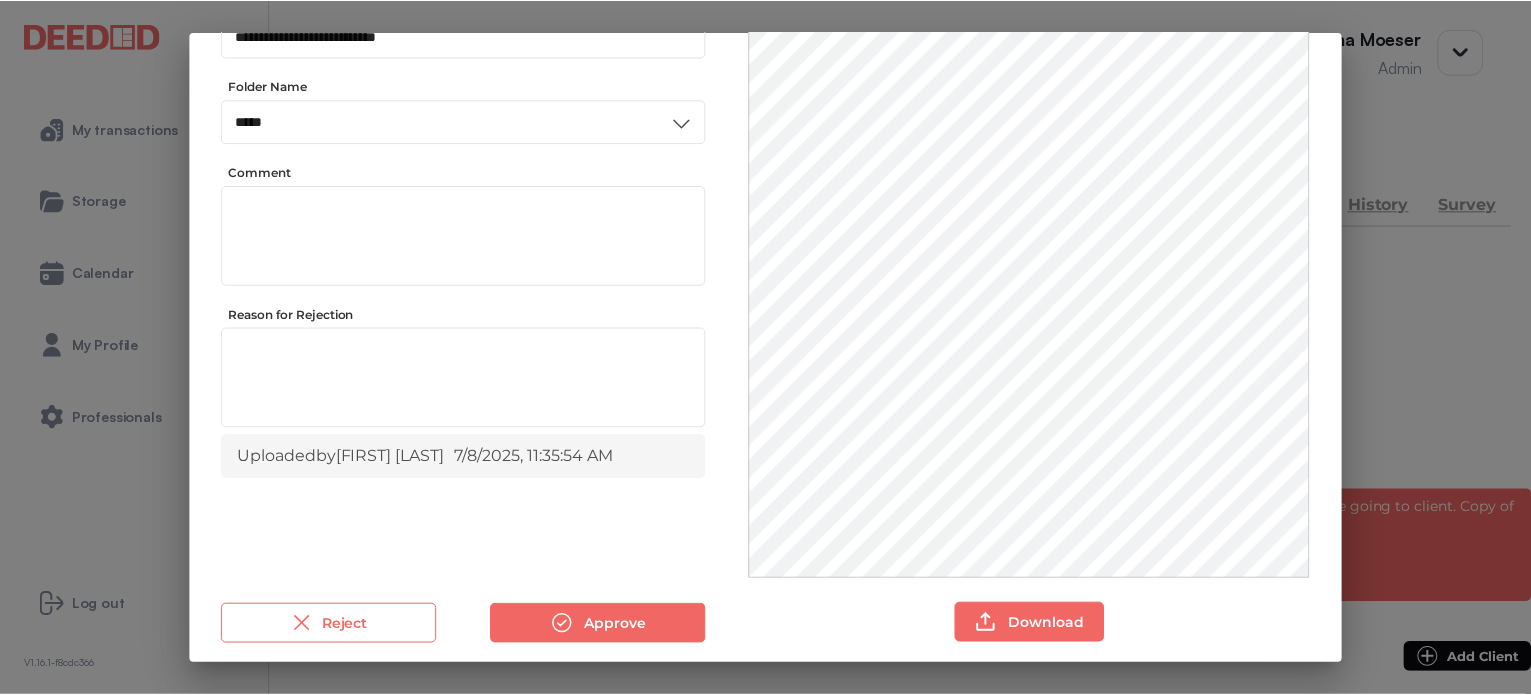 scroll, scrollTop: 156, scrollLeft: 0, axis: vertical 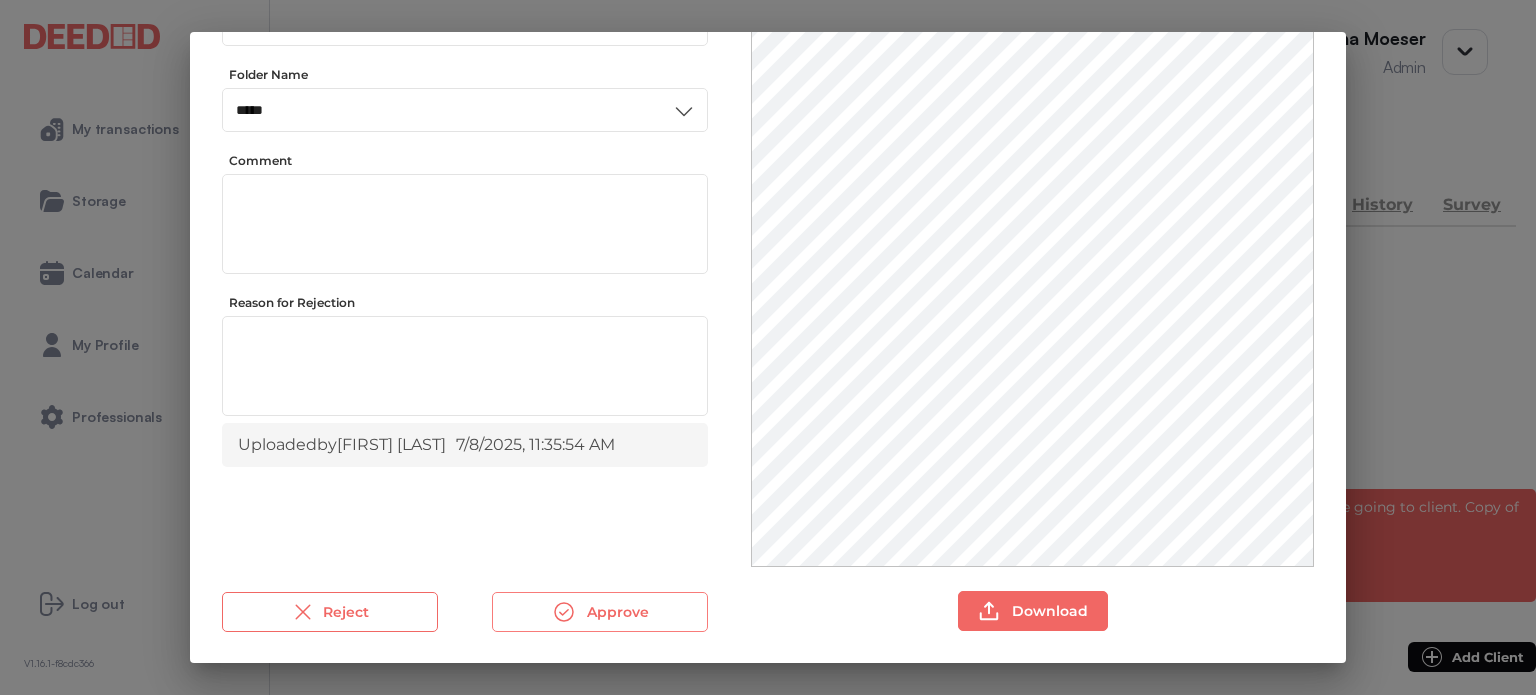 click on "Approve" at bounding box center [600, 612] 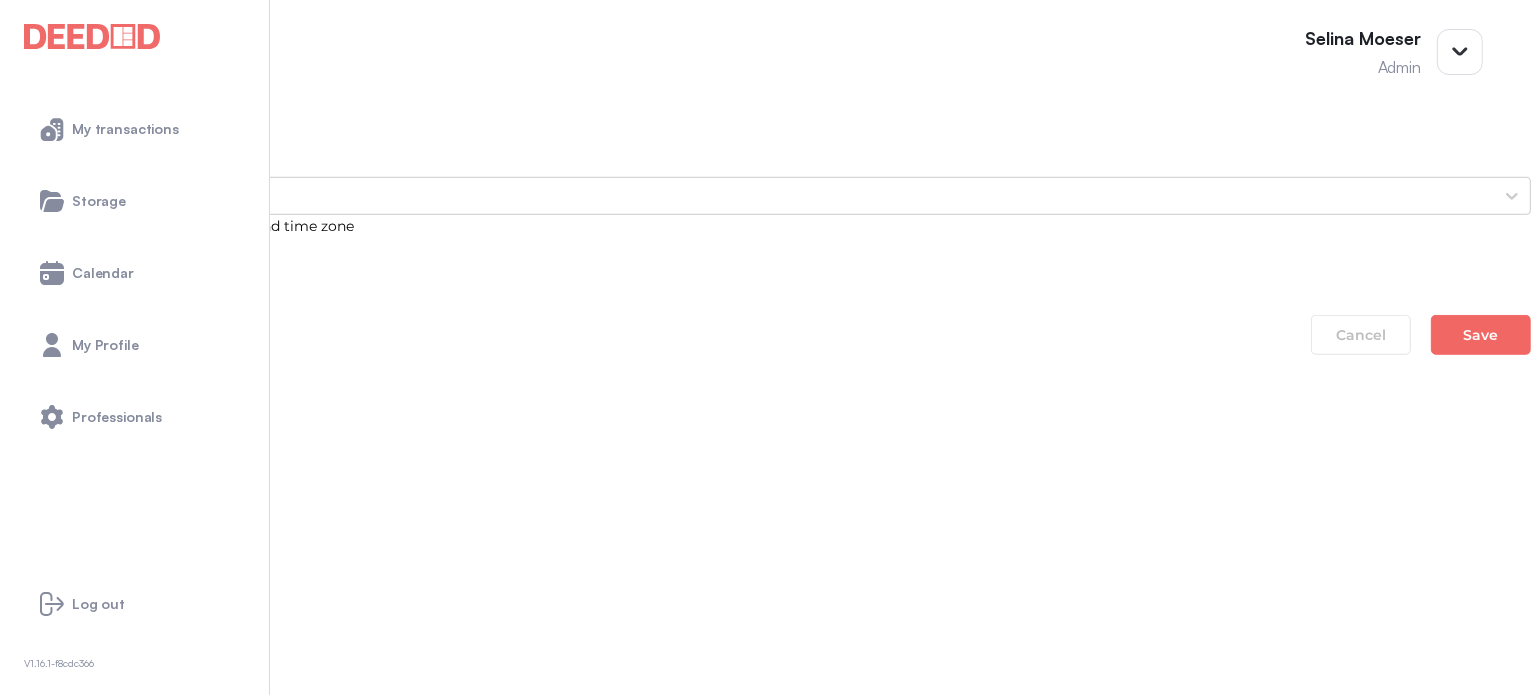scroll, scrollTop: 1600, scrollLeft: 0, axis: vertical 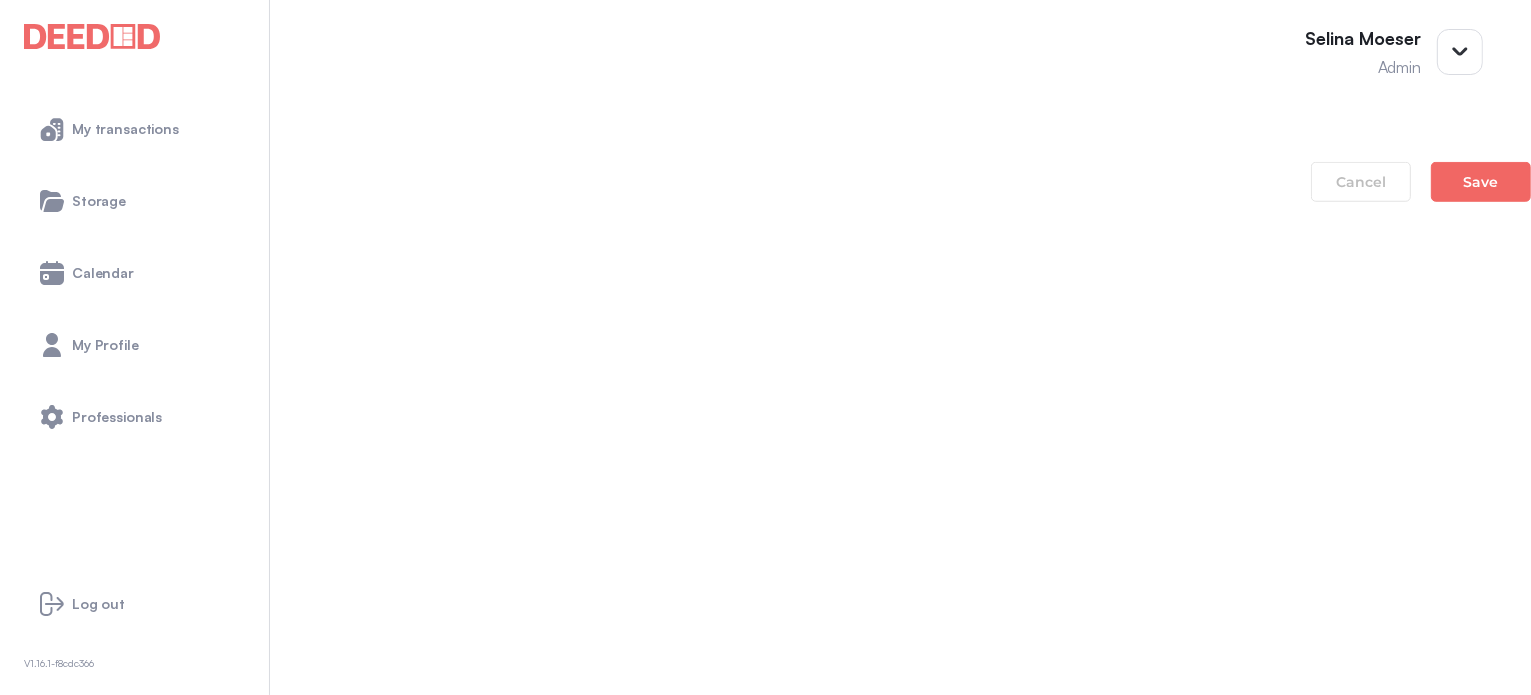 click on "2nd Mtg Gatehouse" at bounding box center [765, 1184] 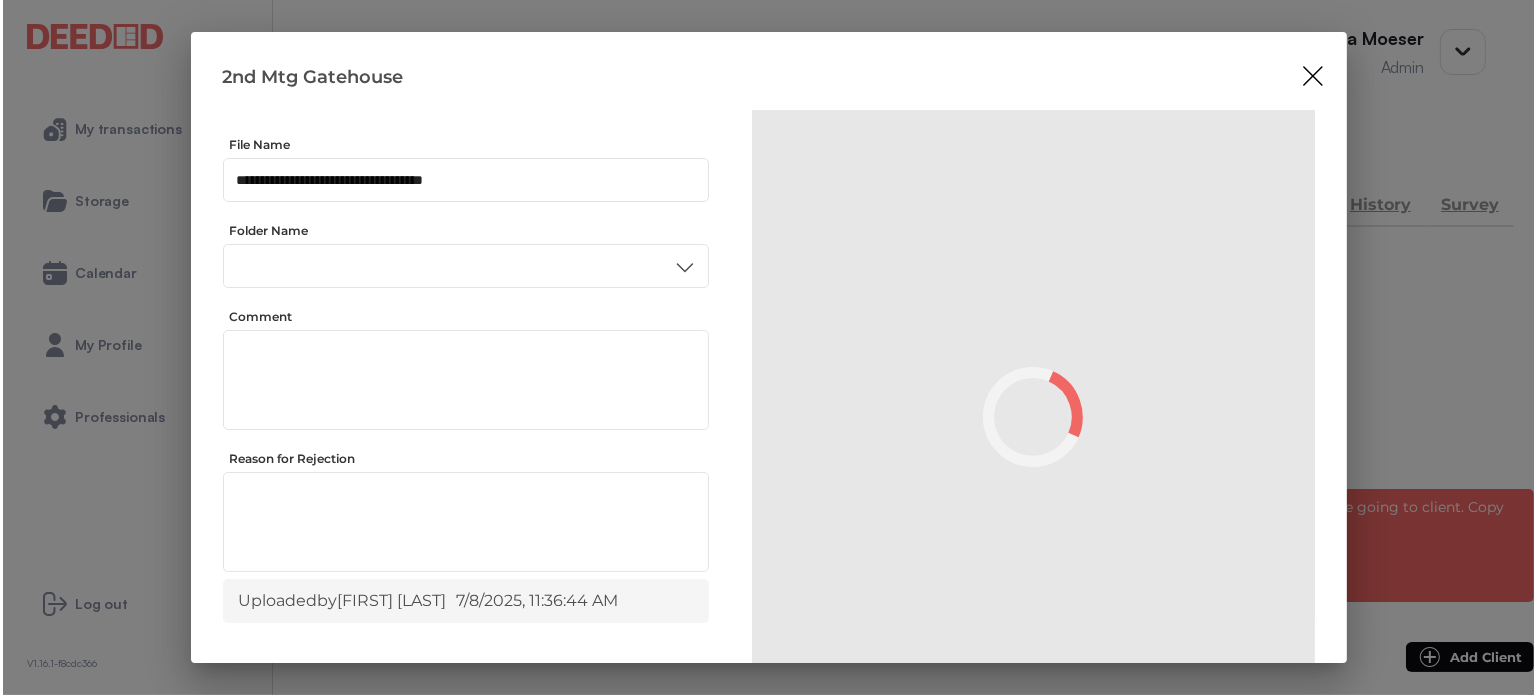 scroll, scrollTop: 0, scrollLeft: 0, axis: both 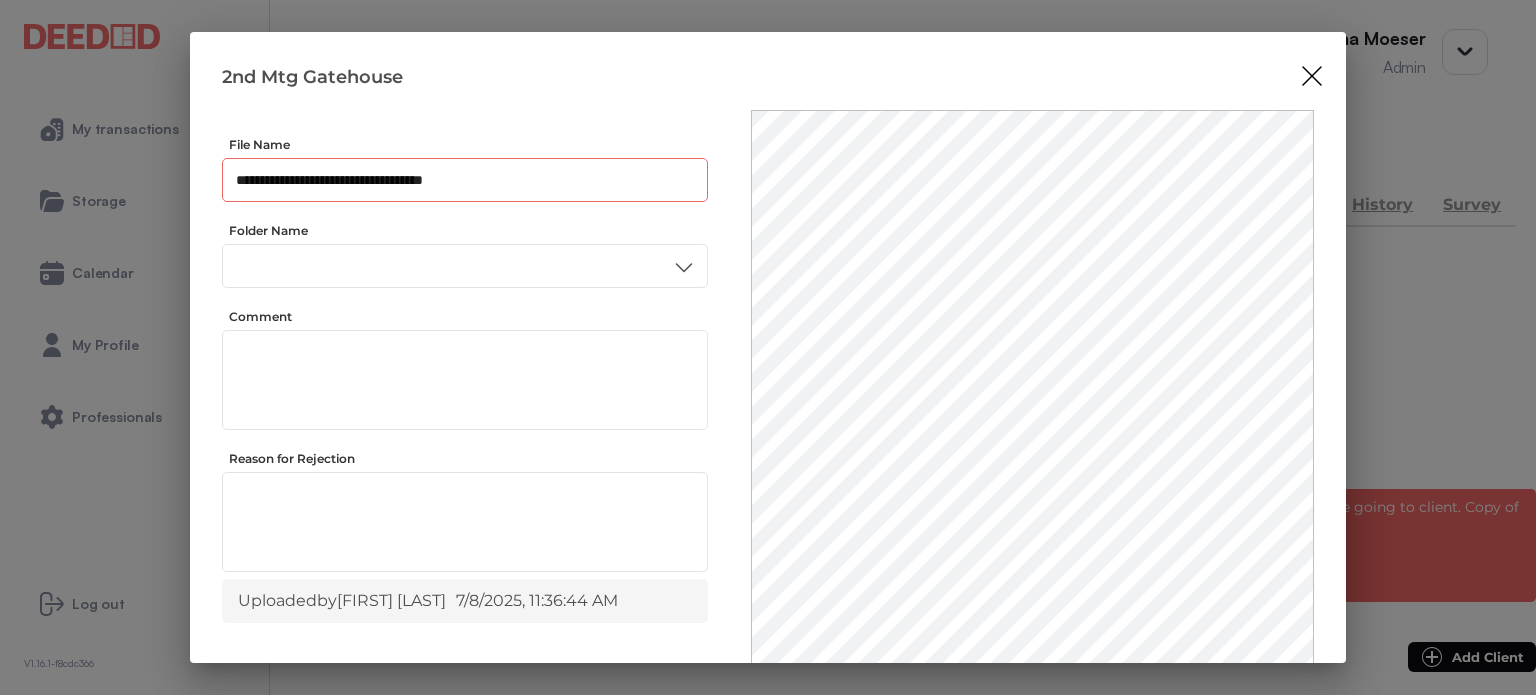 drag, startPoint x: 499, startPoint y: 180, endPoint x: 224, endPoint y: 209, distance: 276.52487 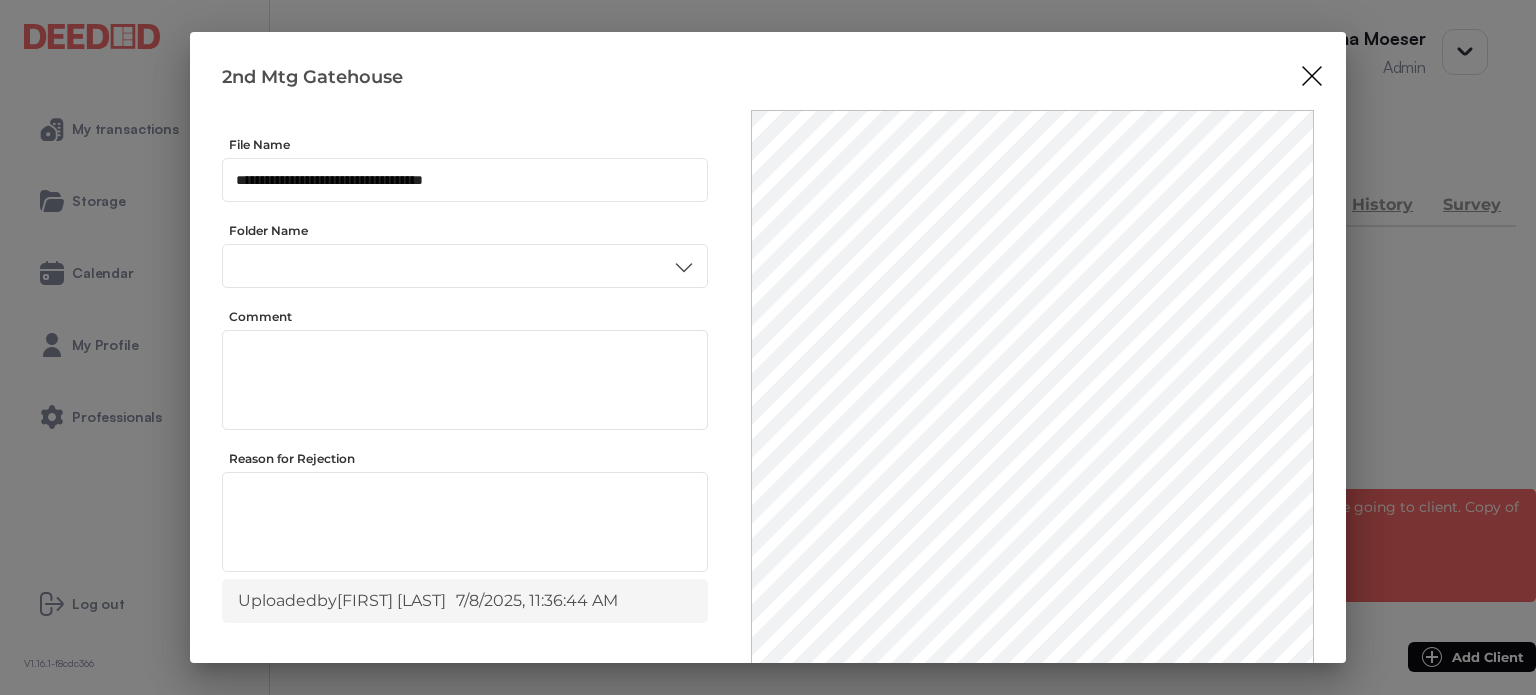 scroll, scrollTop: 60, scrollLeft: 0, axis: vertical 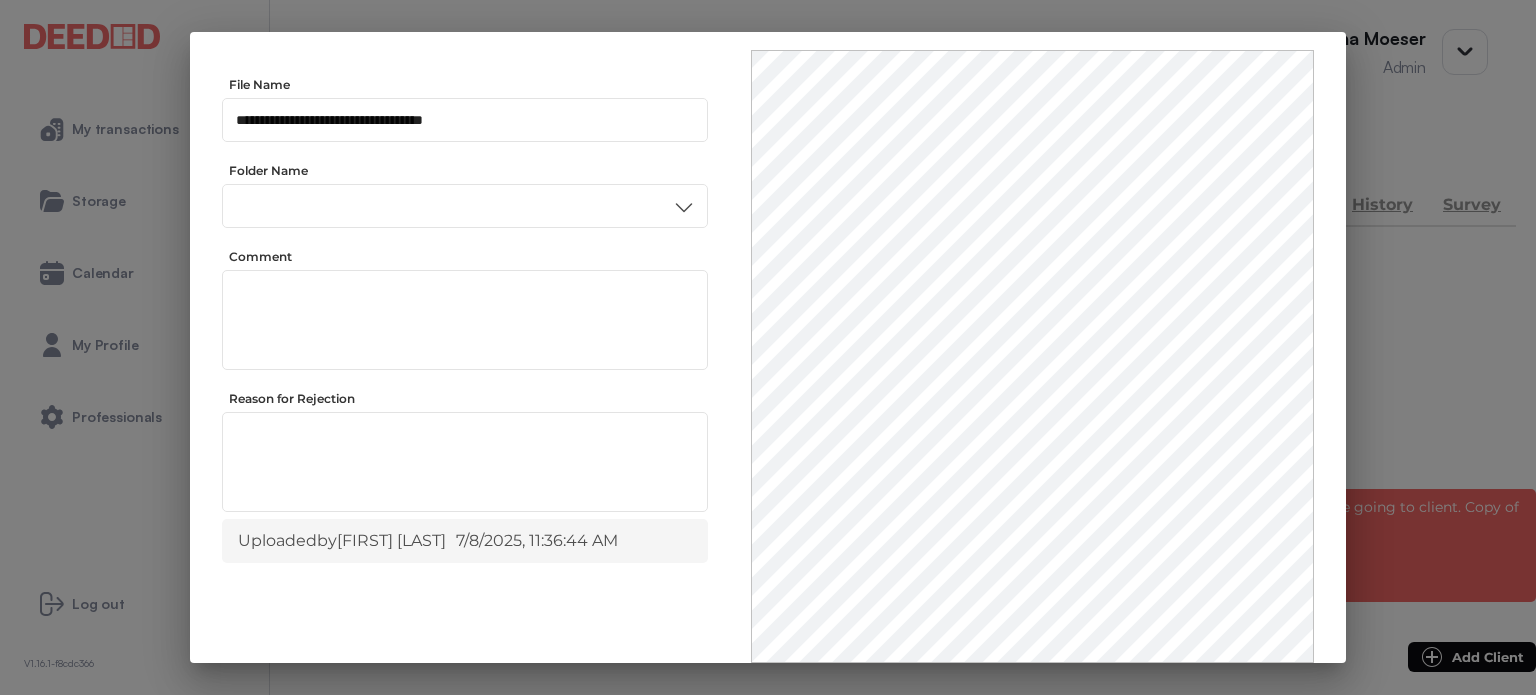 drag, startPoint x: 1159, startPoint y: 664, endPoint x: 1316, endPoint y: 669, distance: 157.0796 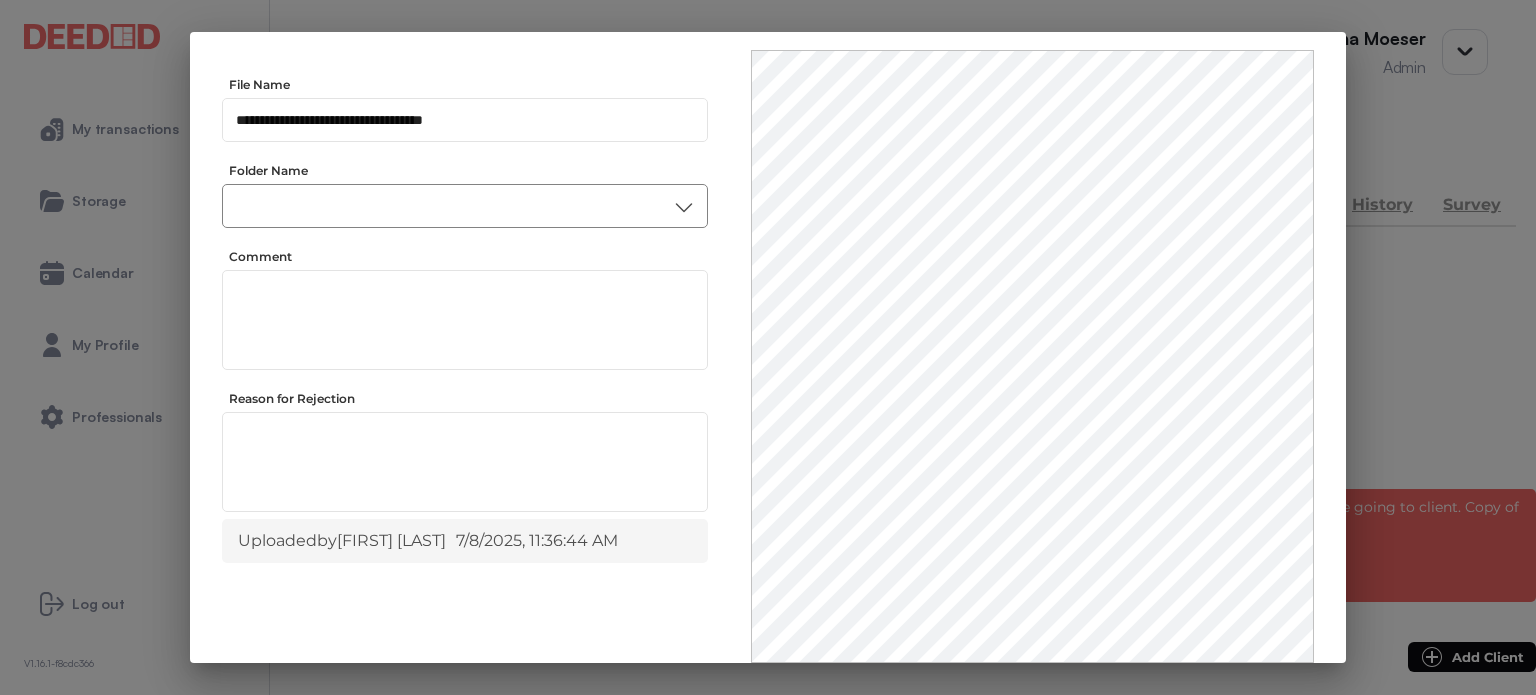 click at bounding box center [465, 206] 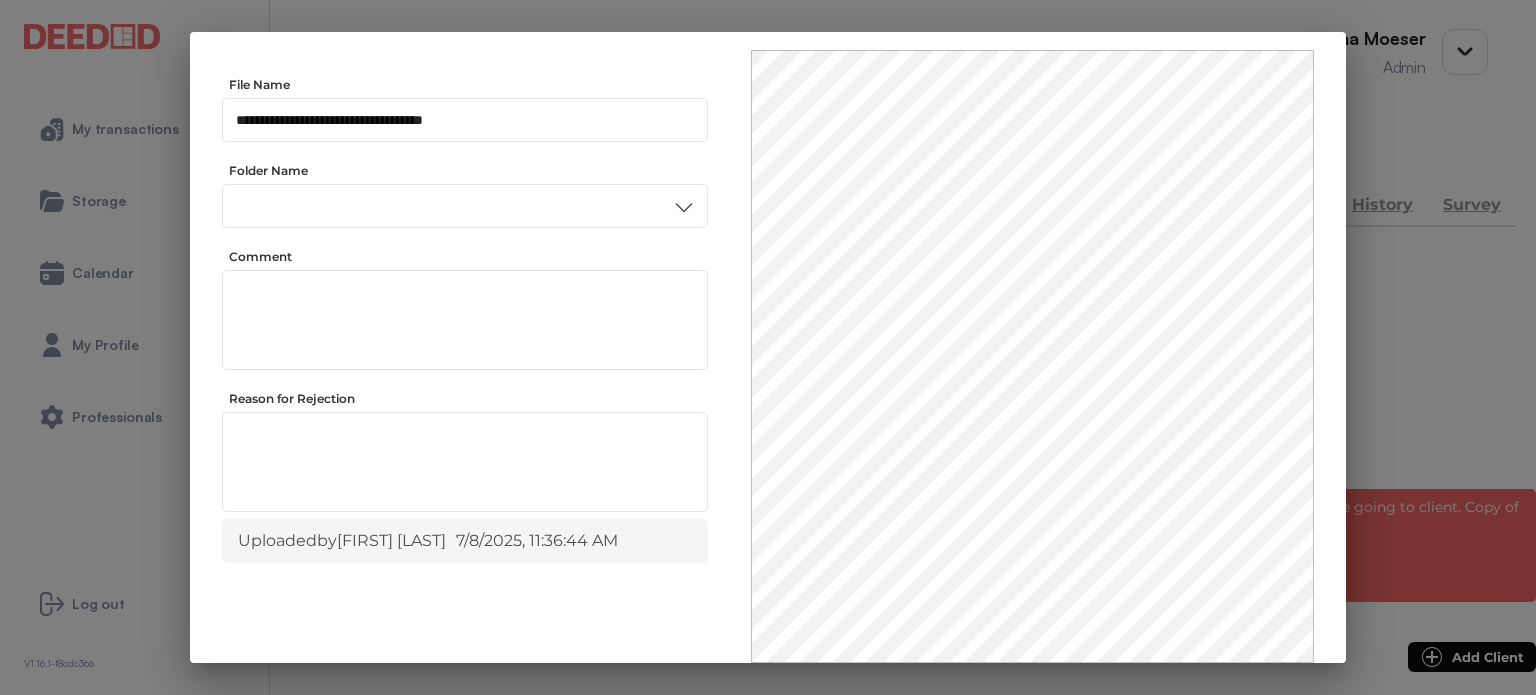 click on "Other" at bounding box center [464, 440] 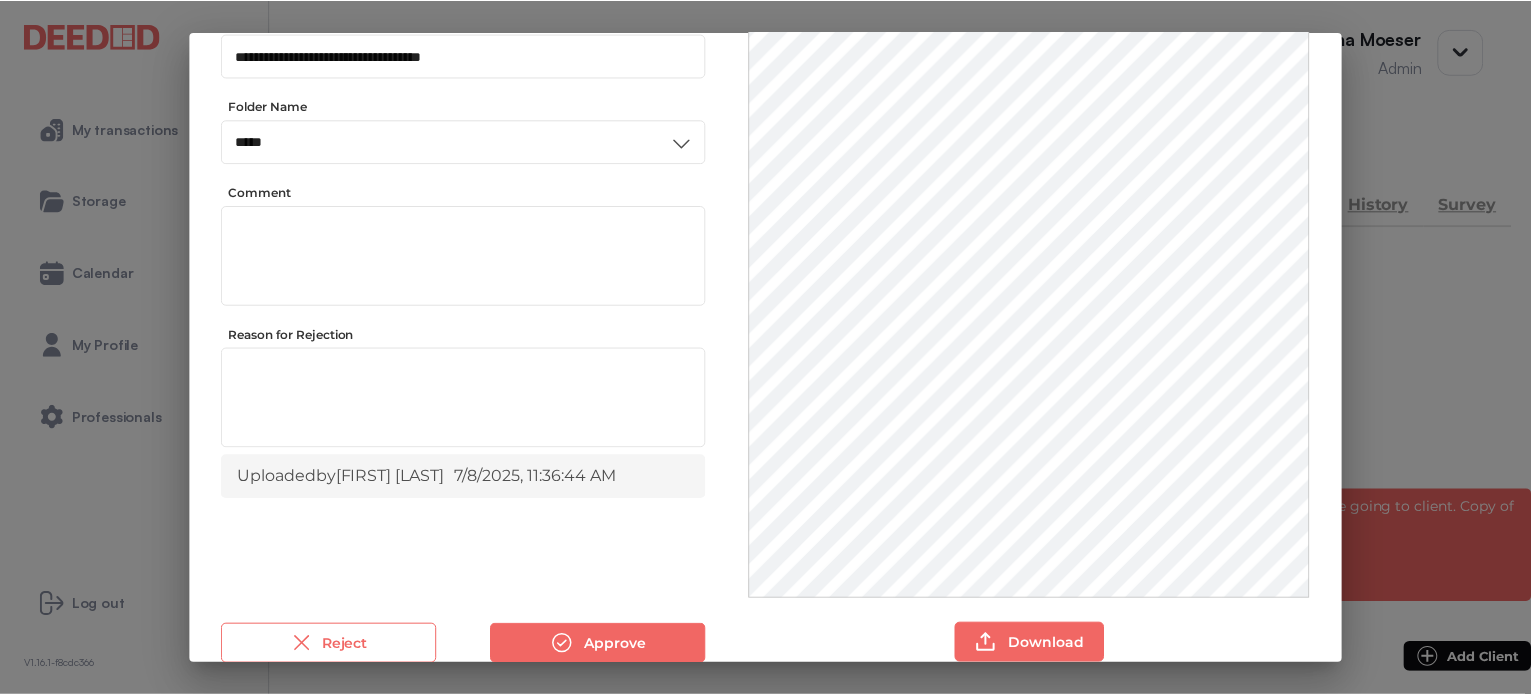 scroll, scrollTop: 156, scrollLeft: 0, axis: vertical 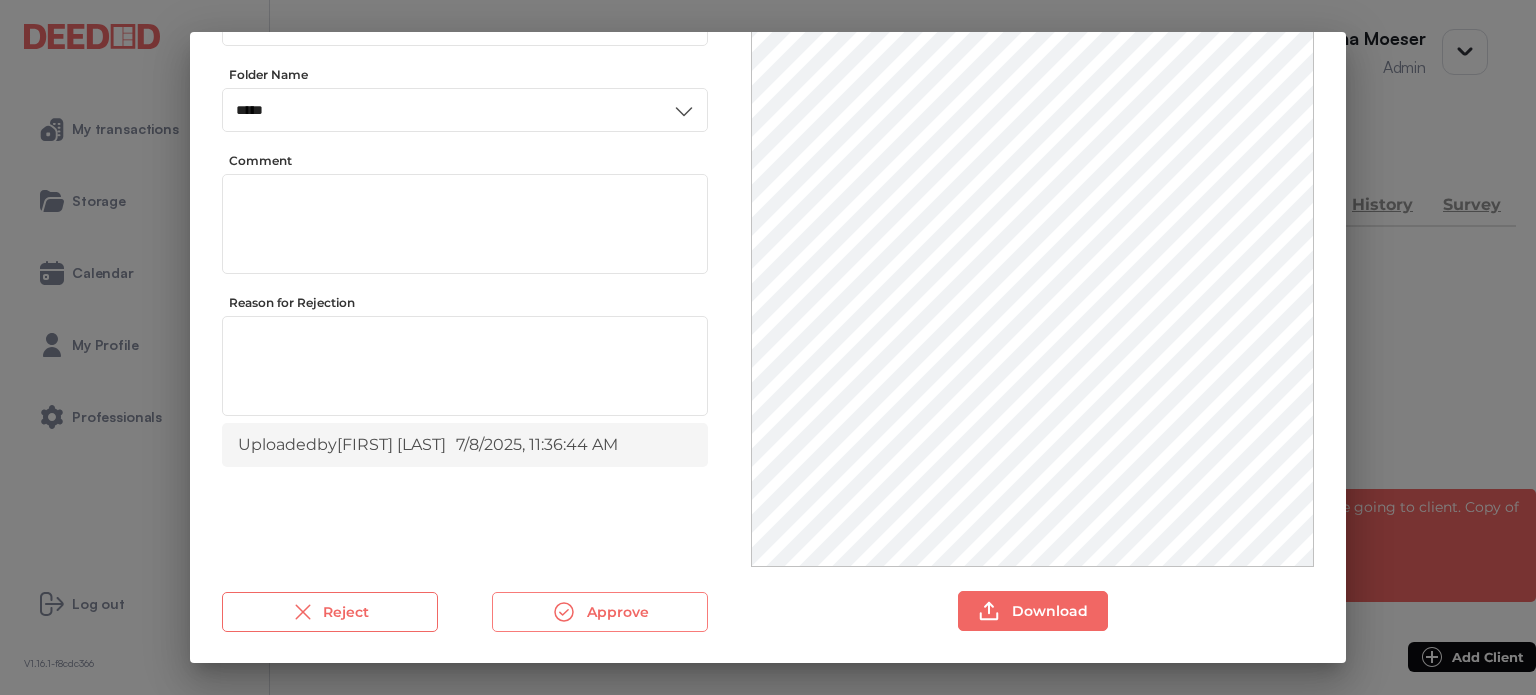click on "Approve" at bounding box center (600, 612) 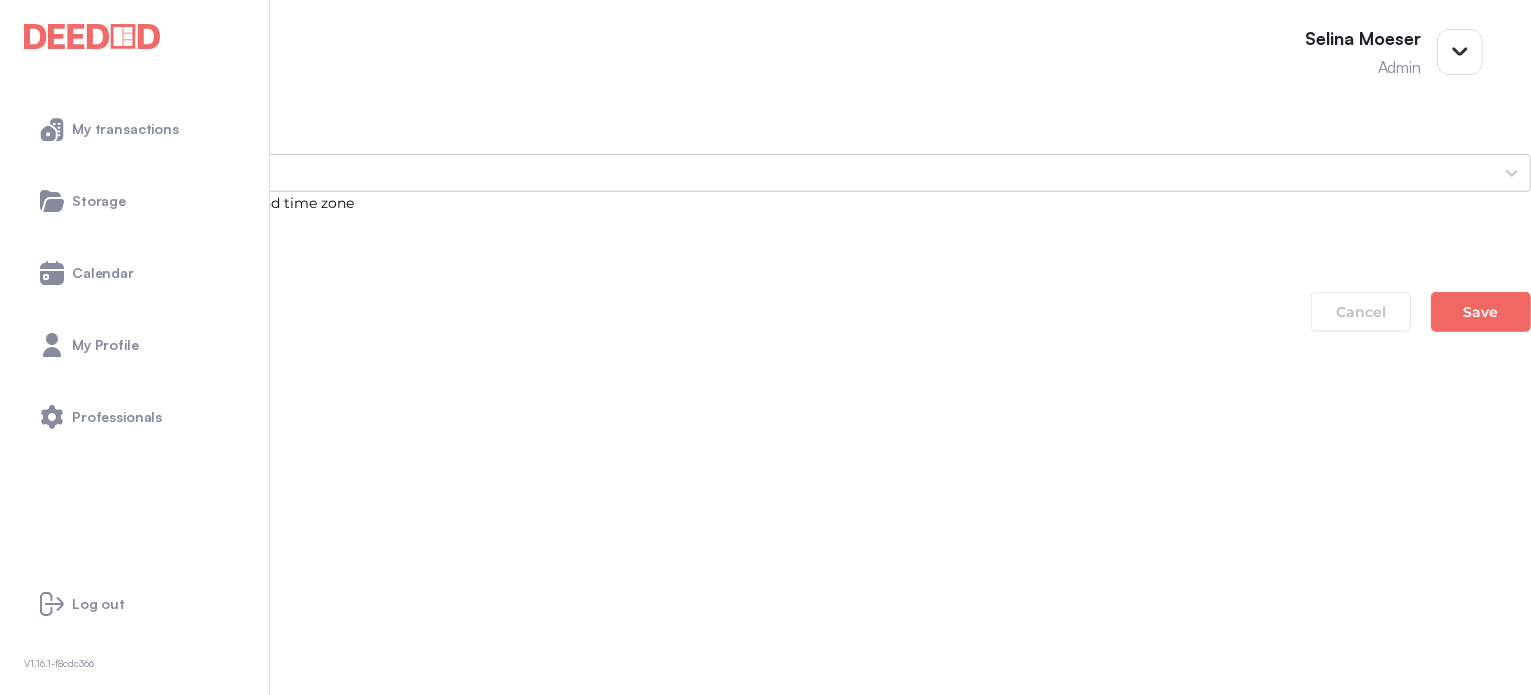 scroll, scrollTop: 1600, scrollLeft: 0, axis: vertical 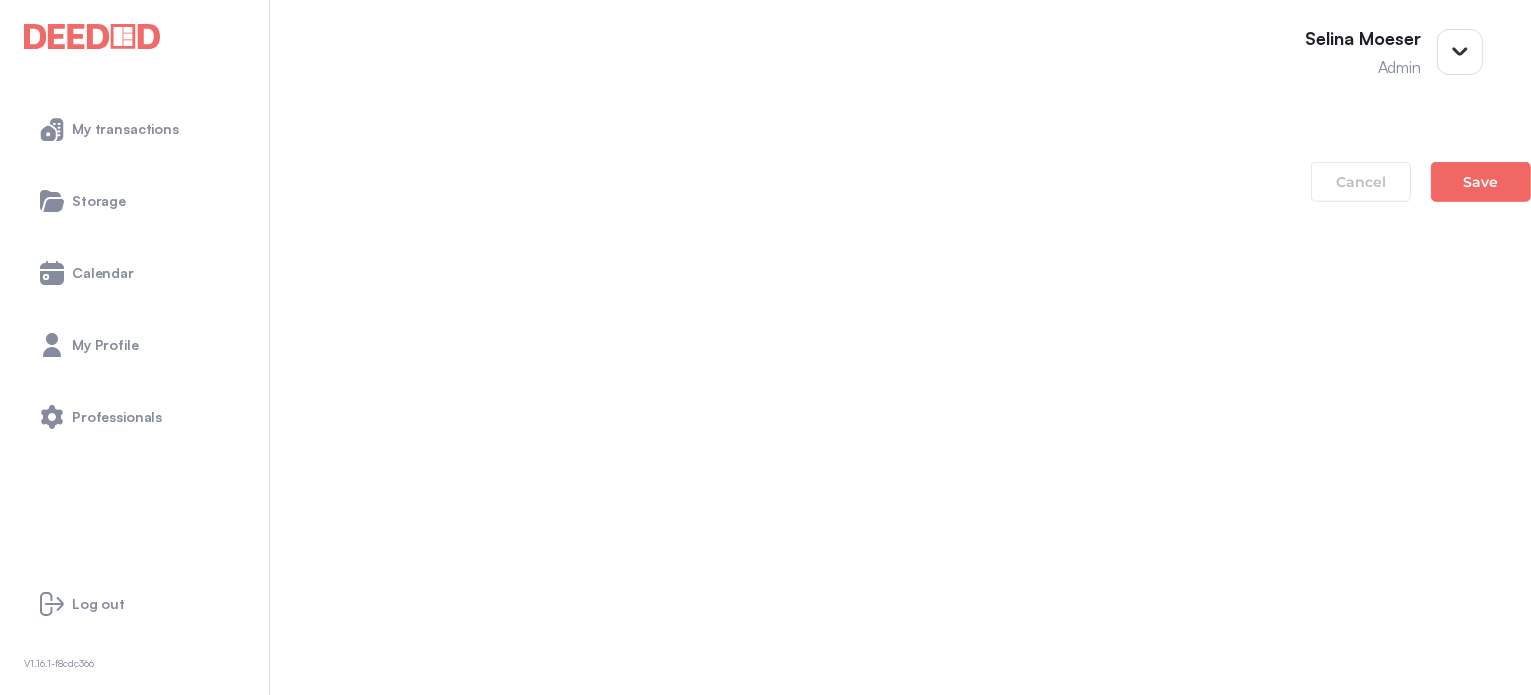click on "ID Dipu" at bounding box center (765, 1288) 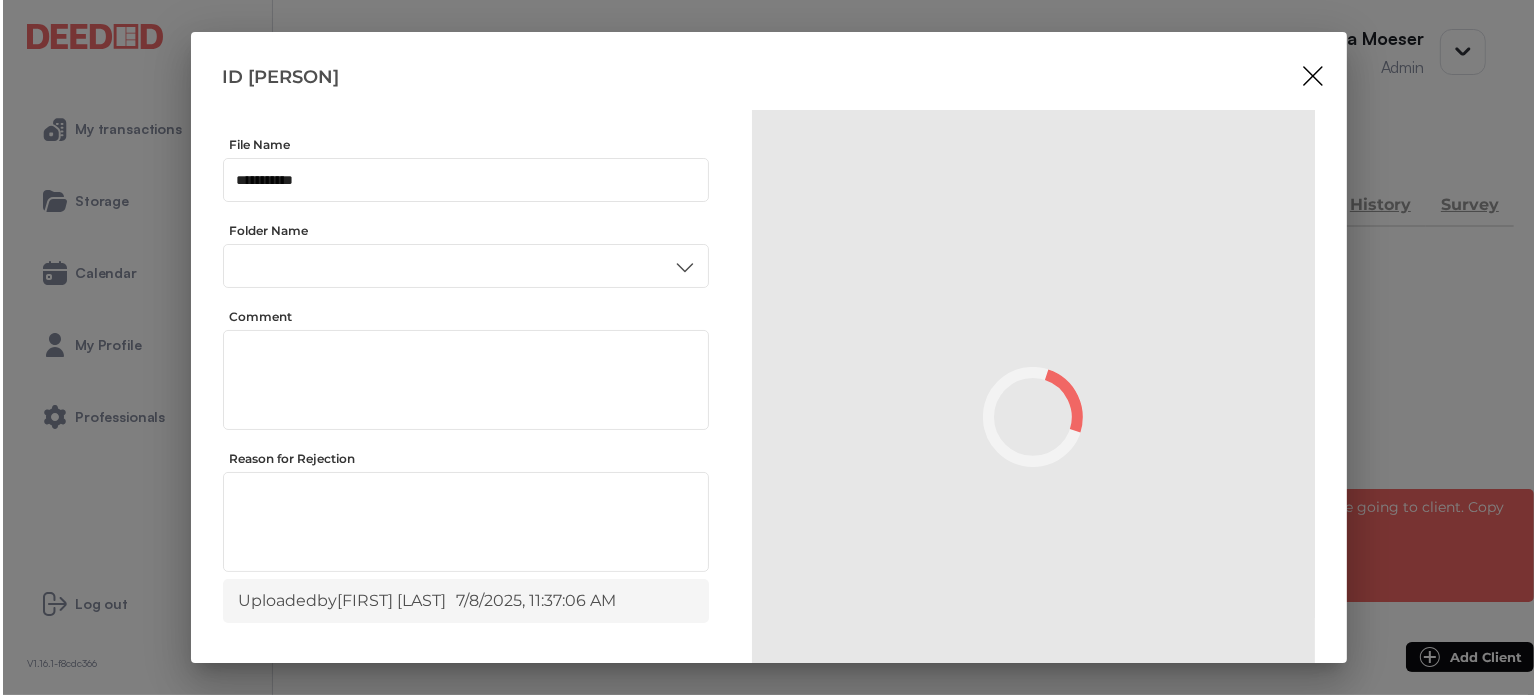 scroll, scrollTop: 0, scrollLeft: 0, axis: both 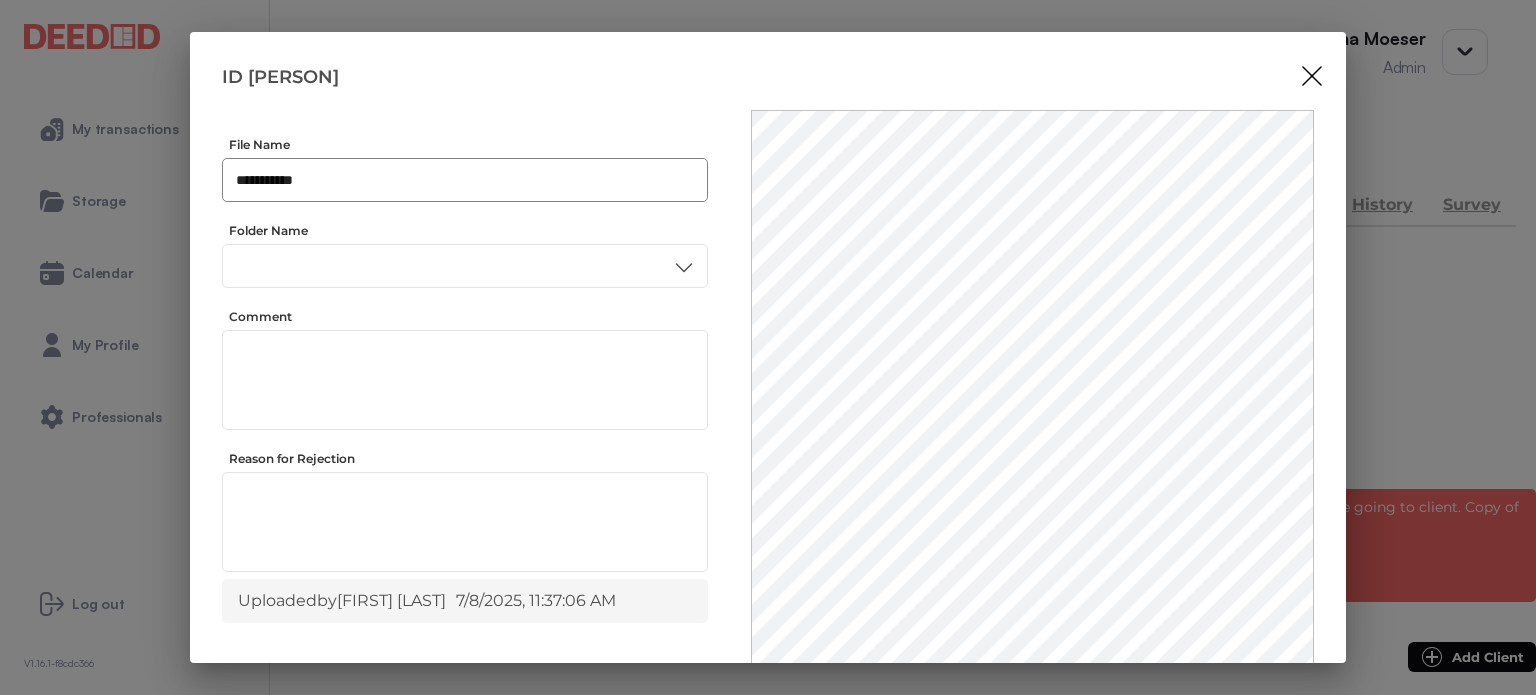 click on "**********" at bounding box center (465, 180) 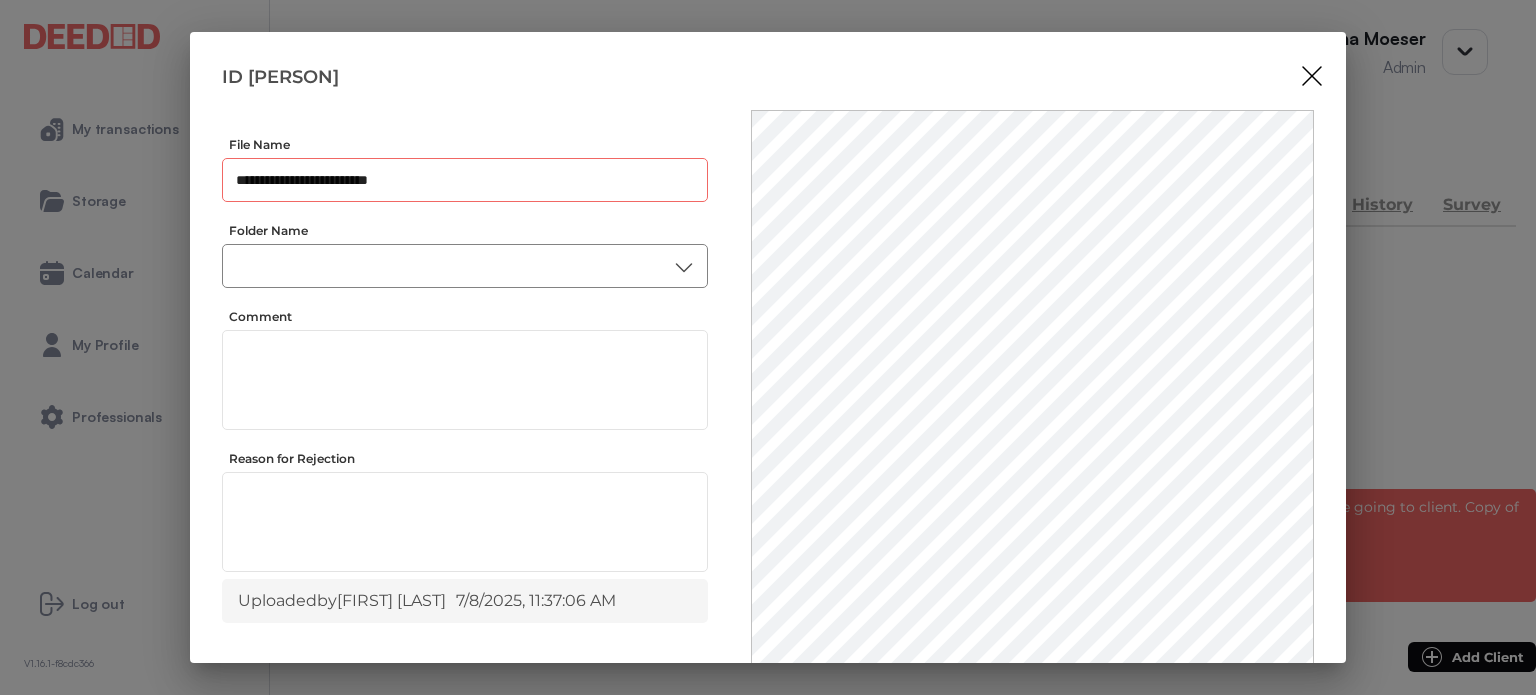 type on "**********" 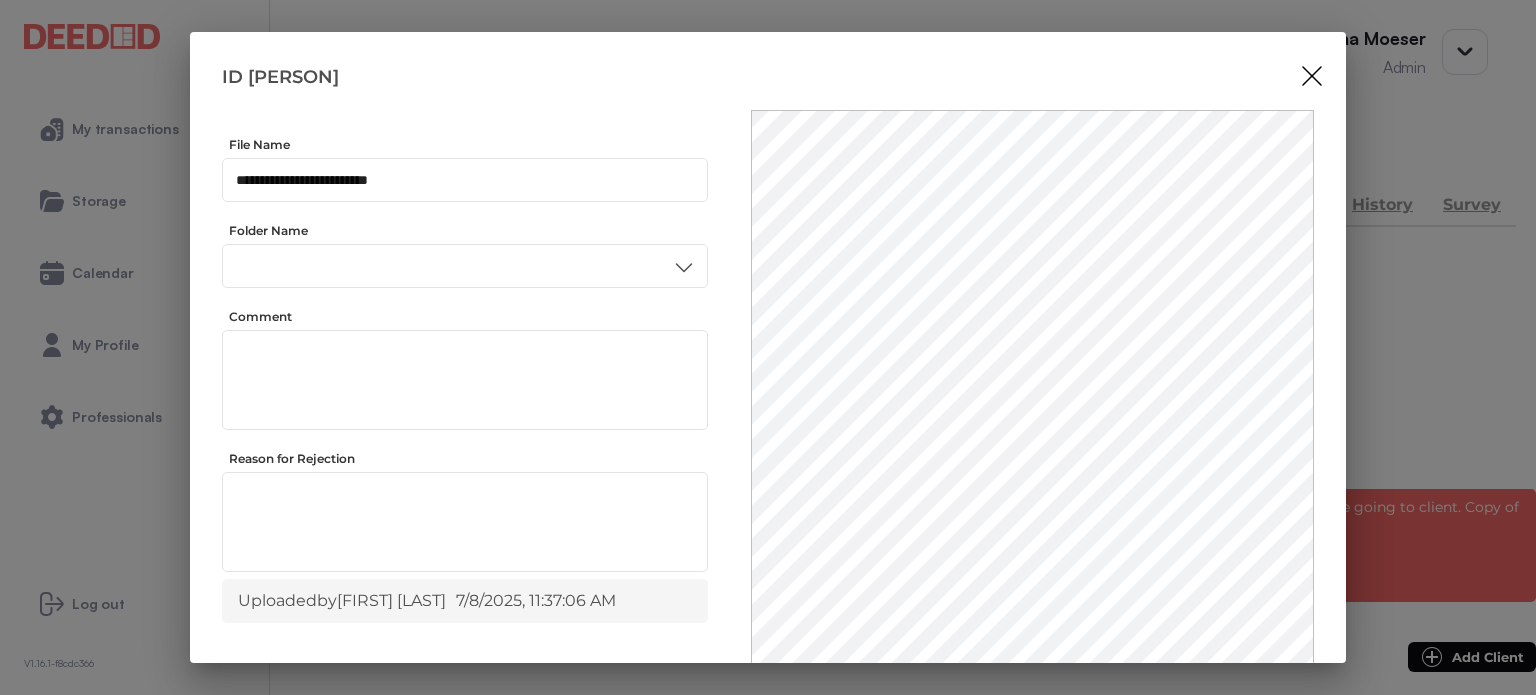click on "ID" at bounding box center (464, 436) 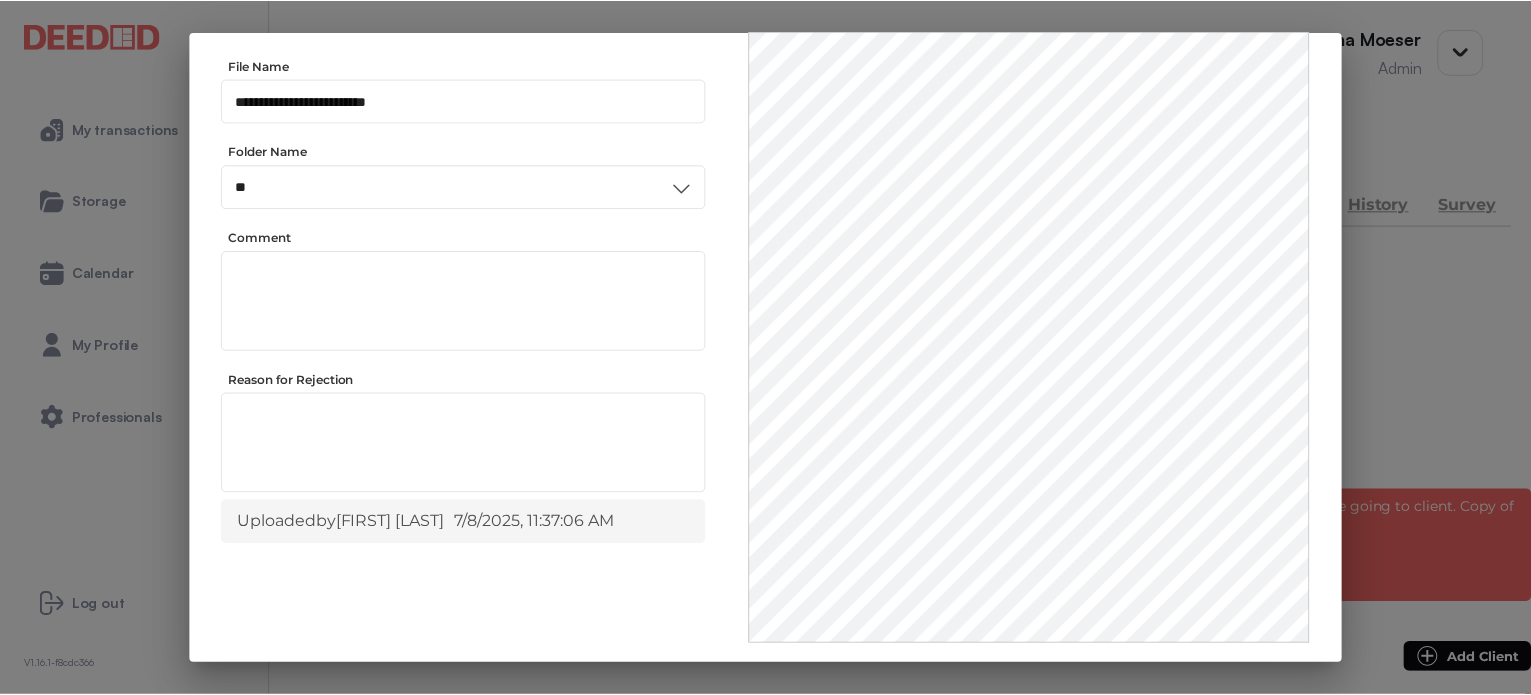 scroll, scrollTop: 156, scrollLeft: 0, axis: vertical 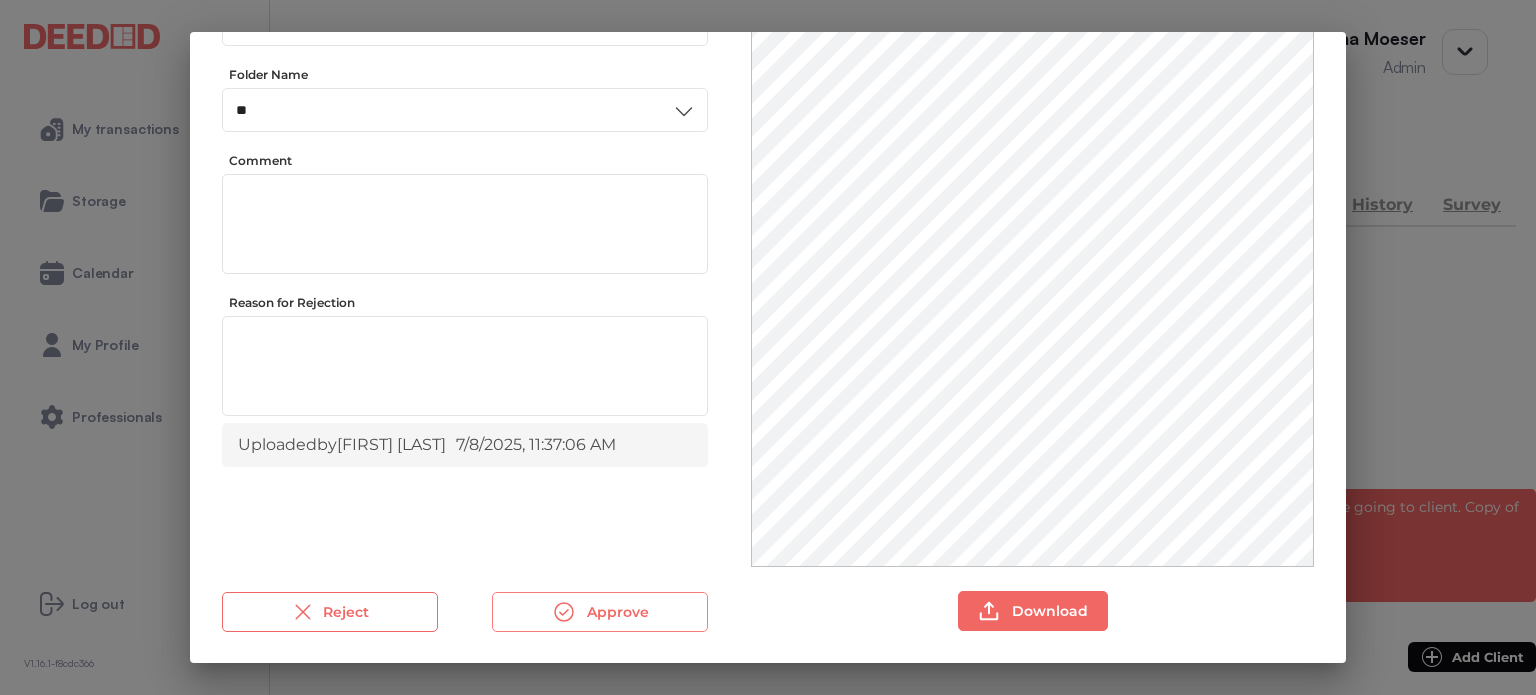 click on "Approve" at bounding box center [600, 612] 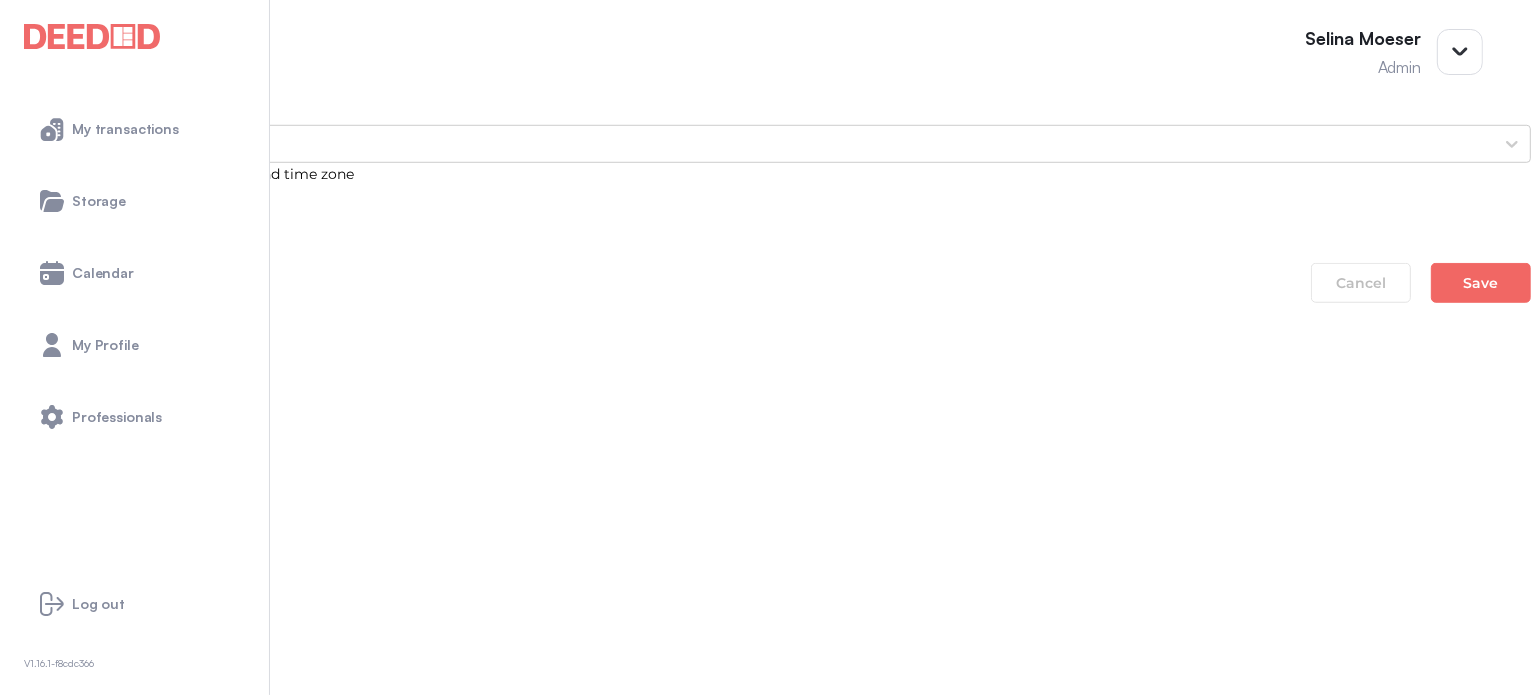 scroll, scrollTop: 1600, scrollLeft: 0, axis: vertical 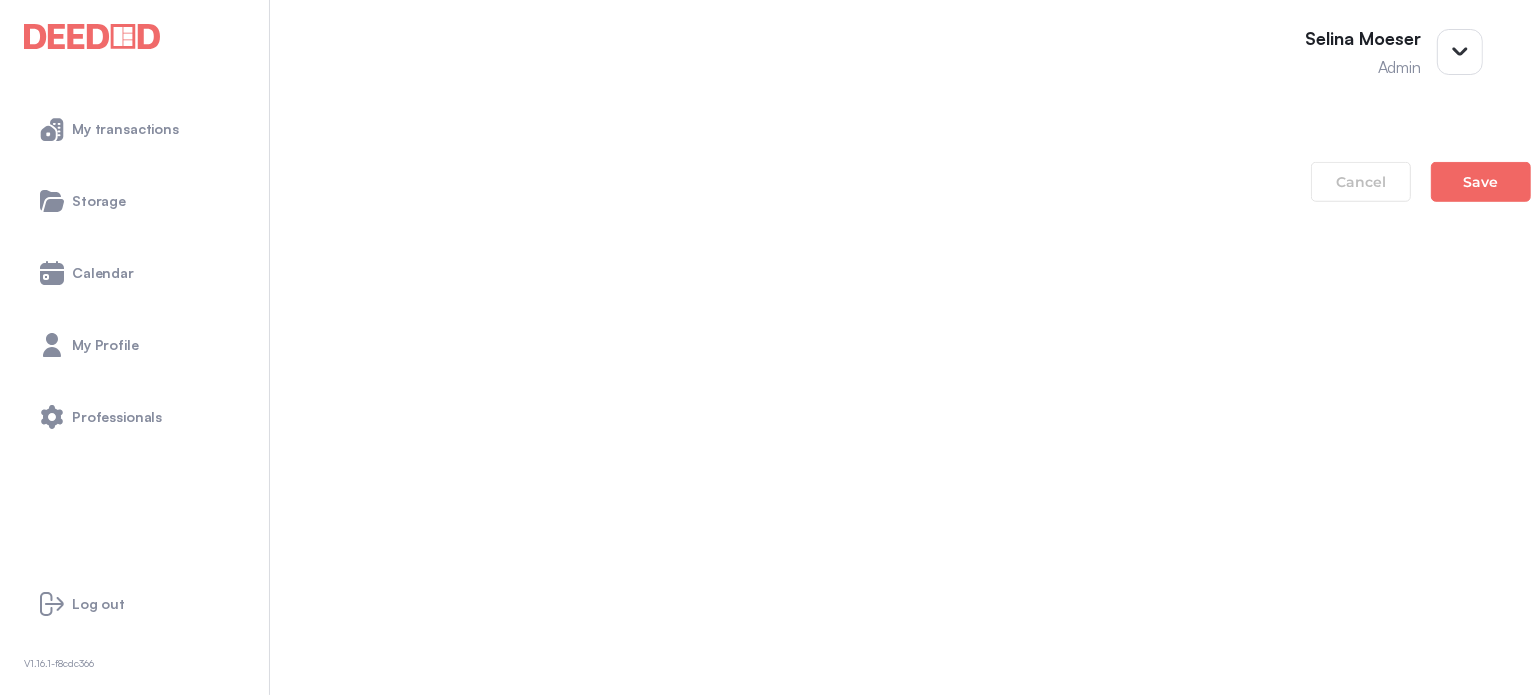 click on "ID Divya ID-Divya-DL-F&B.pdf" at bounding box center [765, 1401] 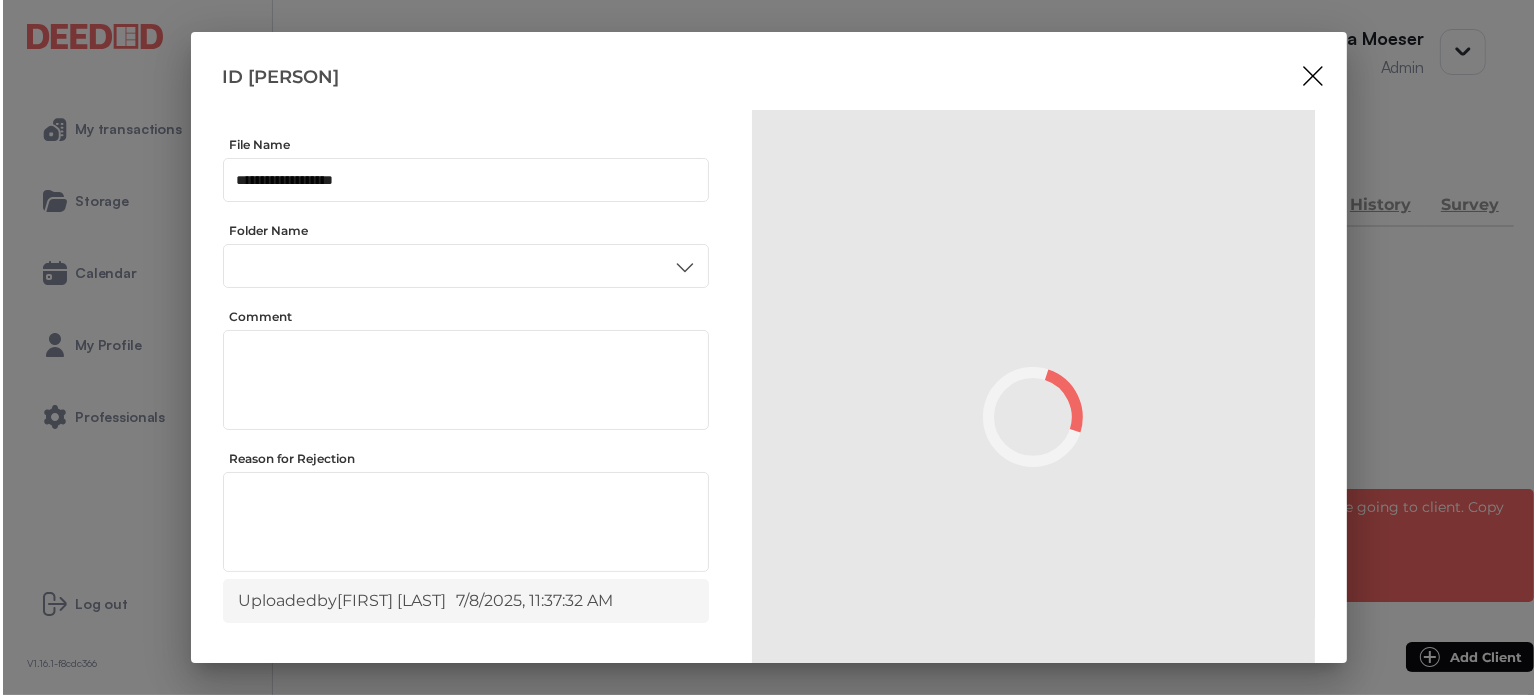 scroll, scrollTop: 0, scrollLeft: 0, axis: both 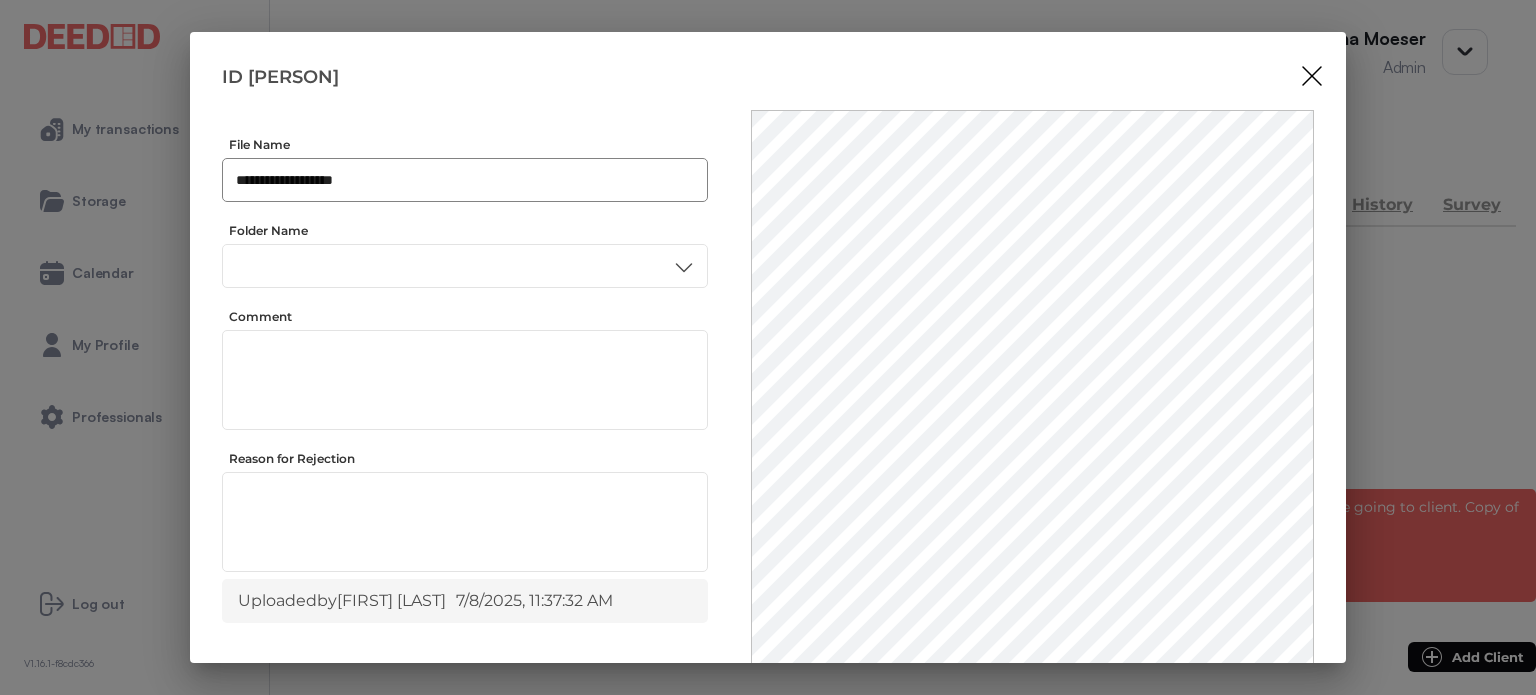 click on "**********" at bounding box center [465, 180] 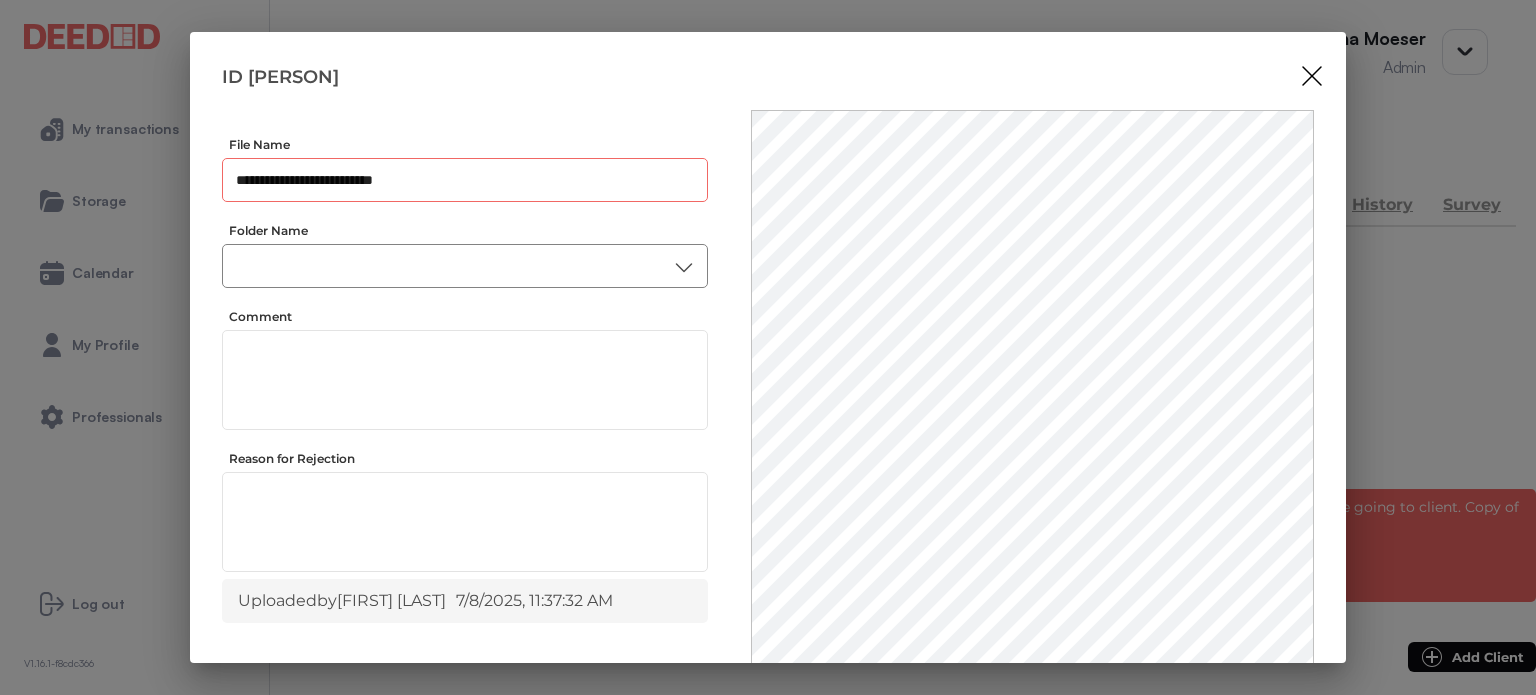 type on "**********" 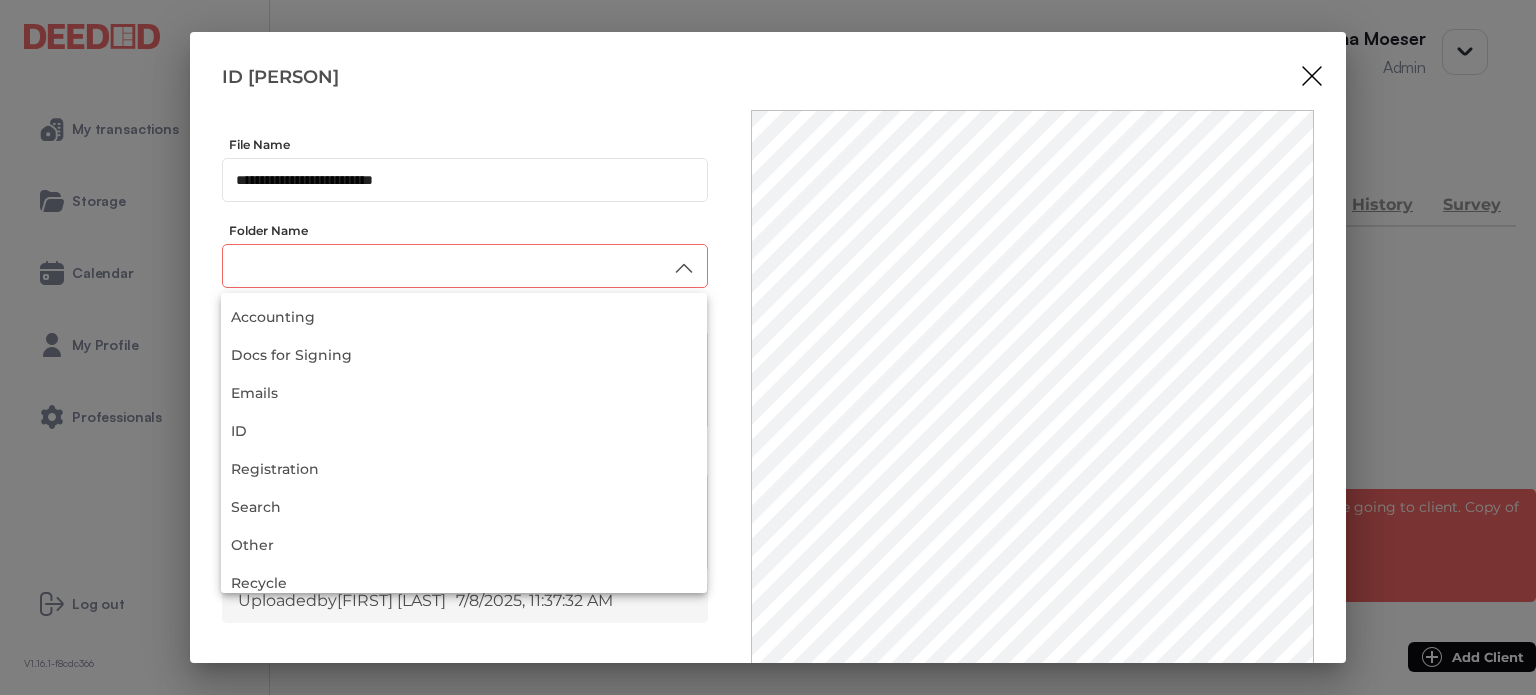 click at bounding box center [465, 266] 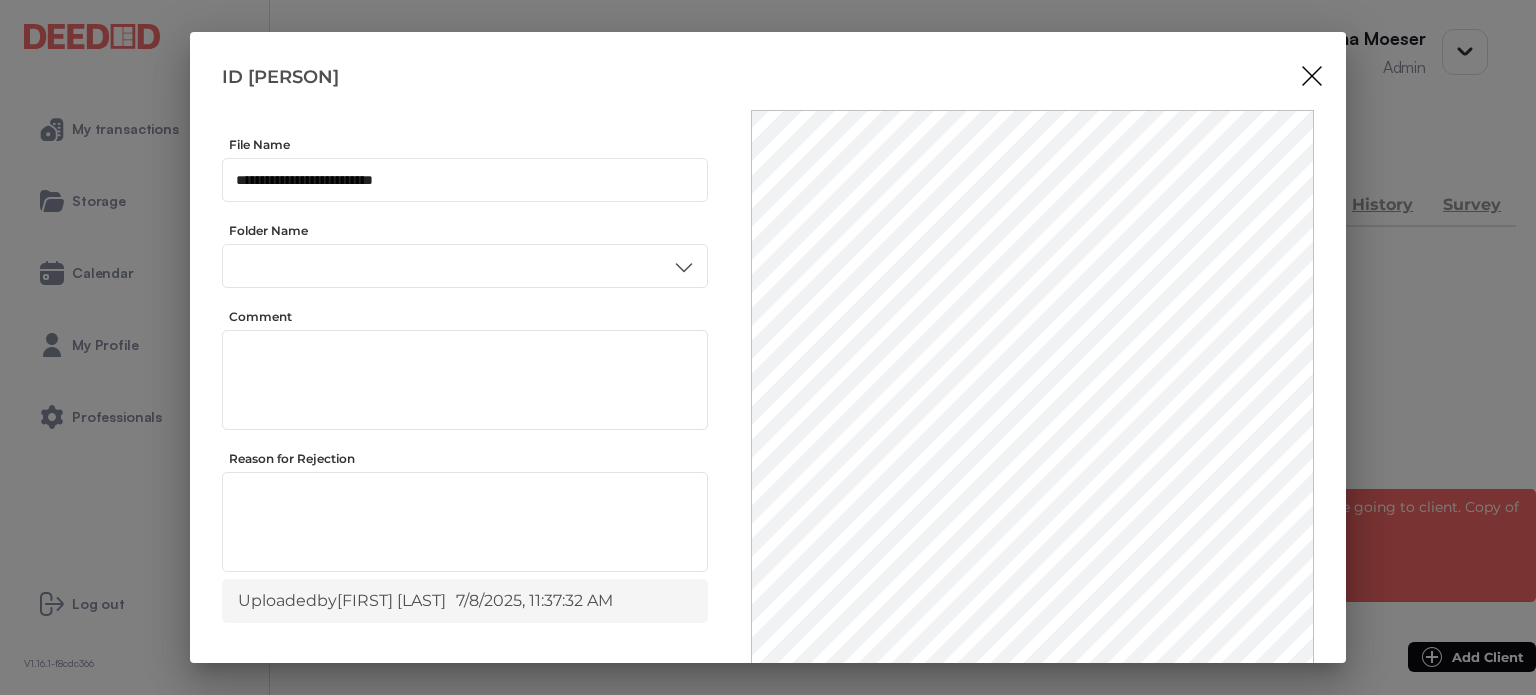 click on "ID" at bounding box center [464, 436] 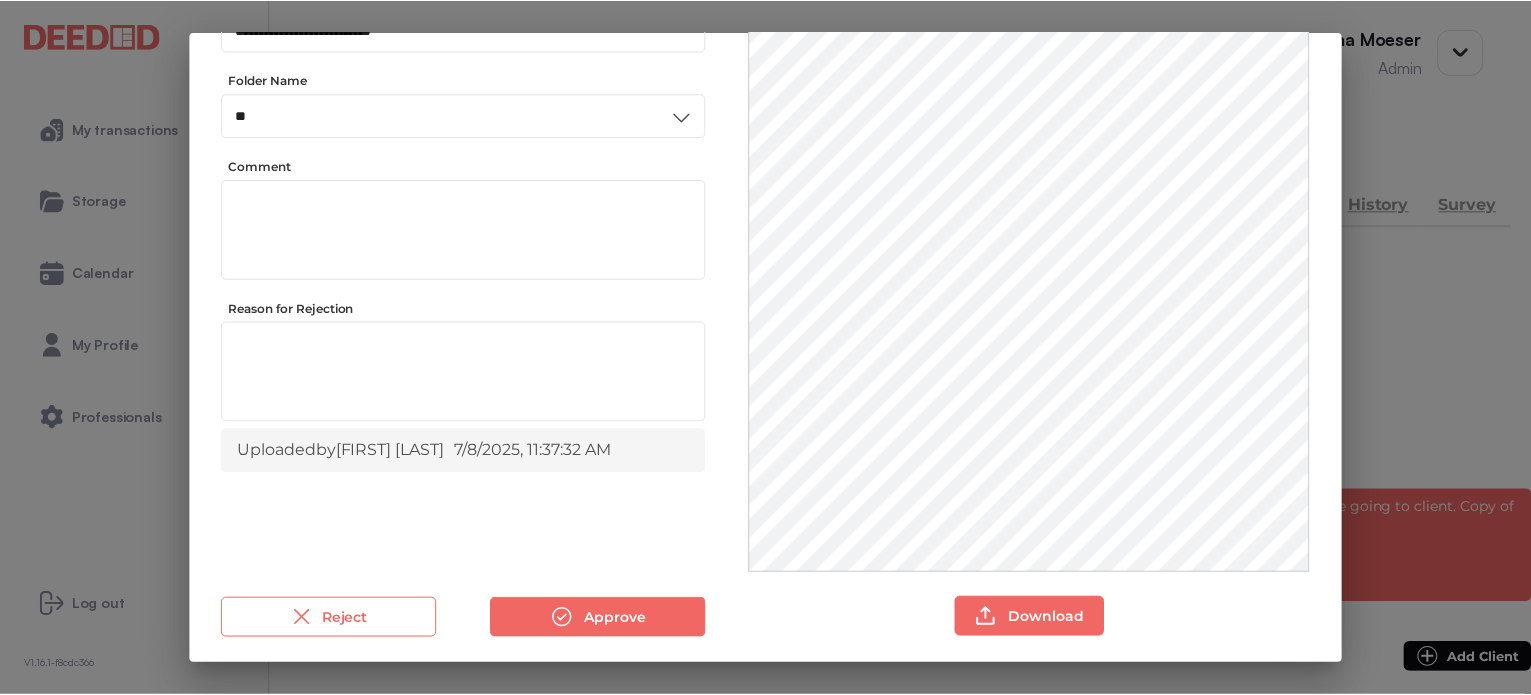 scroll, scrollTop: 156, scrollLeft: 0, axis: vertical 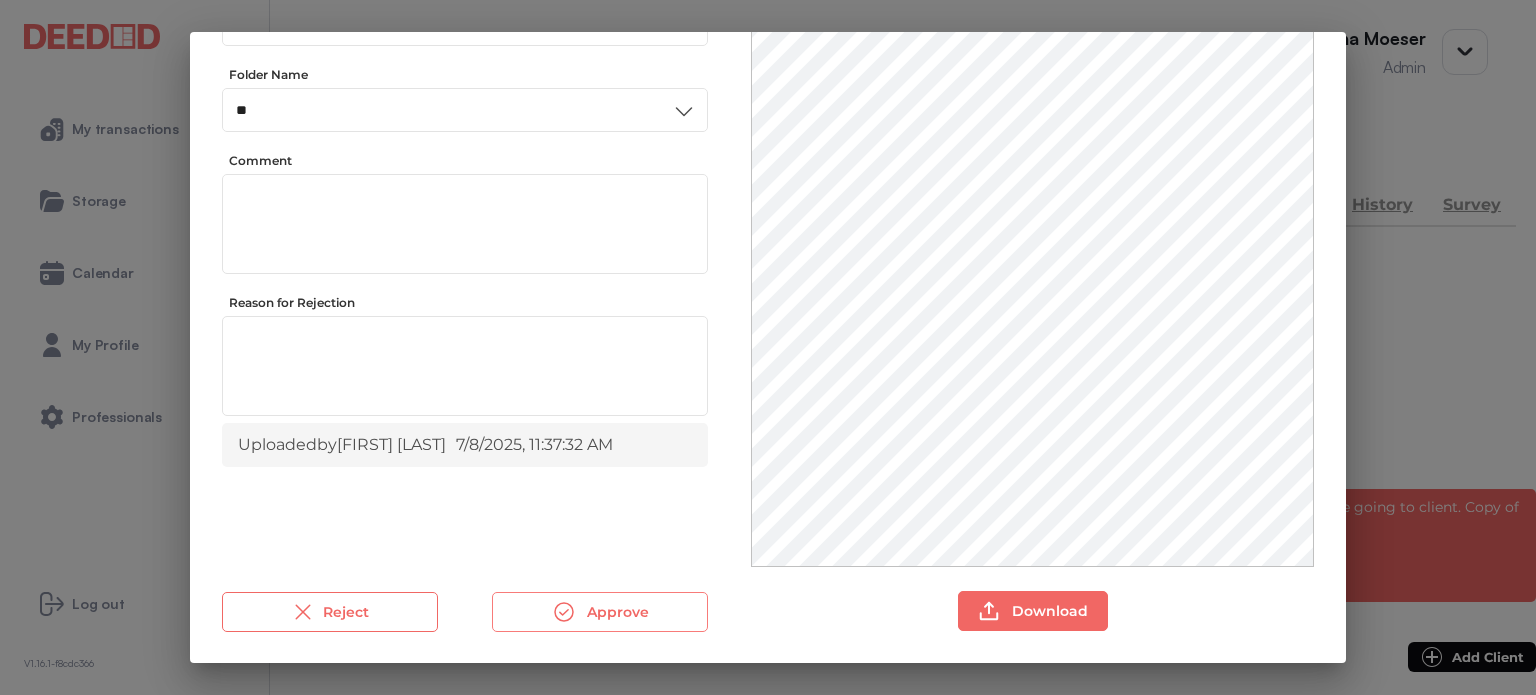 click on "Approve" at bounding box center (600, 612) 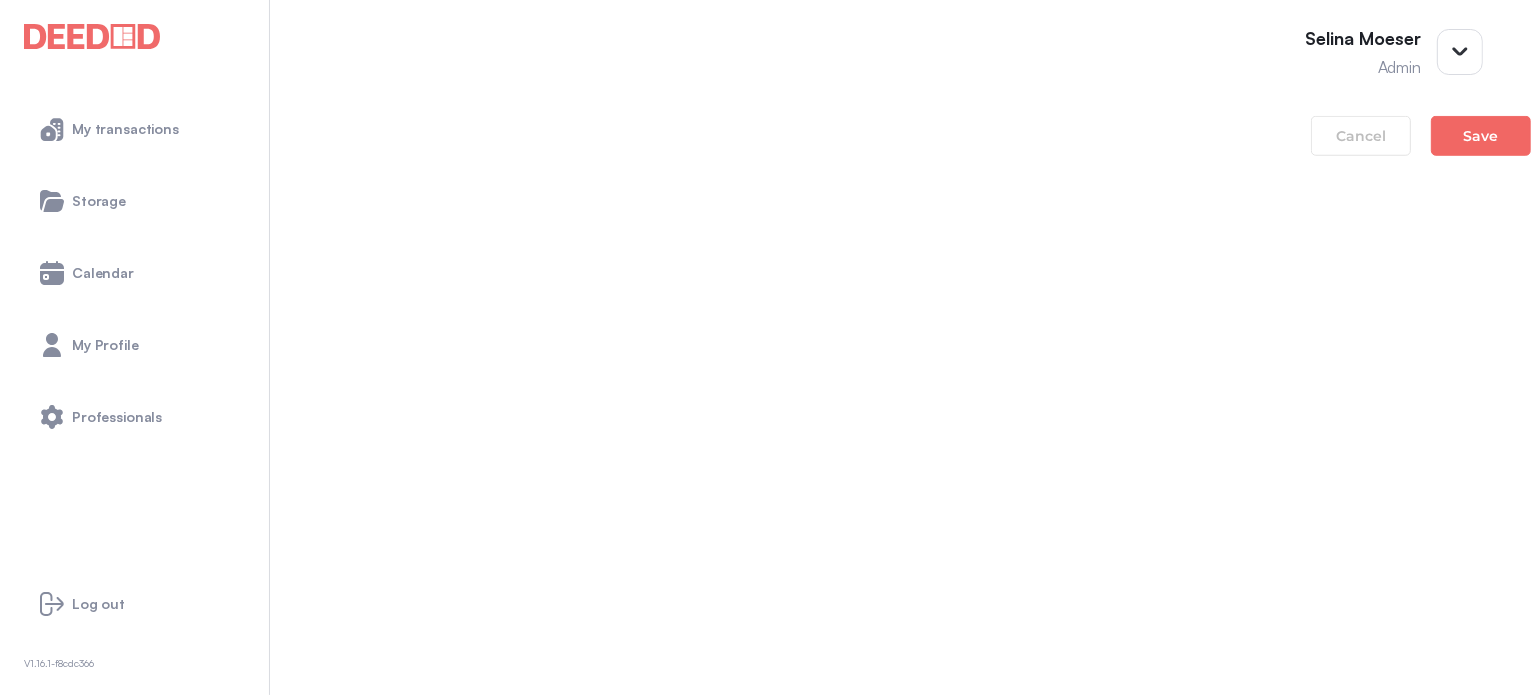 scroll, scrollTop: 1800, scrollLeft: 0, axis: vertical 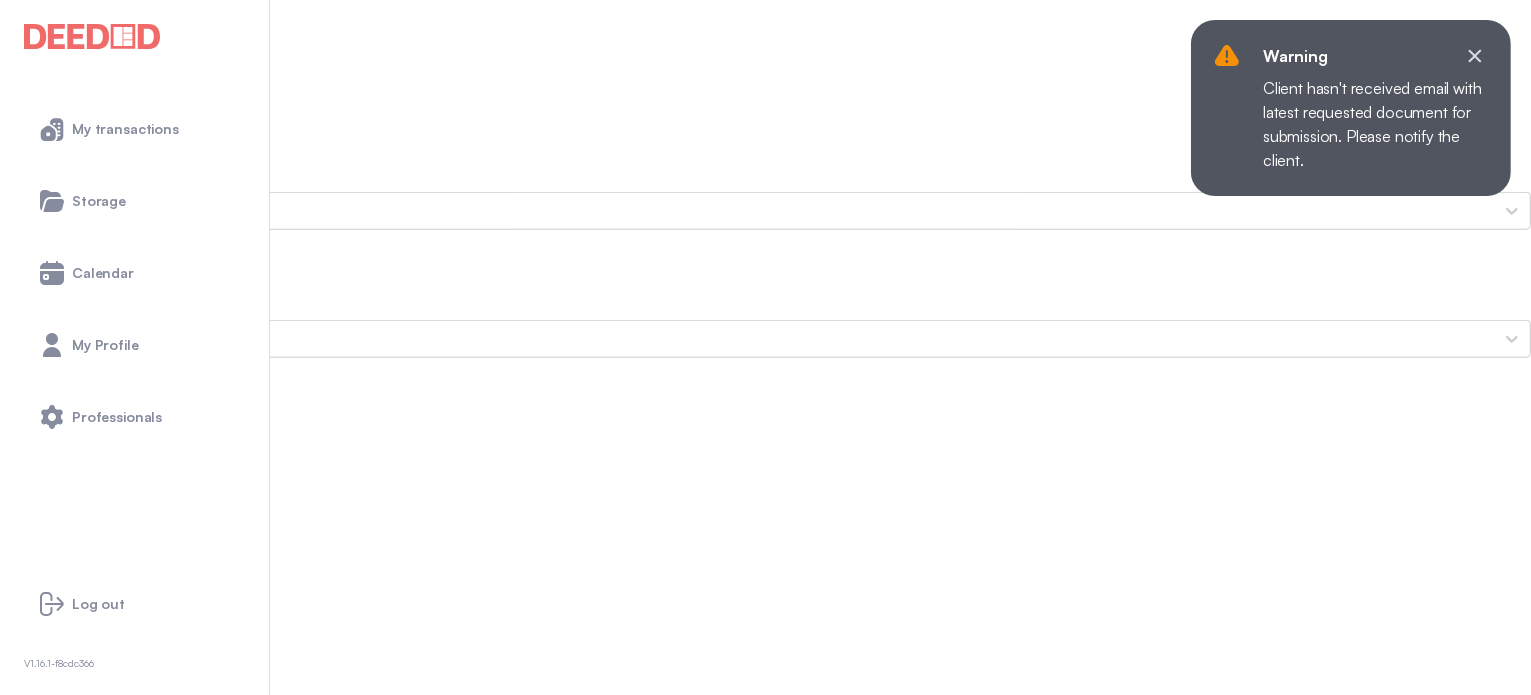 click on "[FIRST]'s Photo ID (Front Side) [FIRST]-dl-1.jpg" at bounding box center [765, 1428] 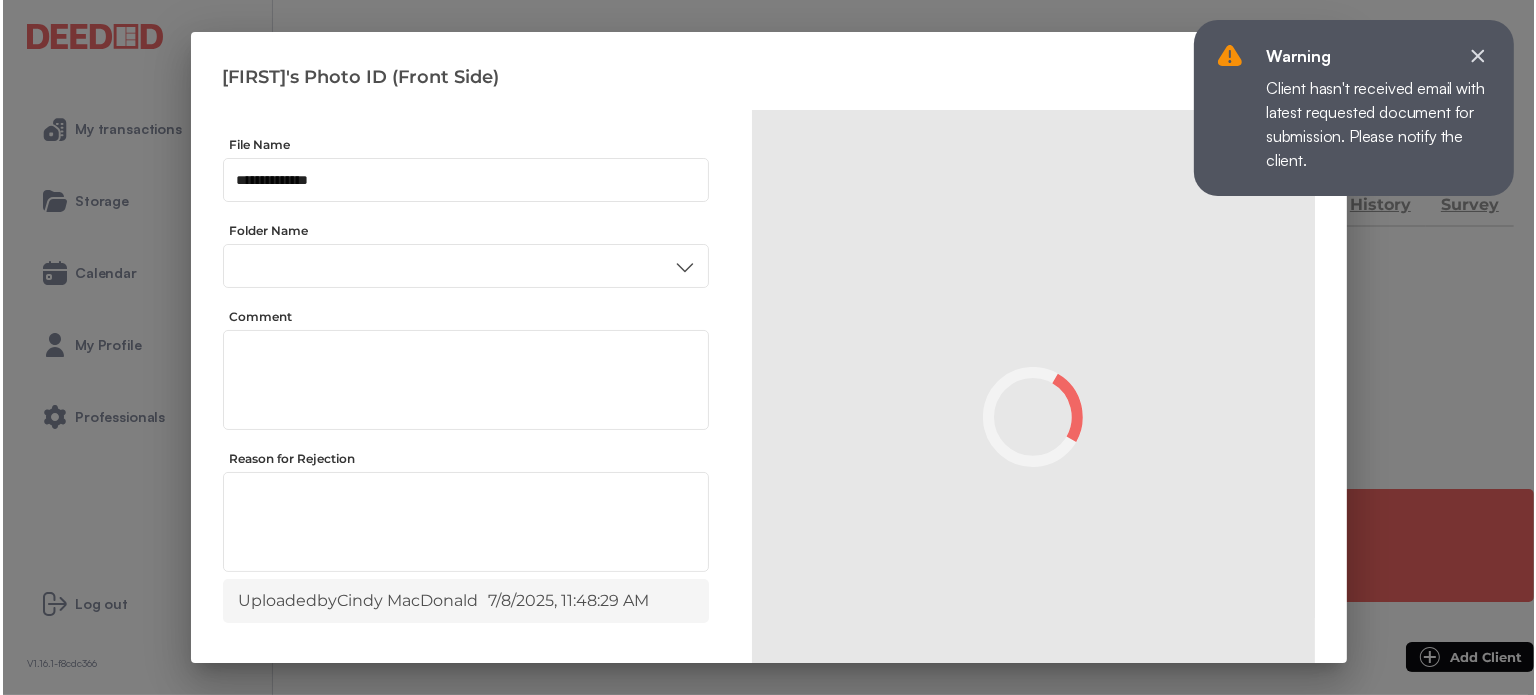 scroll, scrollTop: 0, scrollLeft: 0, axis: both 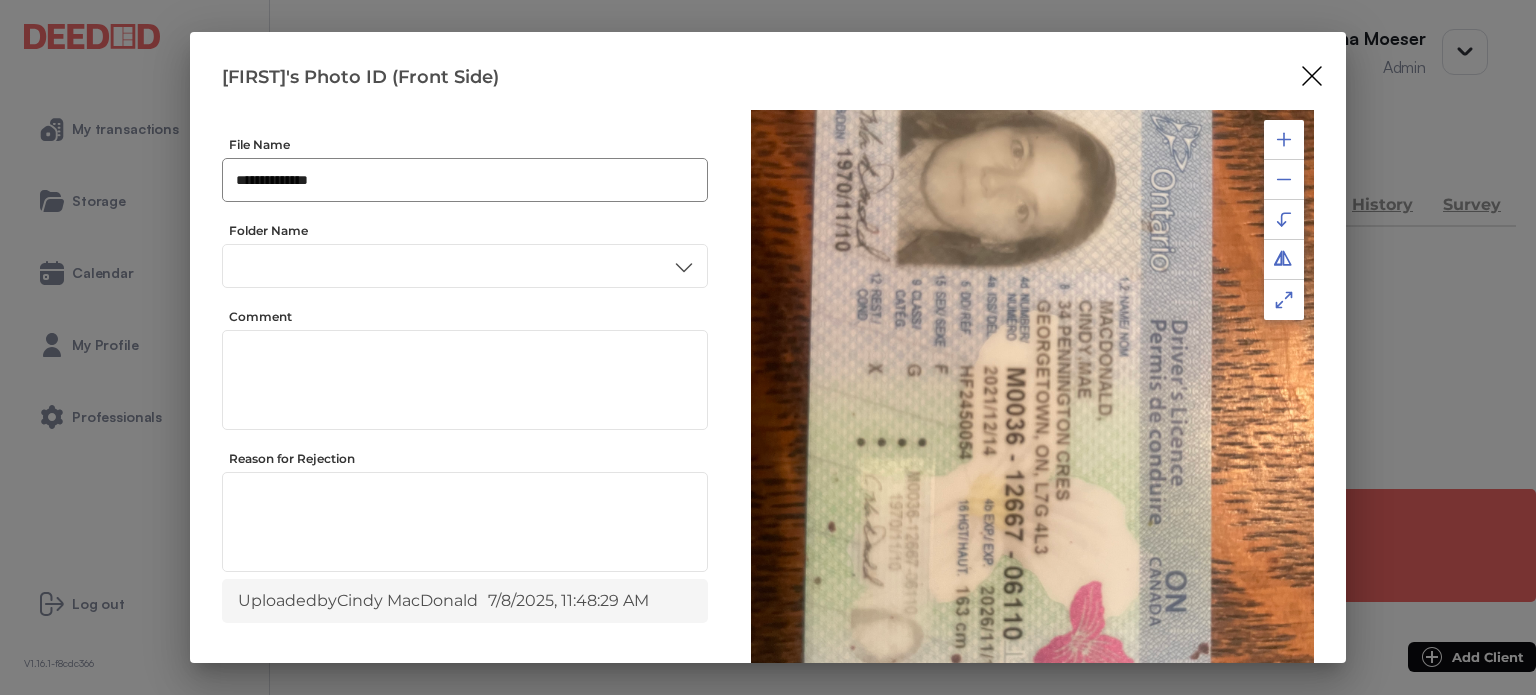 click on "**********" at bounding box center (465, 180) 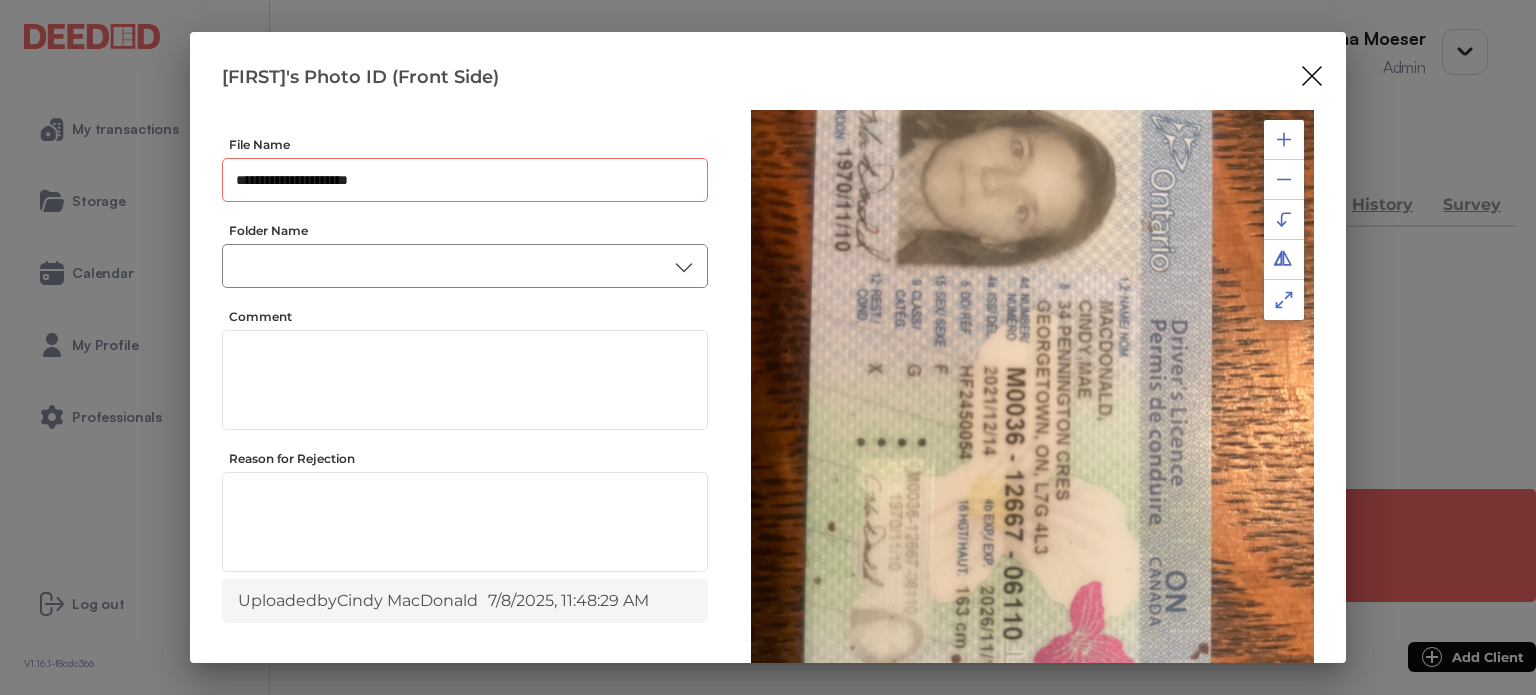 type on "**********" 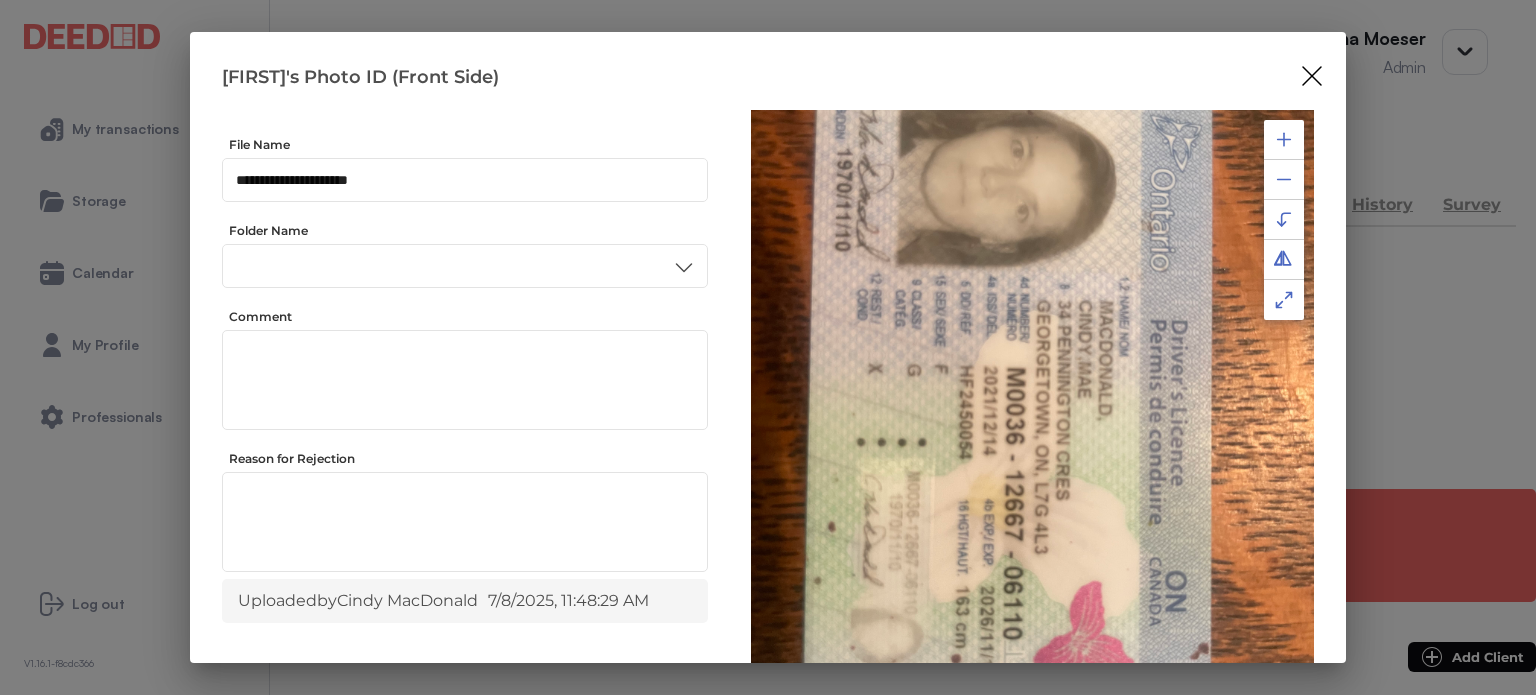 click on "ID" at bounding box center [464, 436] 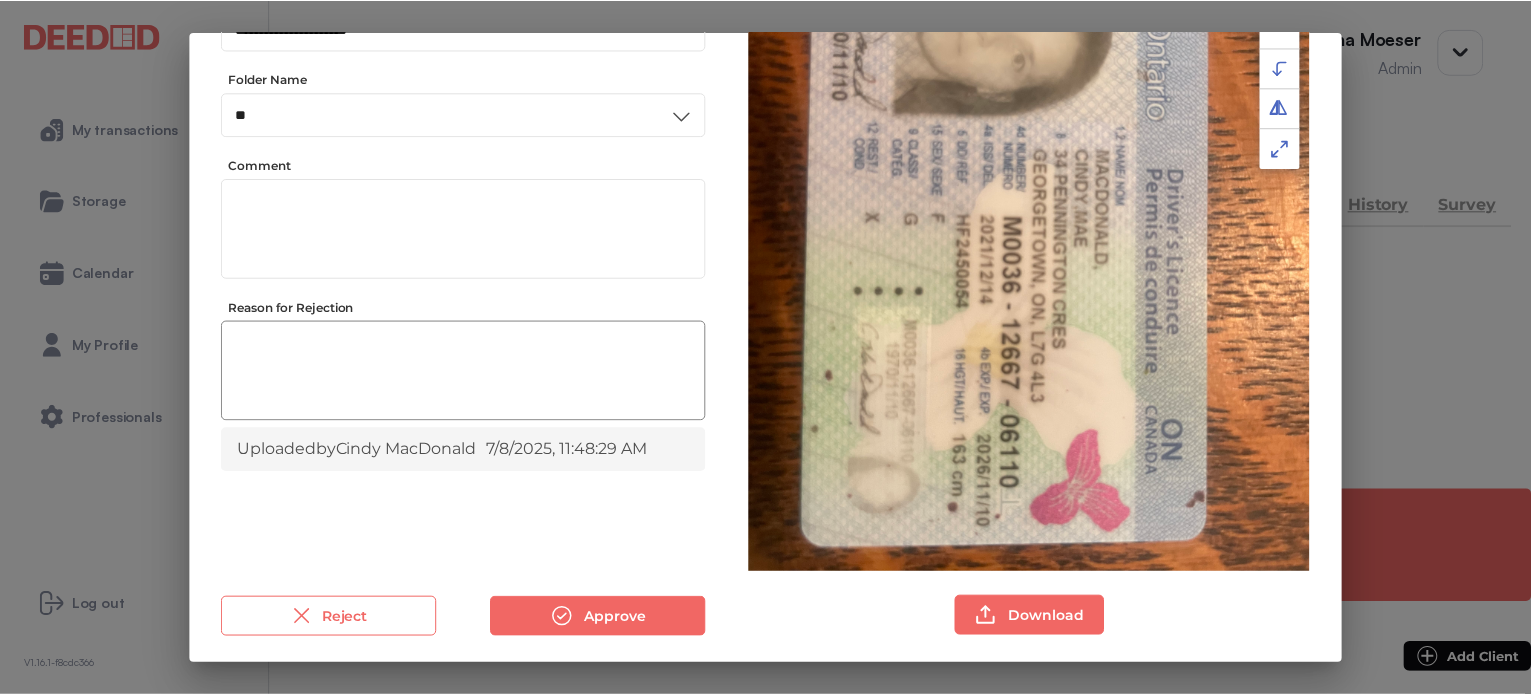 scroll, scrollTop: 156, scrollLeft: 0, axis: vertical 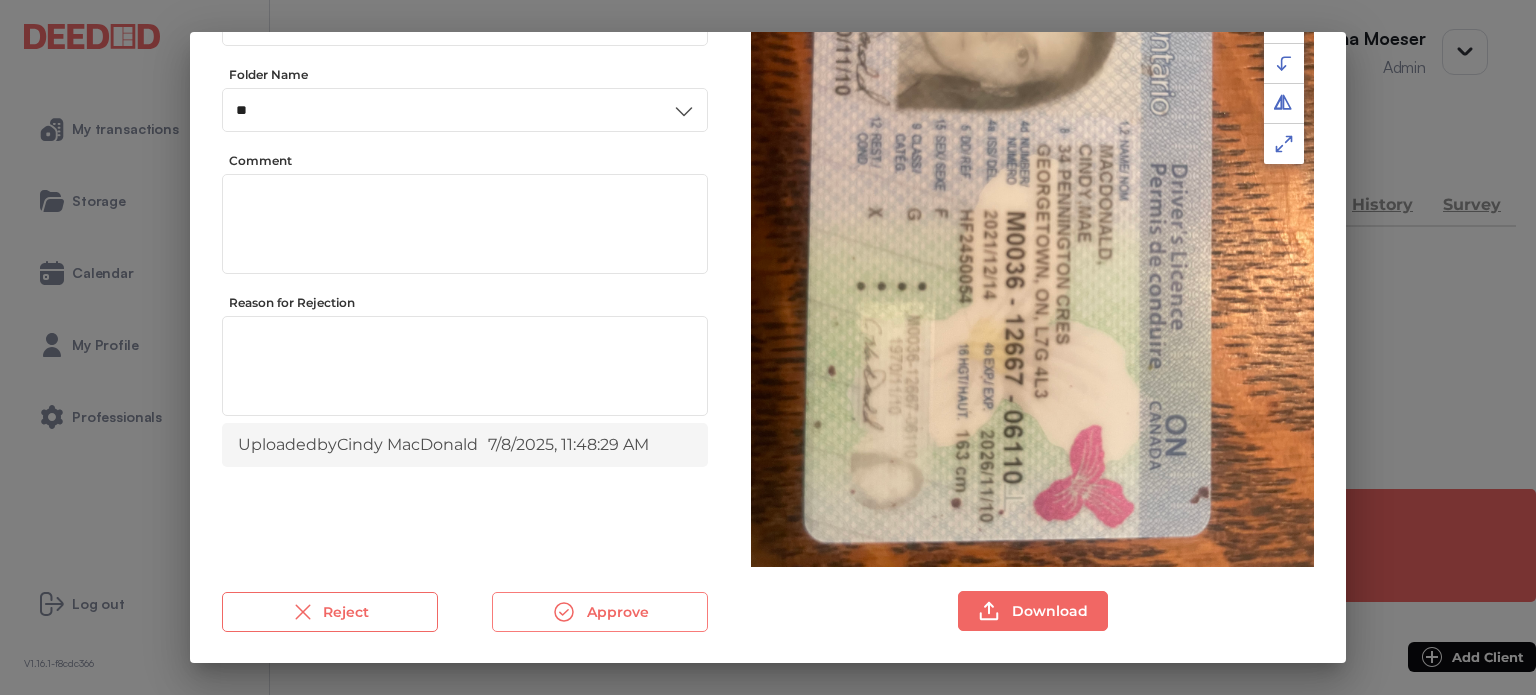 click on "Approve" at bounding box center (600, 612) 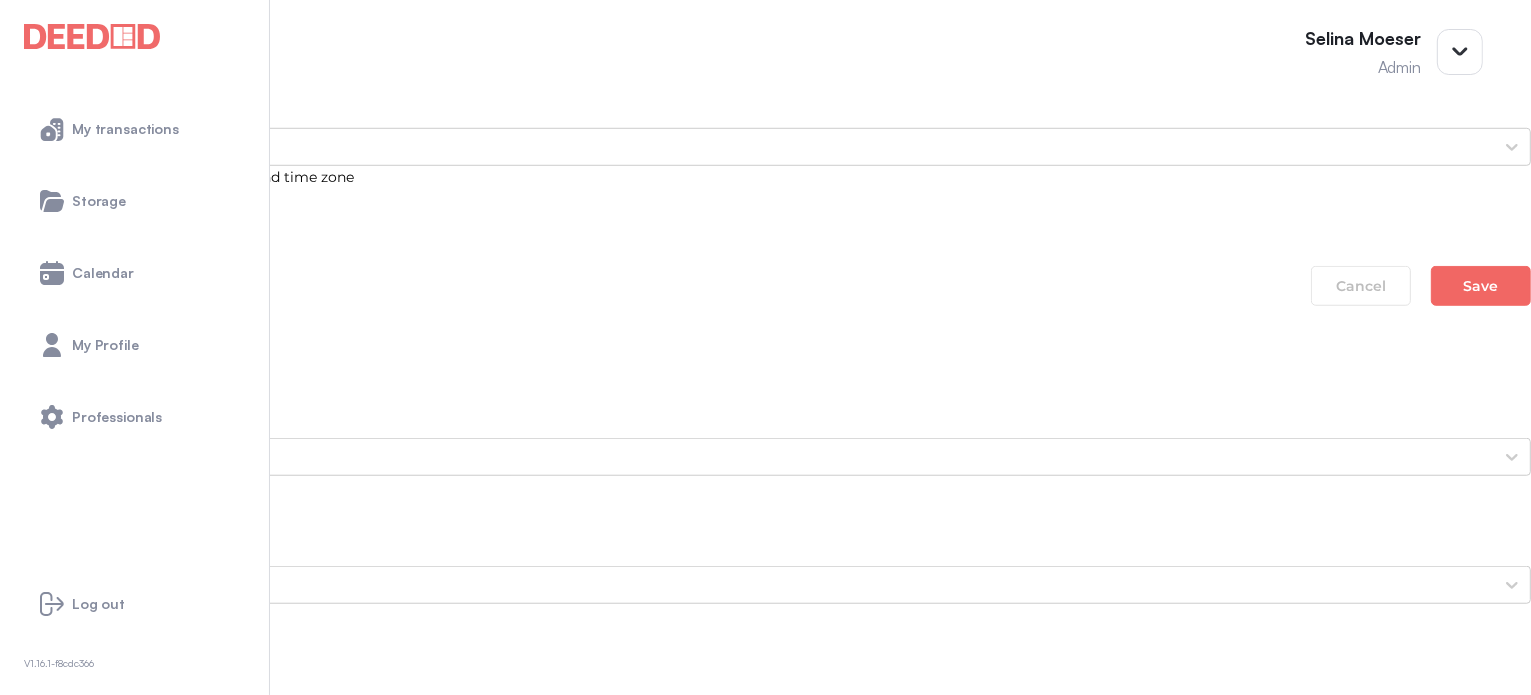 scroll, scrollTop: 1500, scrollLeft: 0, axis: vertical 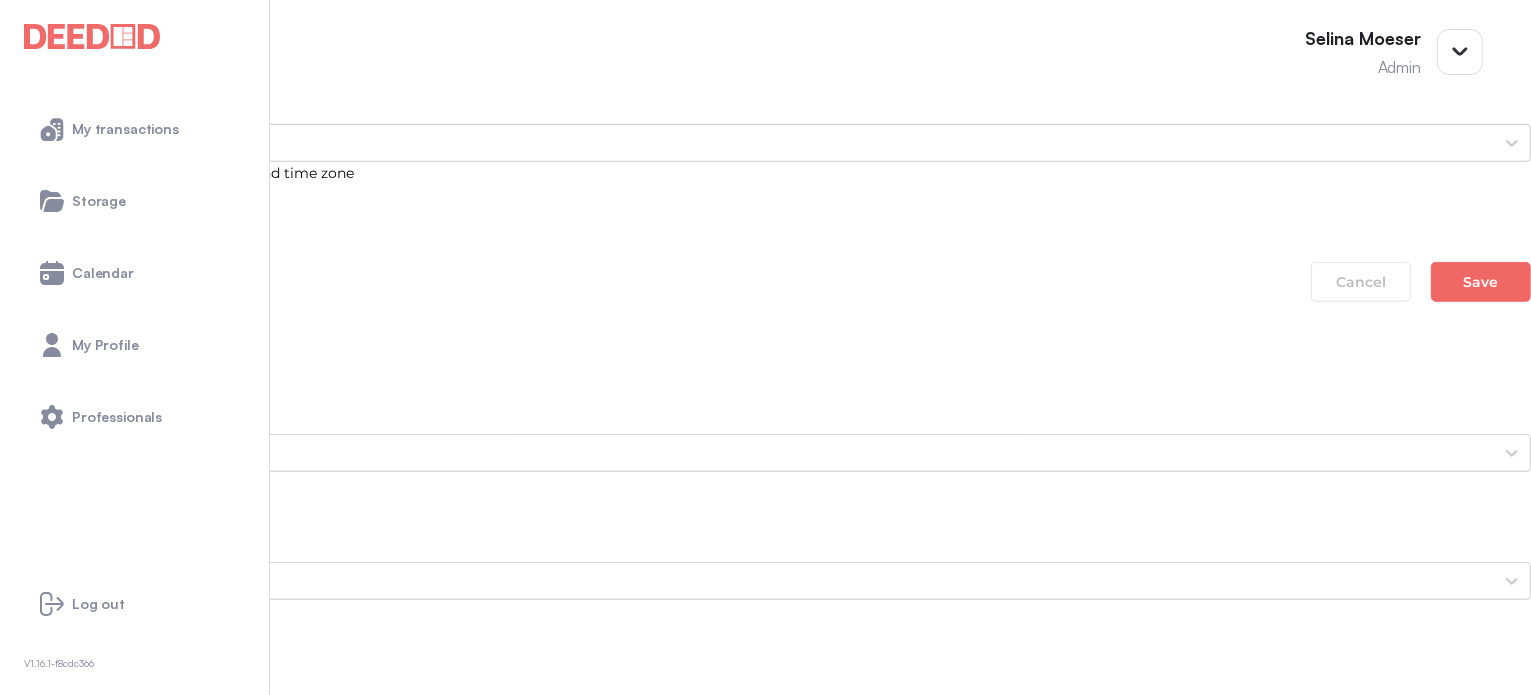 click on "[NAME]'s Photo ID (Back Side)" at bounding box center (765, 1765) 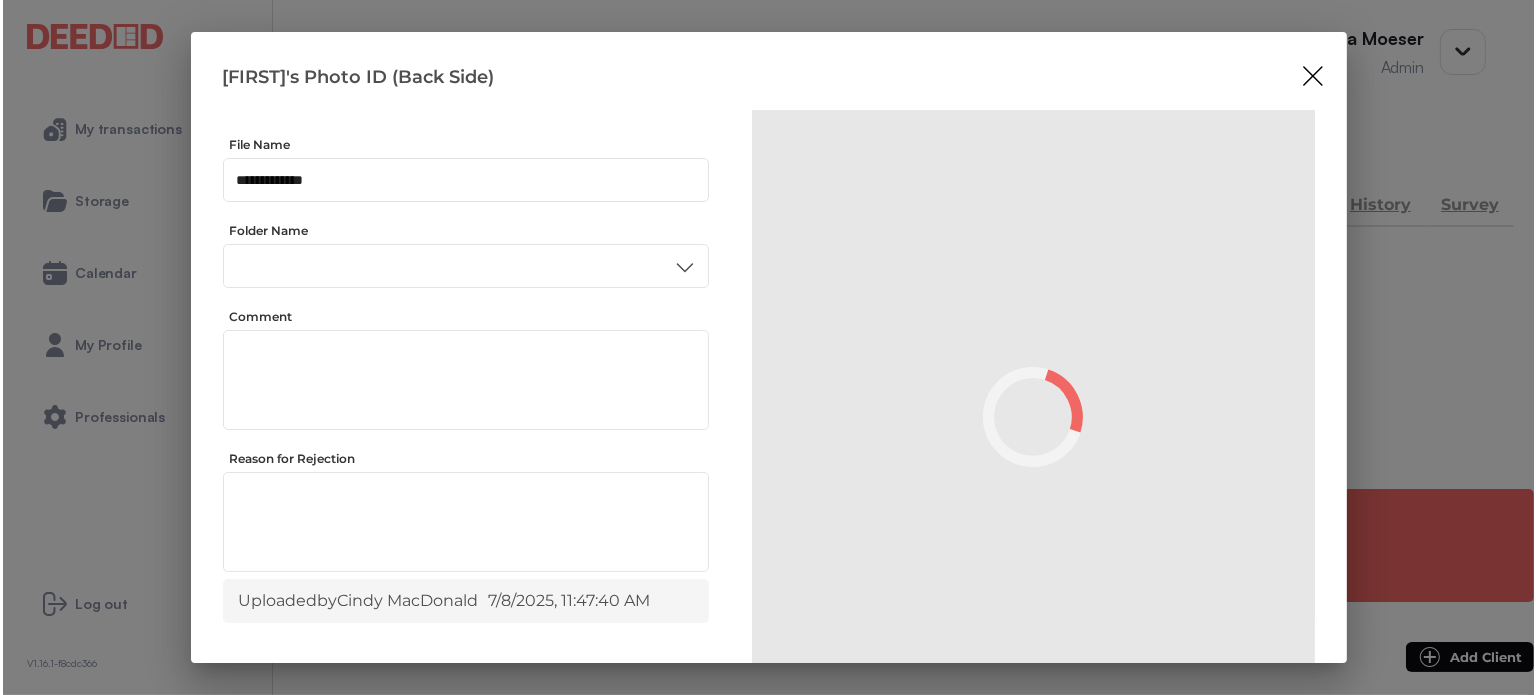 scroll, scrollTop: 0, scrollLeft: 0, axis: both 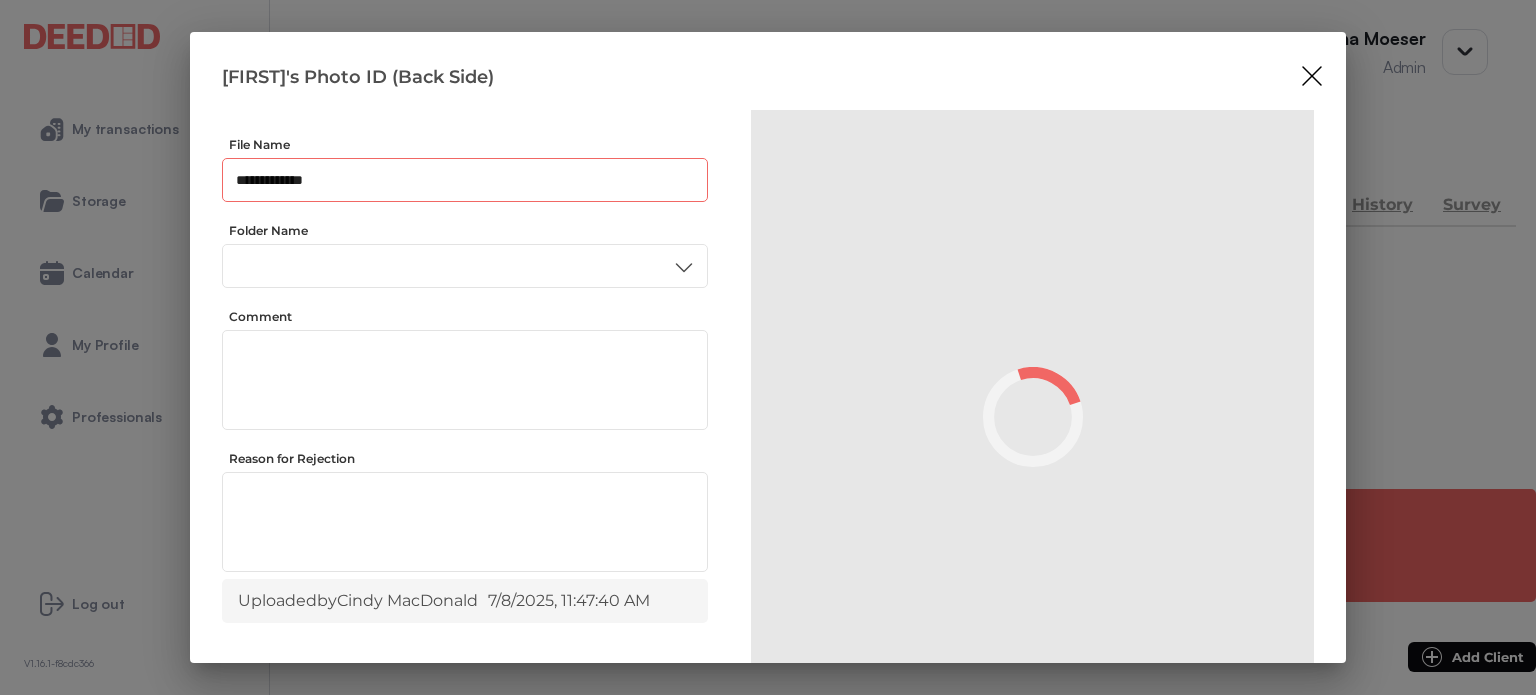 click on "**********" at bounding box center (465, 180) 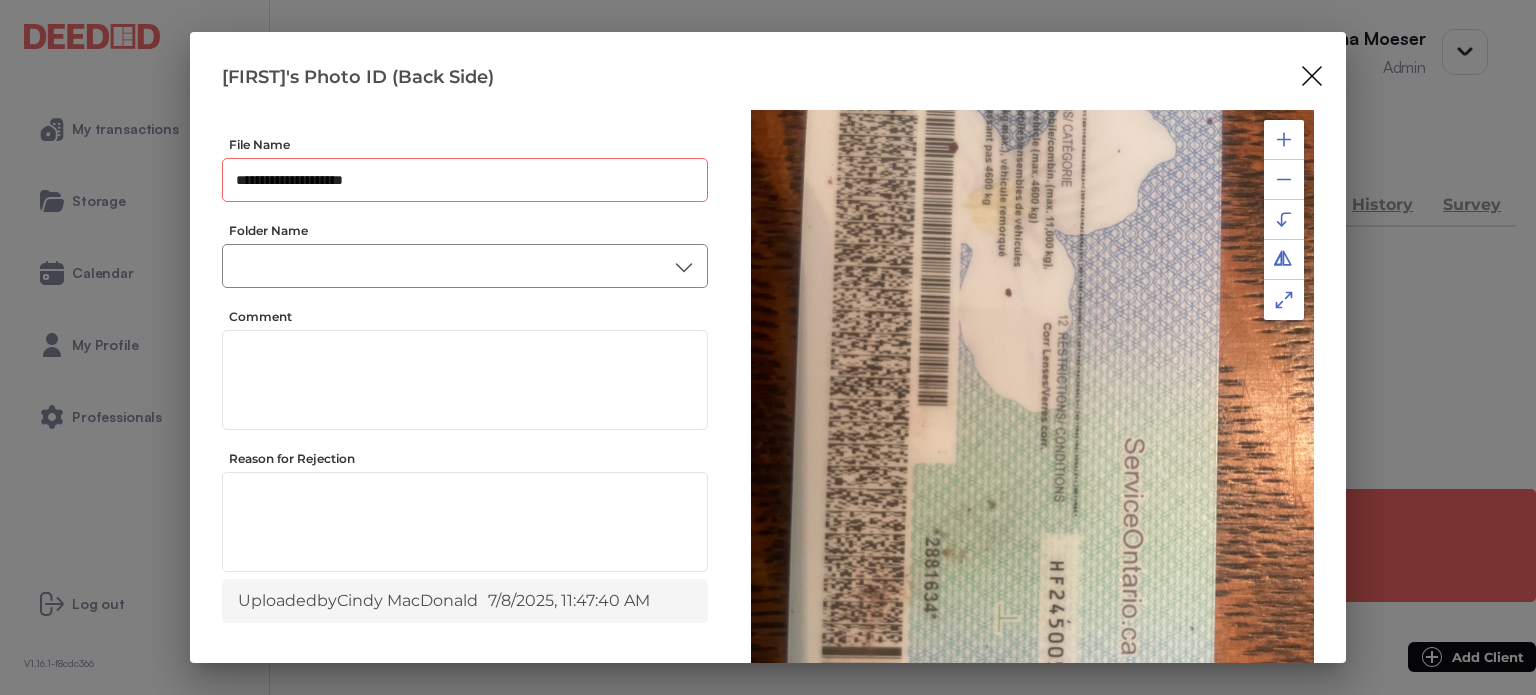 type on "**********" 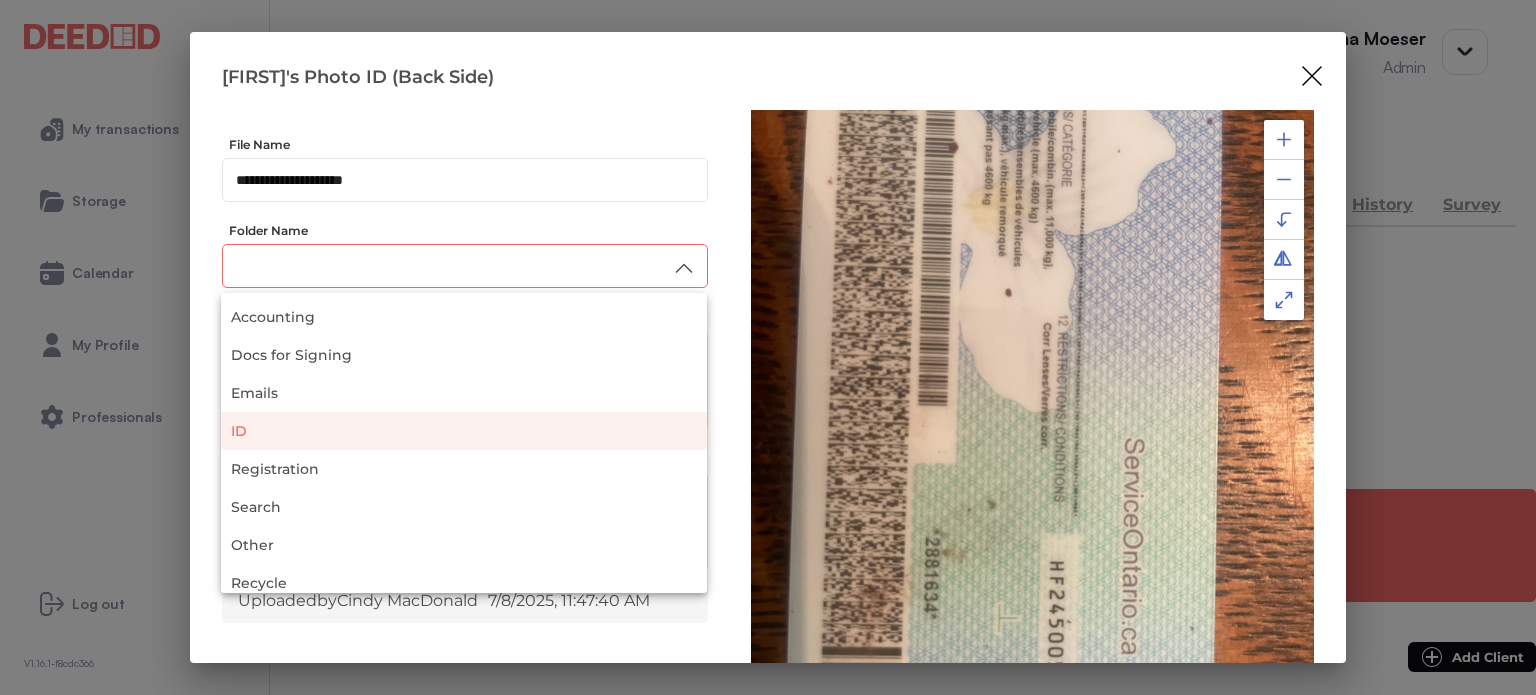 click on "ID" at bounding box center (464, 431) 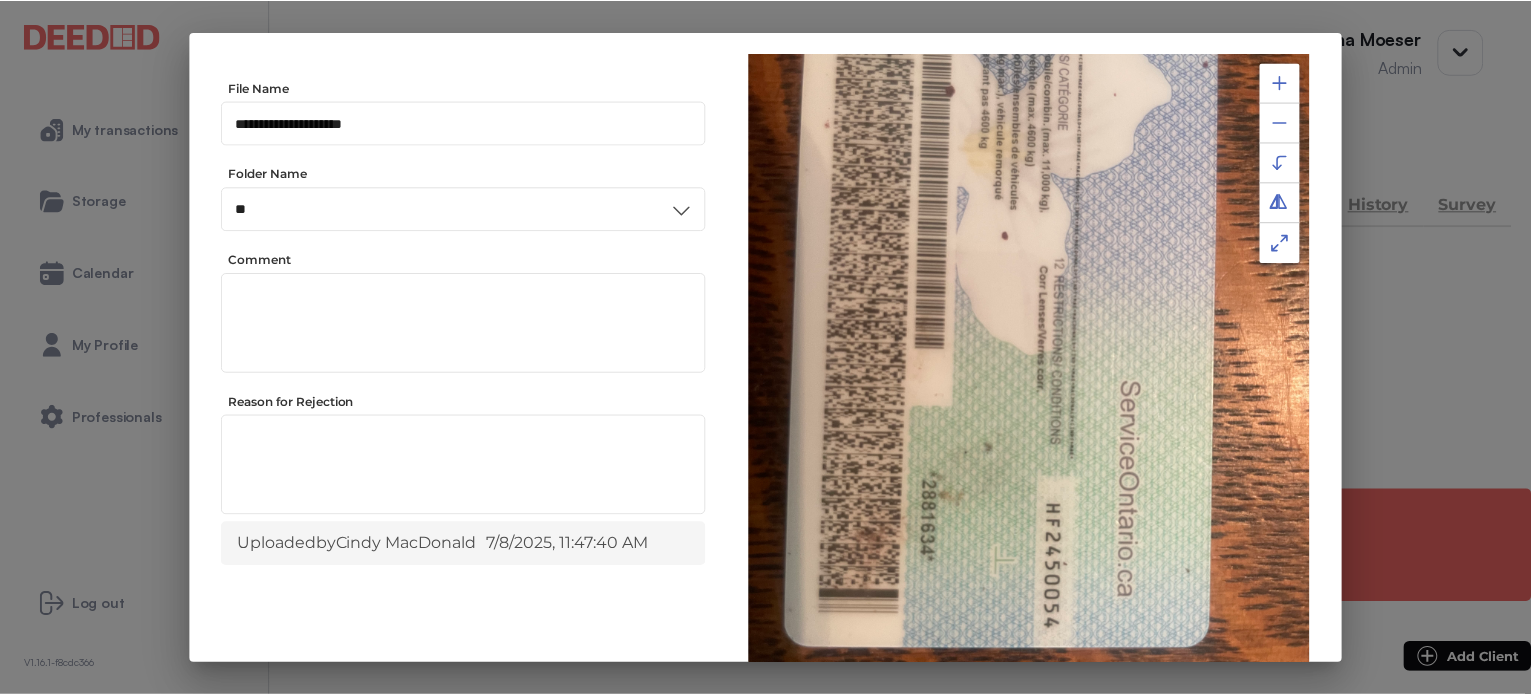 scroll, scrollTop: 156, scrollLeft: 0, axis: vertical 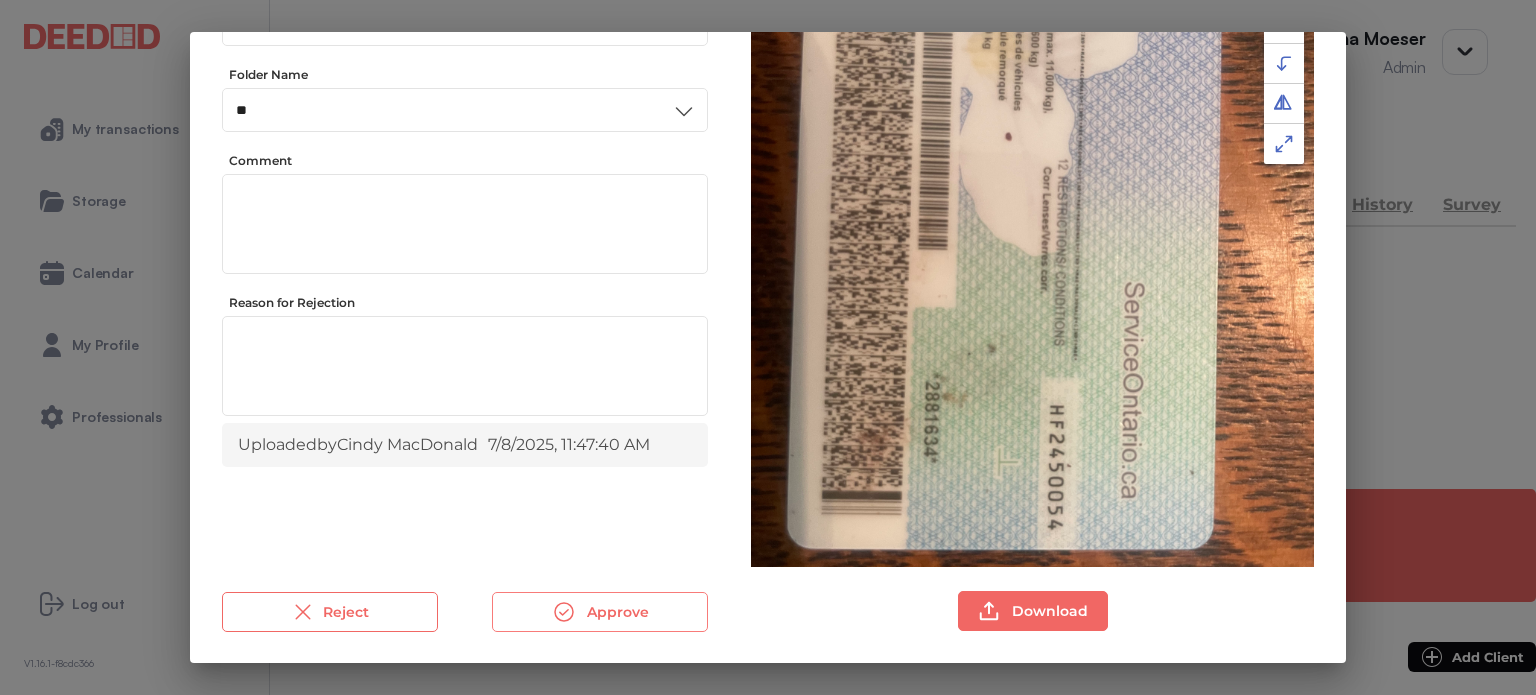 click on "Approve" at bounding box center [600, 612] 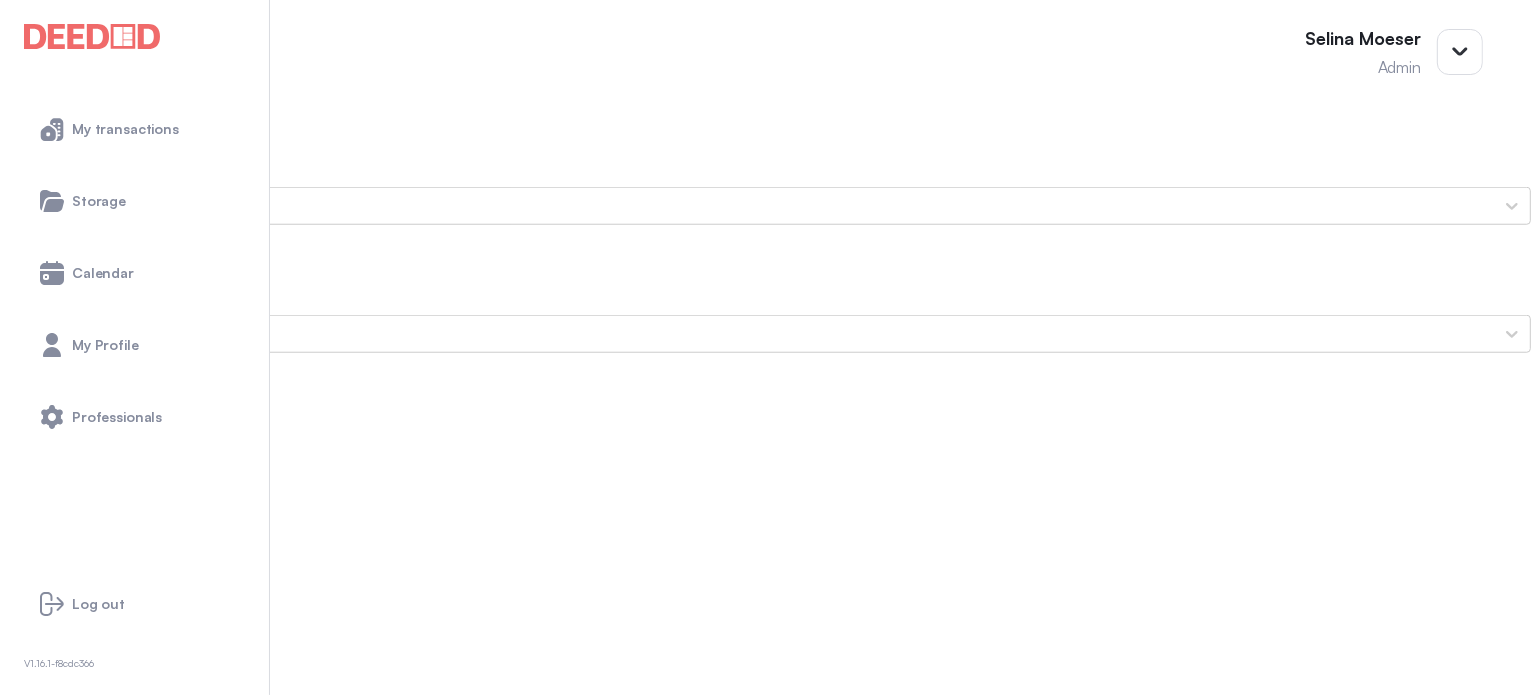 scroll, scrollTop: 1800, scrollLeft: 0, axis: vertical 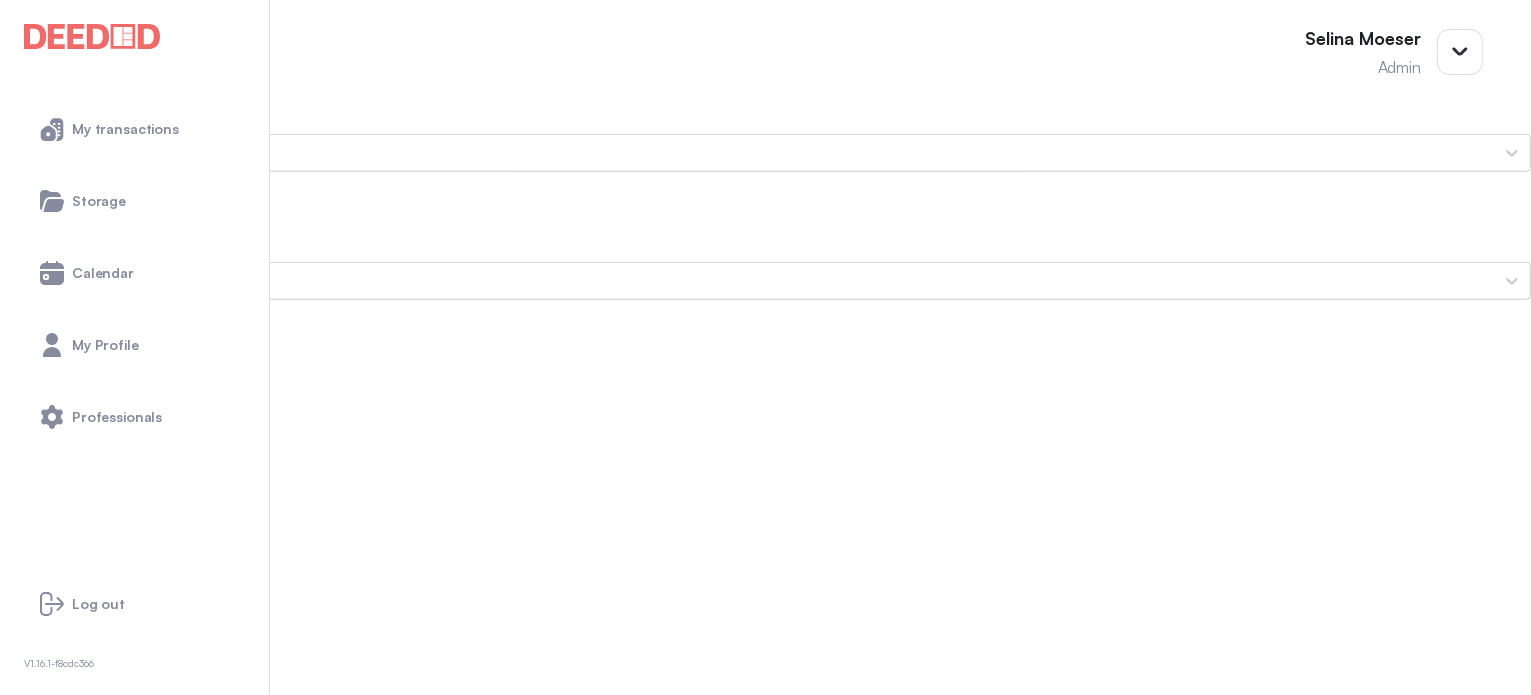 click on "[NAME]'s Secondary ID (Front Side)" at bounding box center [765, 1569] 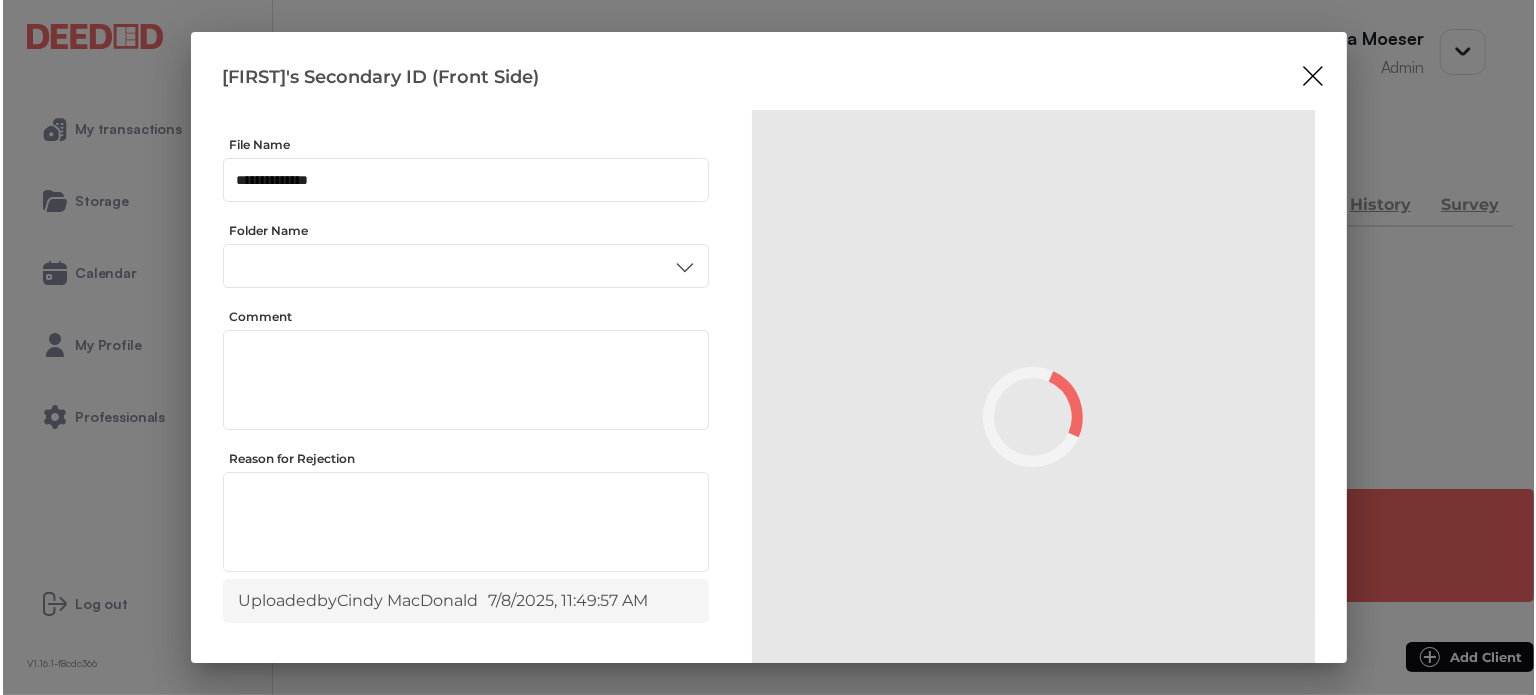 scroll, scrollTop: 0, scrollLeft: 0, axis: both 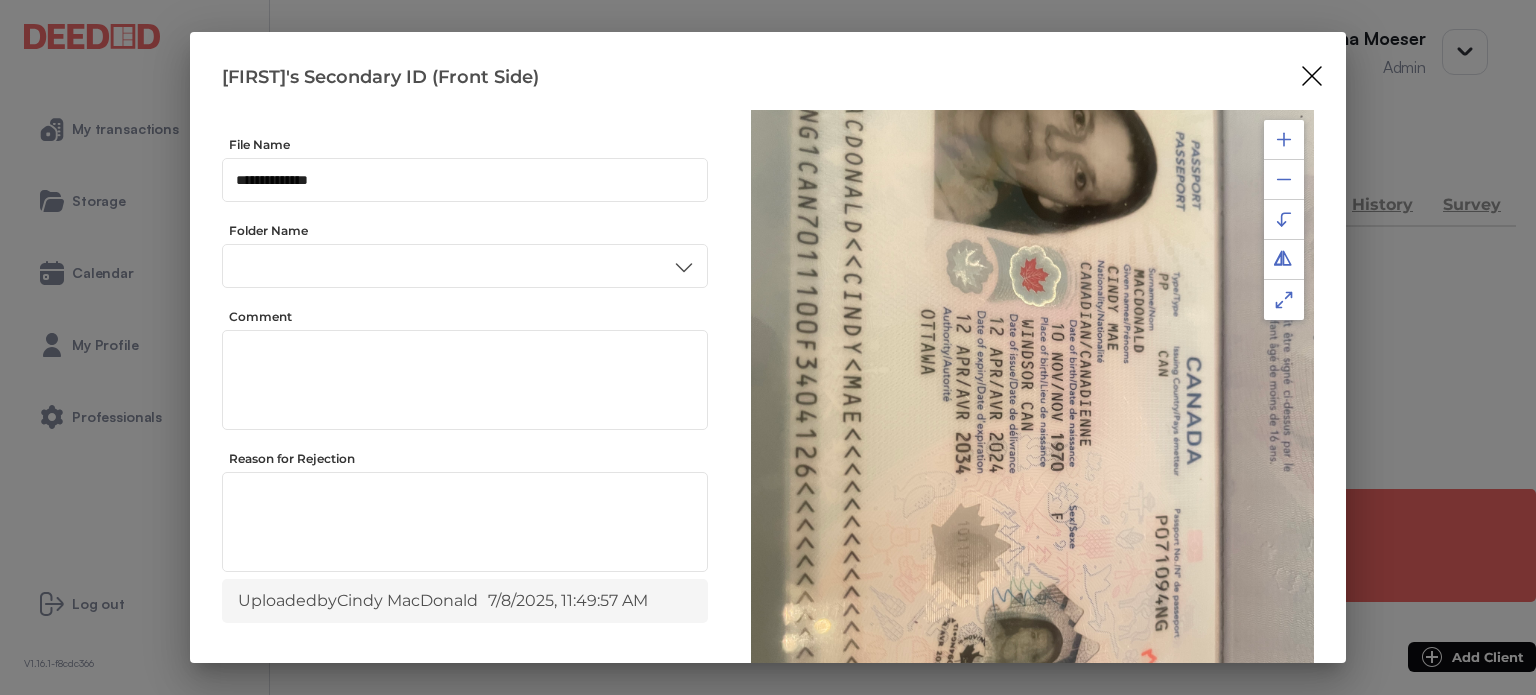 click at bounding box center (1284, 139) 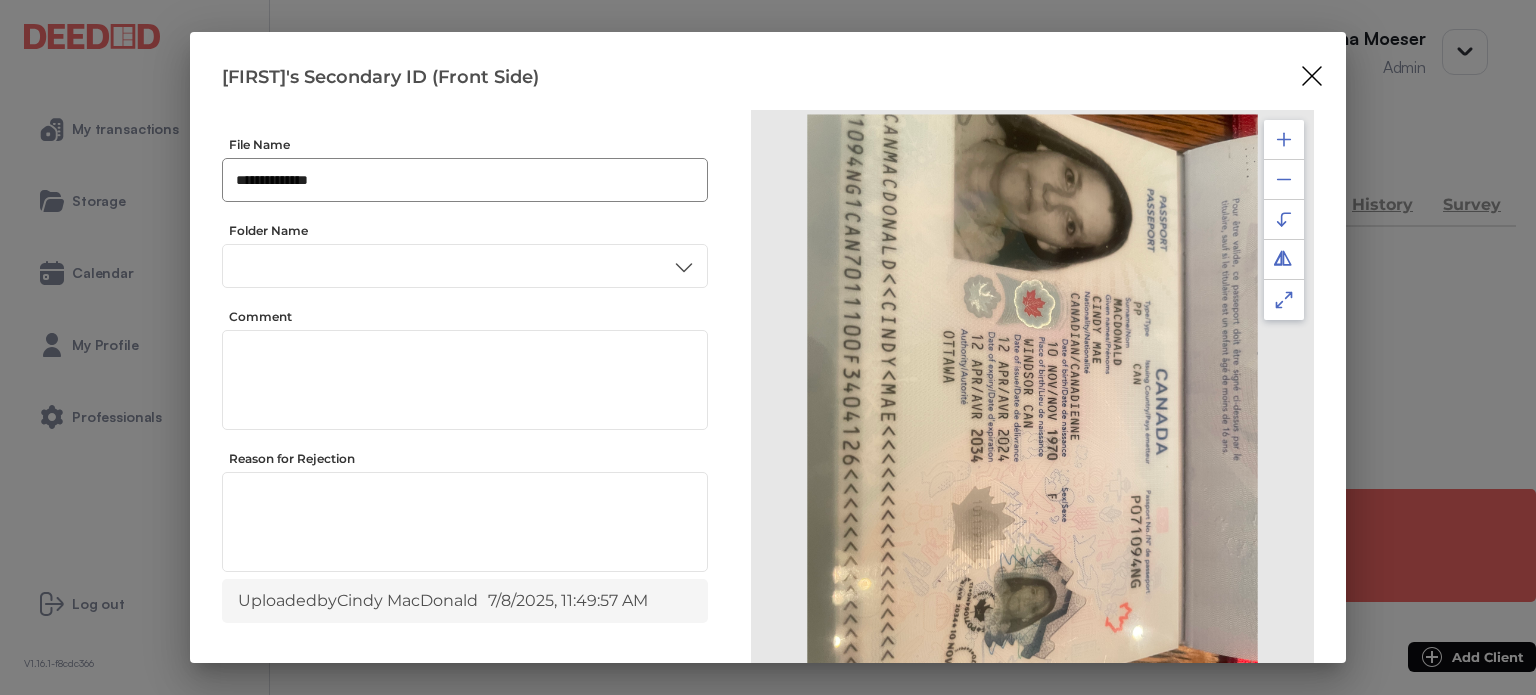 click on "**********" at bounding box center [465, 180] 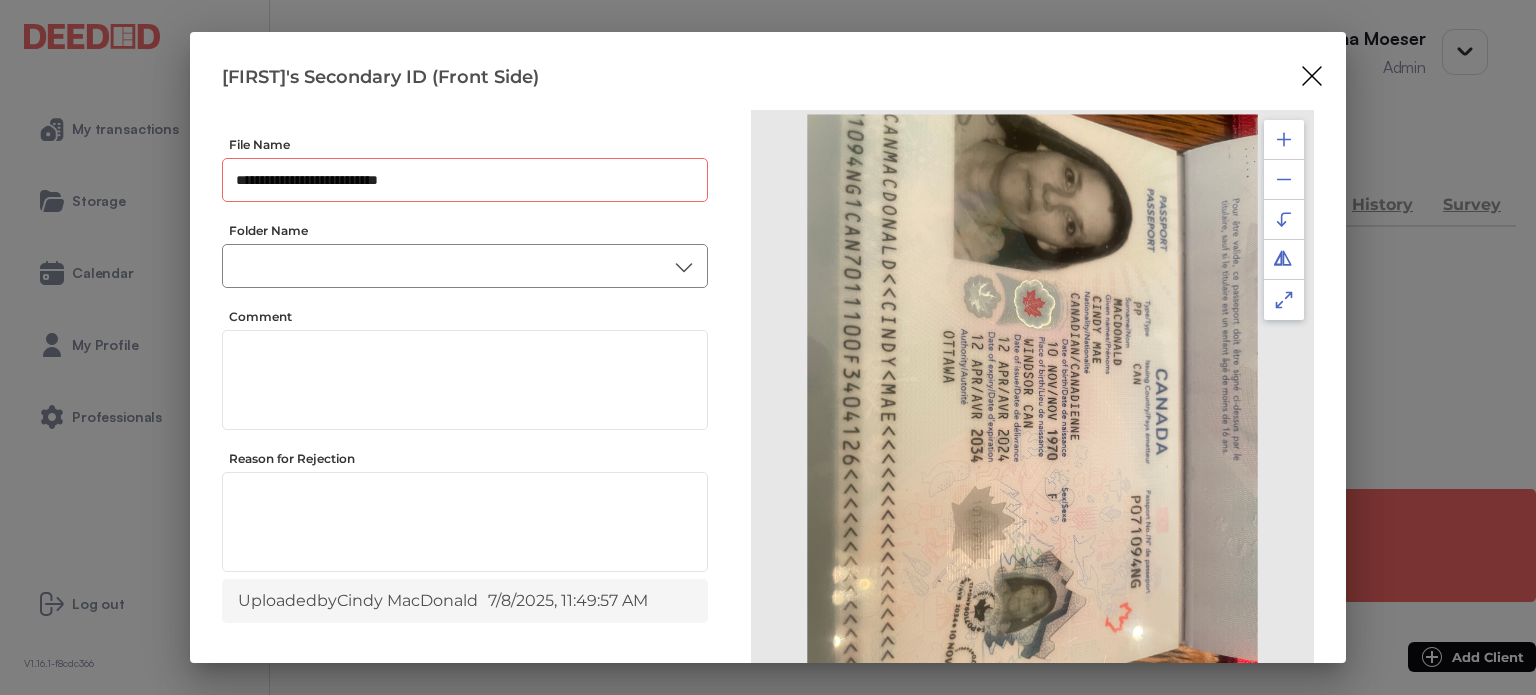 type on "**********" 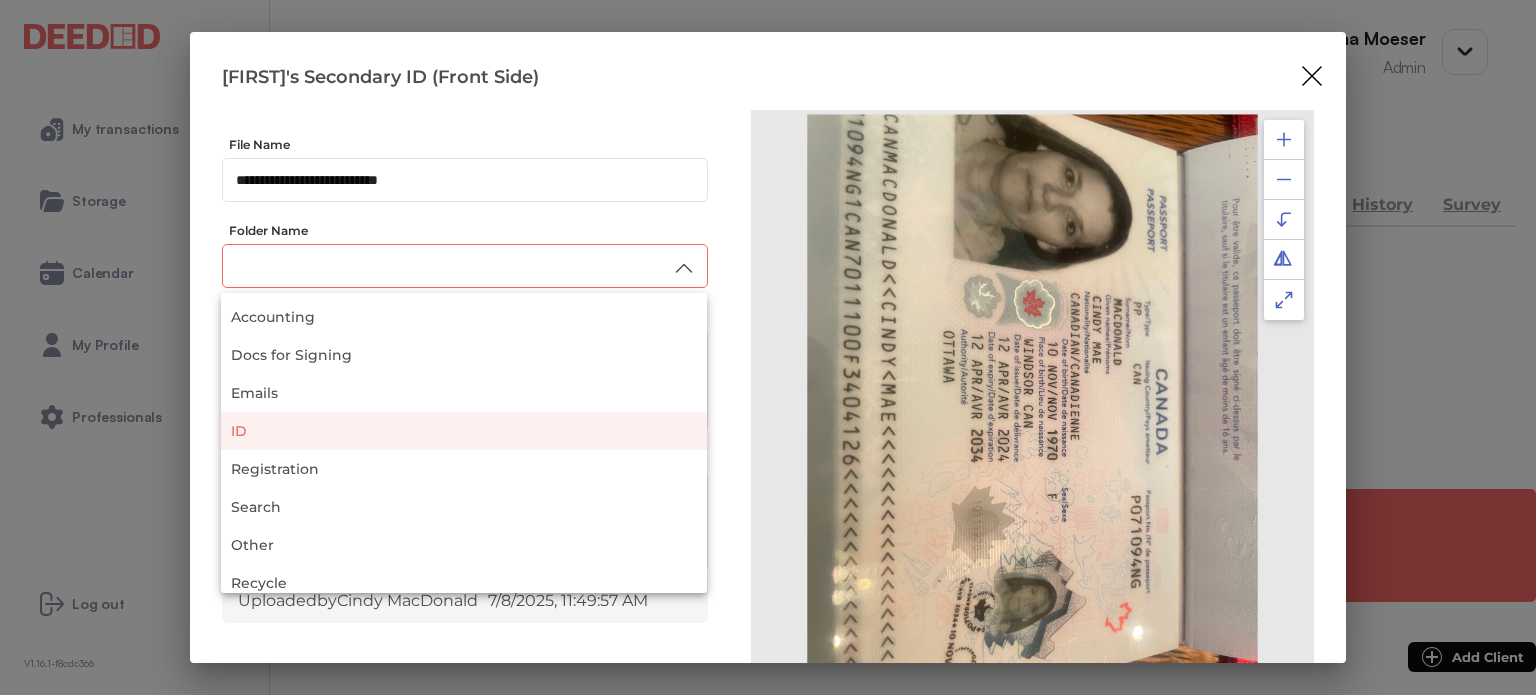 click on "ID" at bounding box center (464, 431) 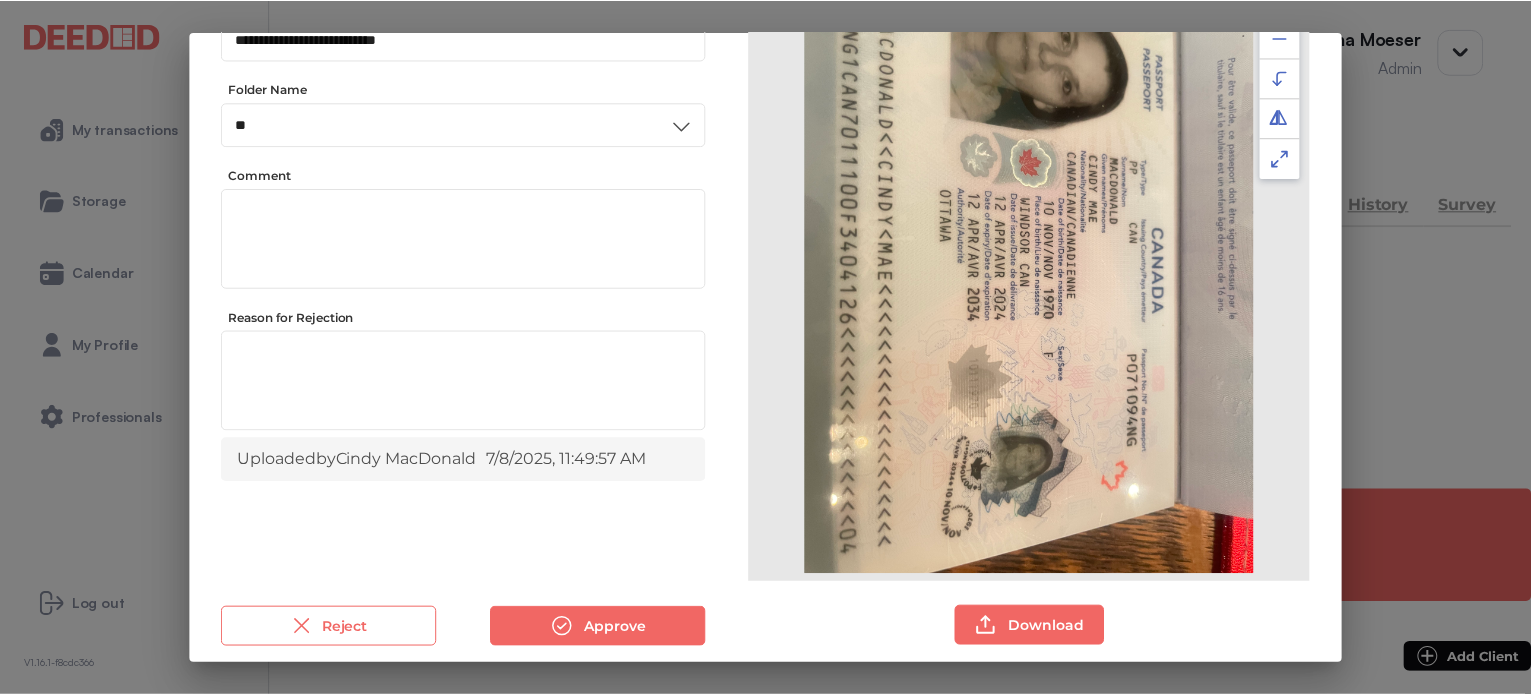 scroll, scrollTop: 156, scrollLeft: 0, axis: vertical 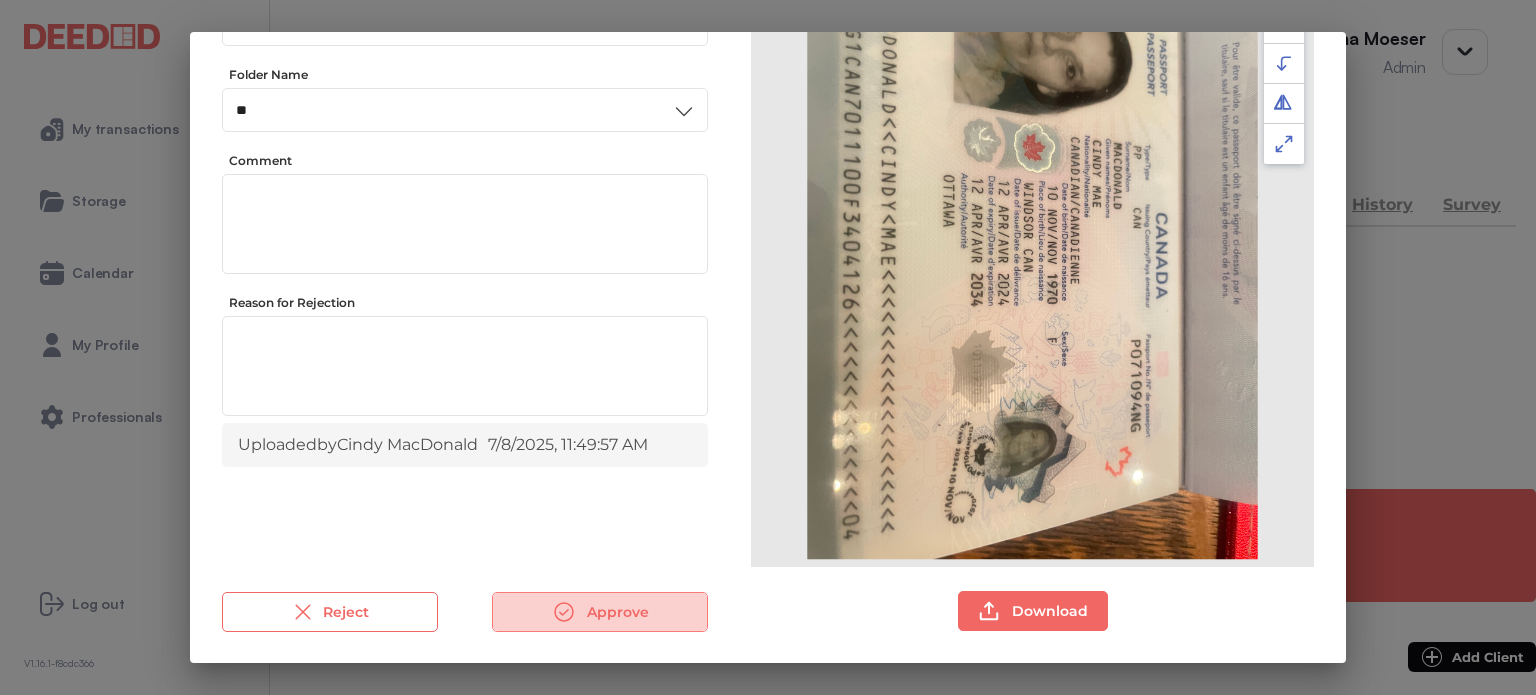 click on "Approve" at bounding box center (600, 612) 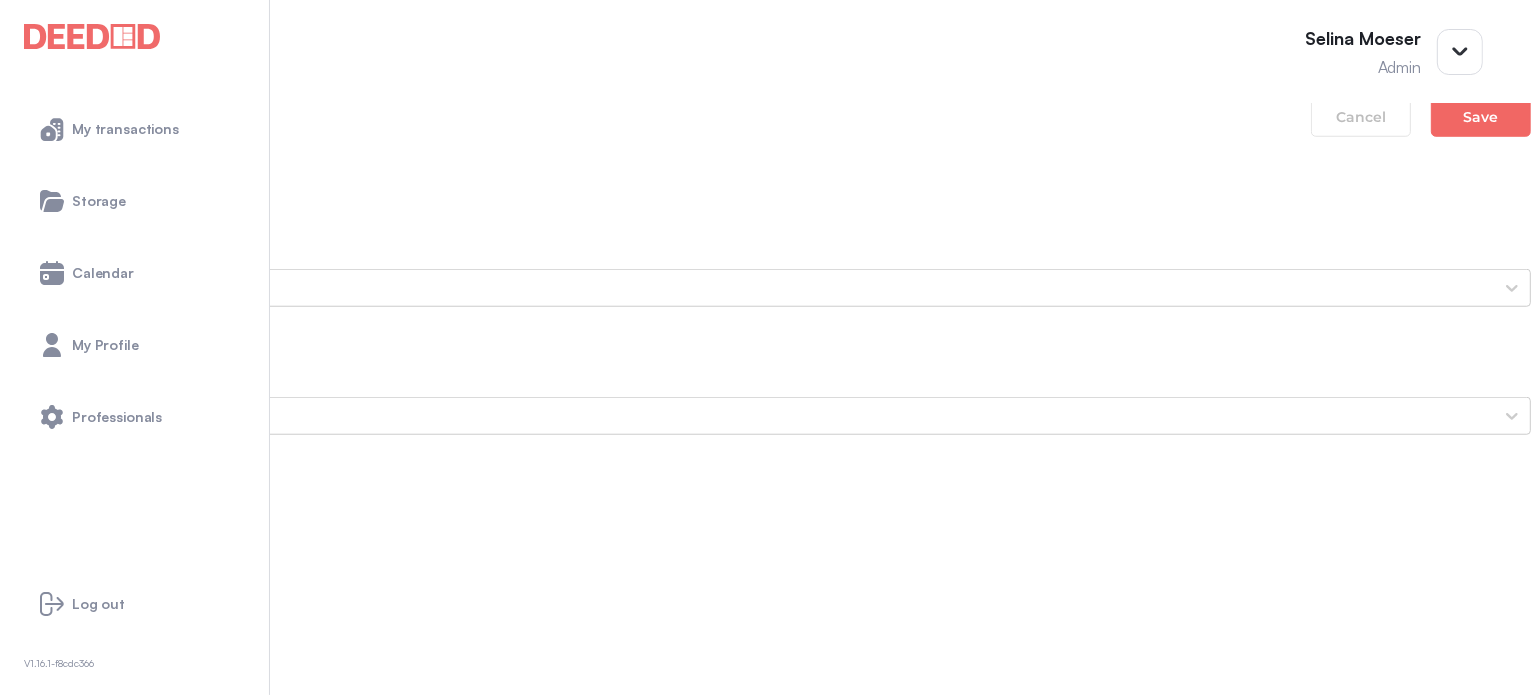 scroll, scrollTop: 1700, scrollLeft: 0, axis: vertical 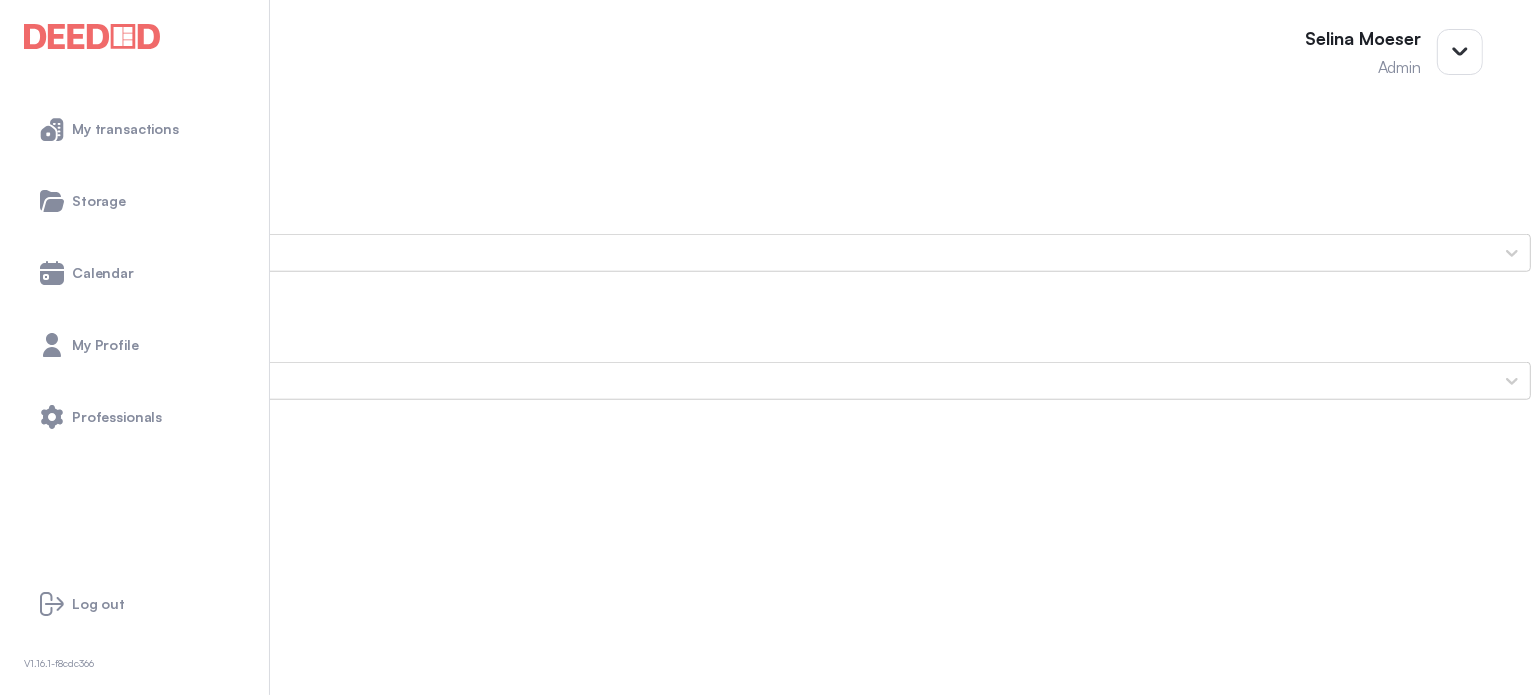 click on "[NAME]'s Secondary ID (Back Side)" at bounding box center (765, 1773) 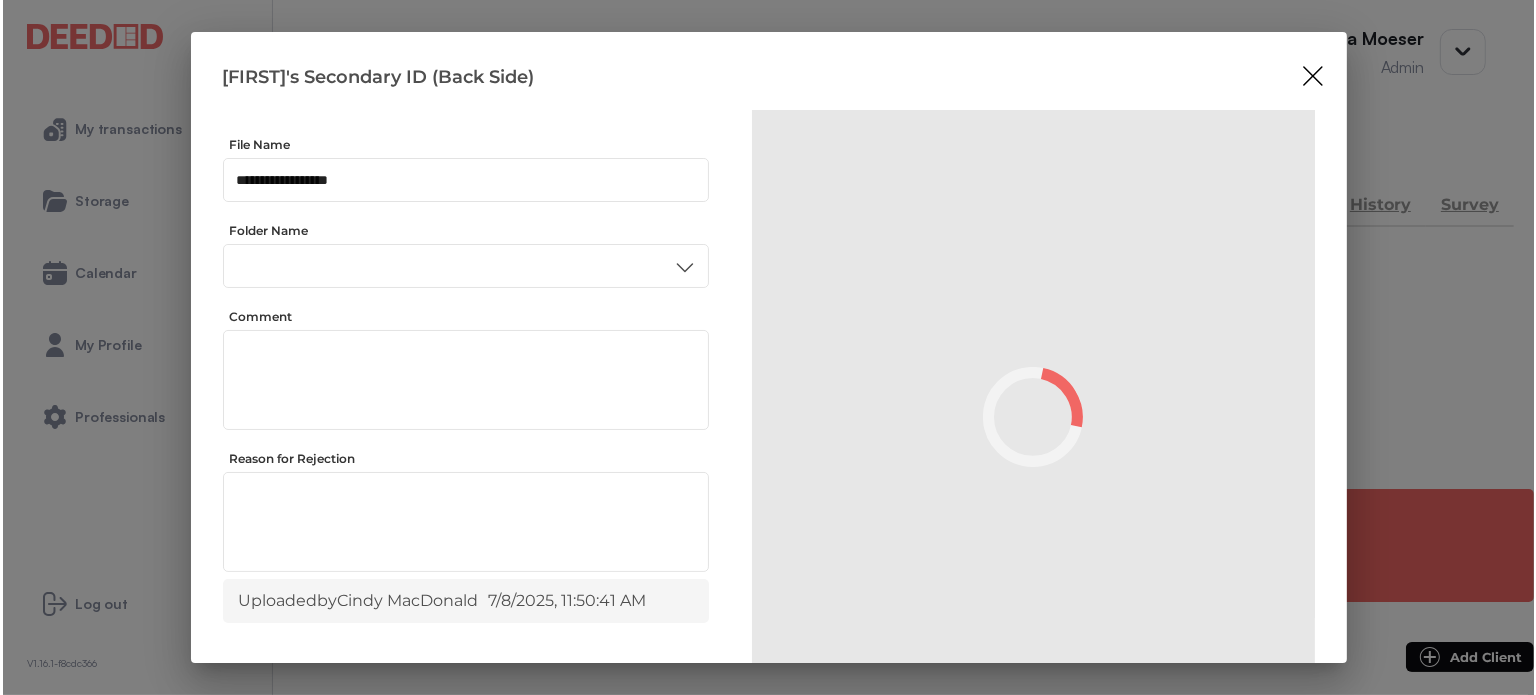 scroll, scrollTop: 0, scrollLeft: 0, axis: both 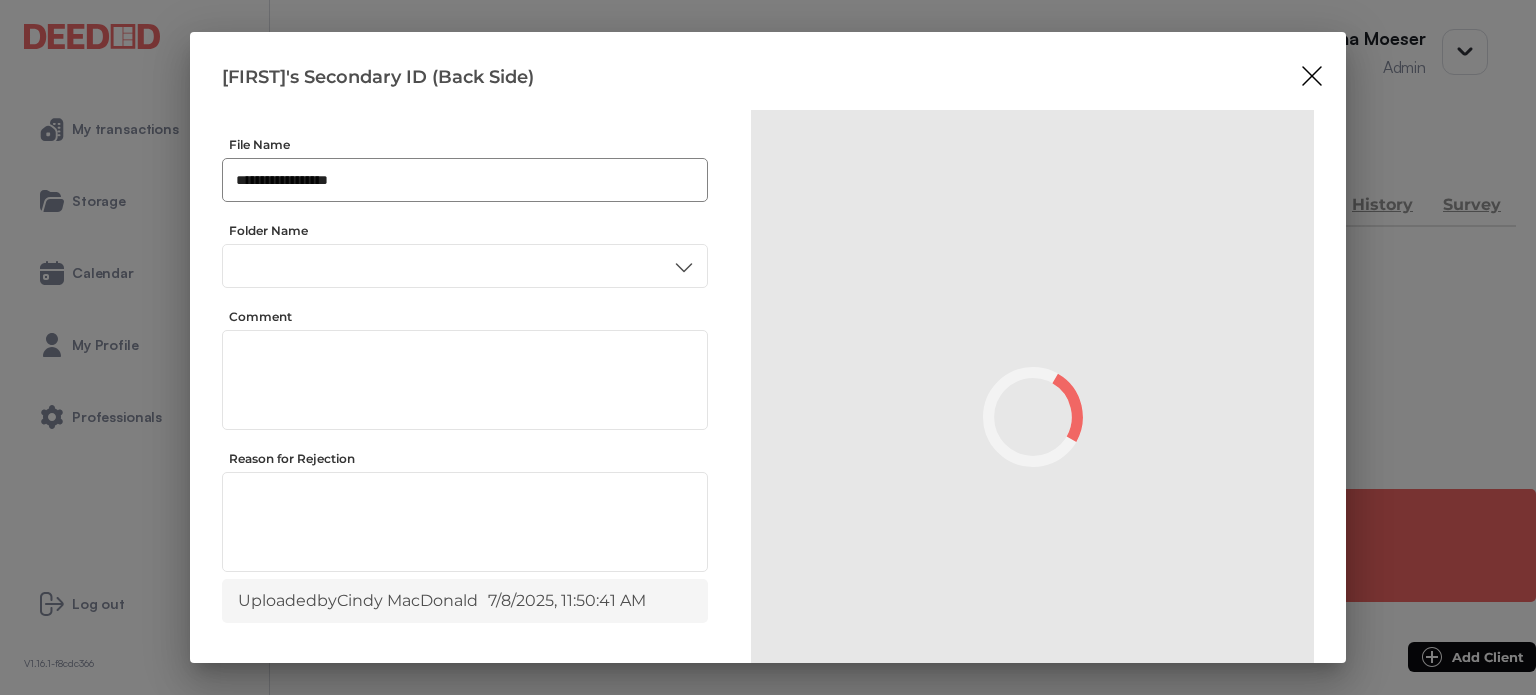 click on "**********" at bounding box center (465, 180) 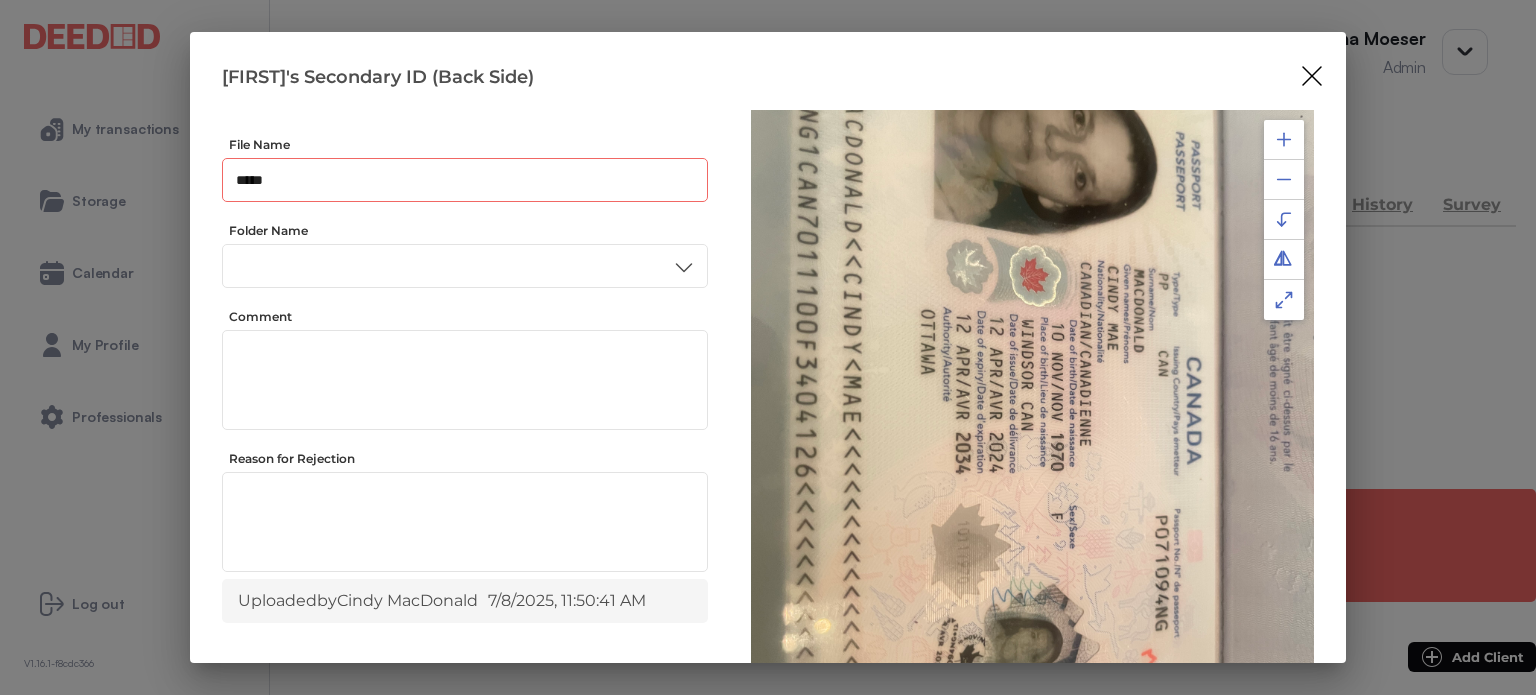 click on "*****" at bounding box center [465, 180] 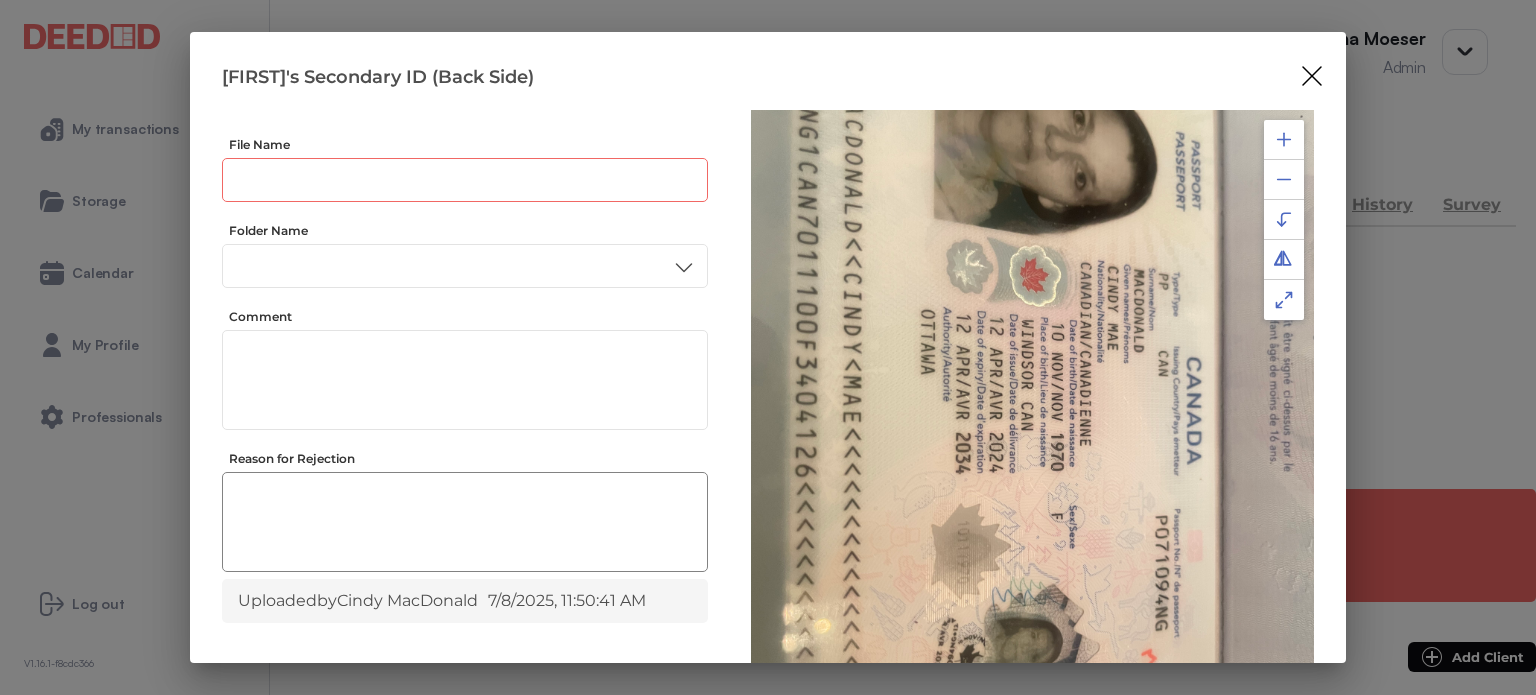 type 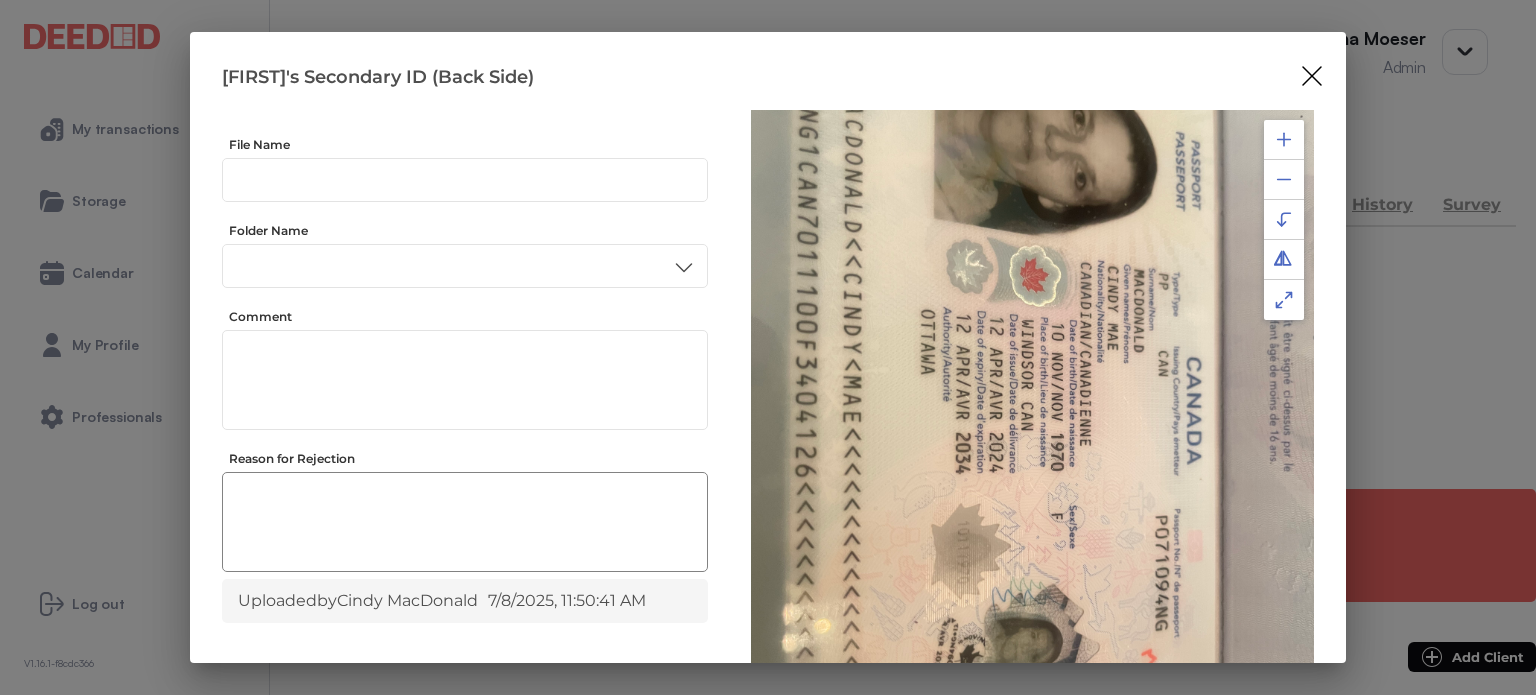 click on "* ​" at bounding box center [465, 522] 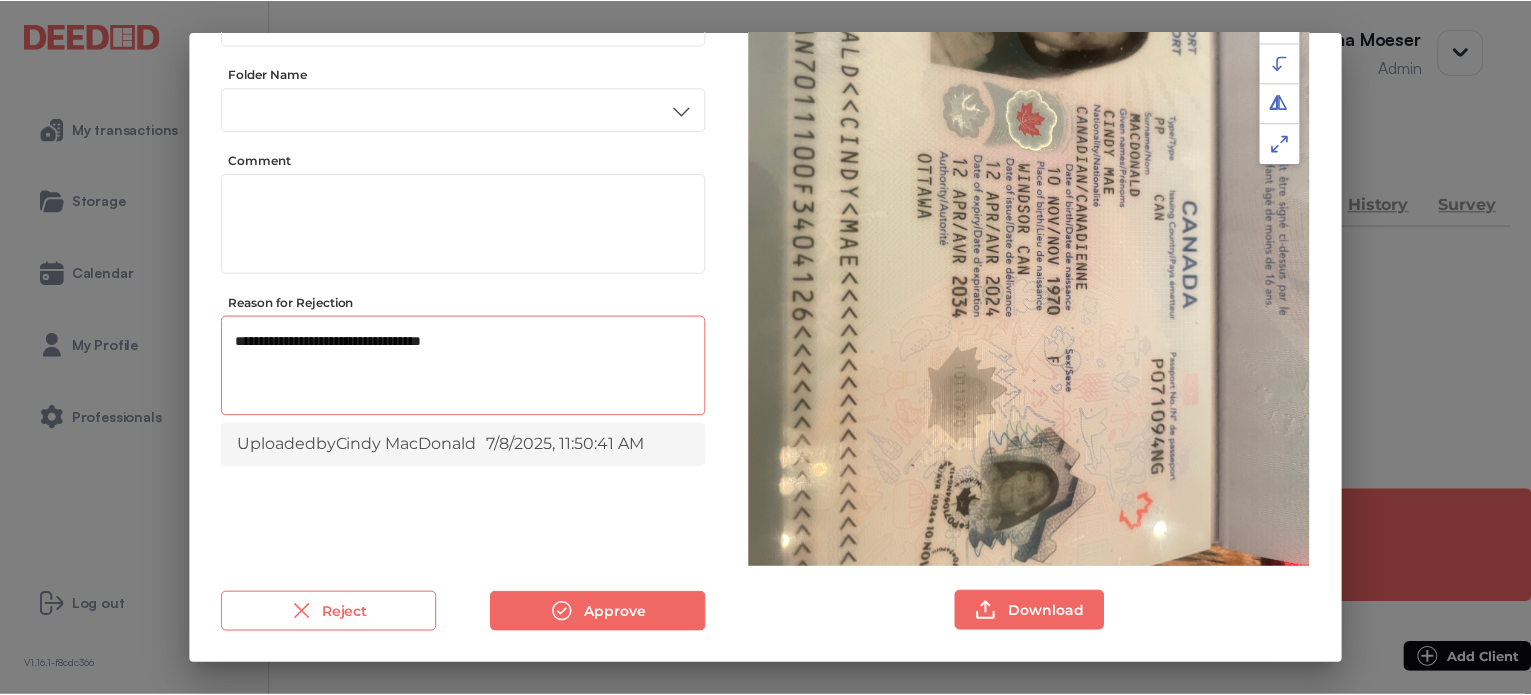 scroll, scrollTop: 156, scrollLeft: 0, axis: vertical 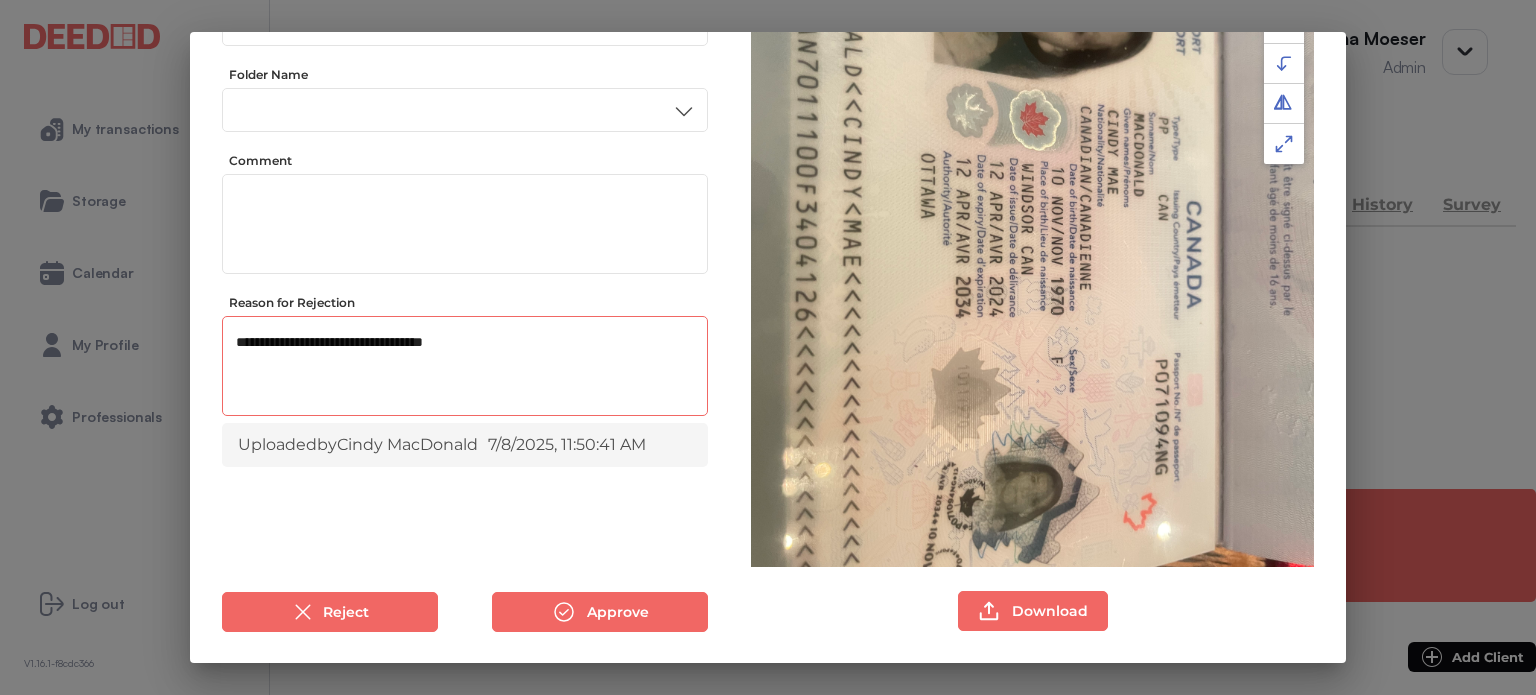 type on "**********" 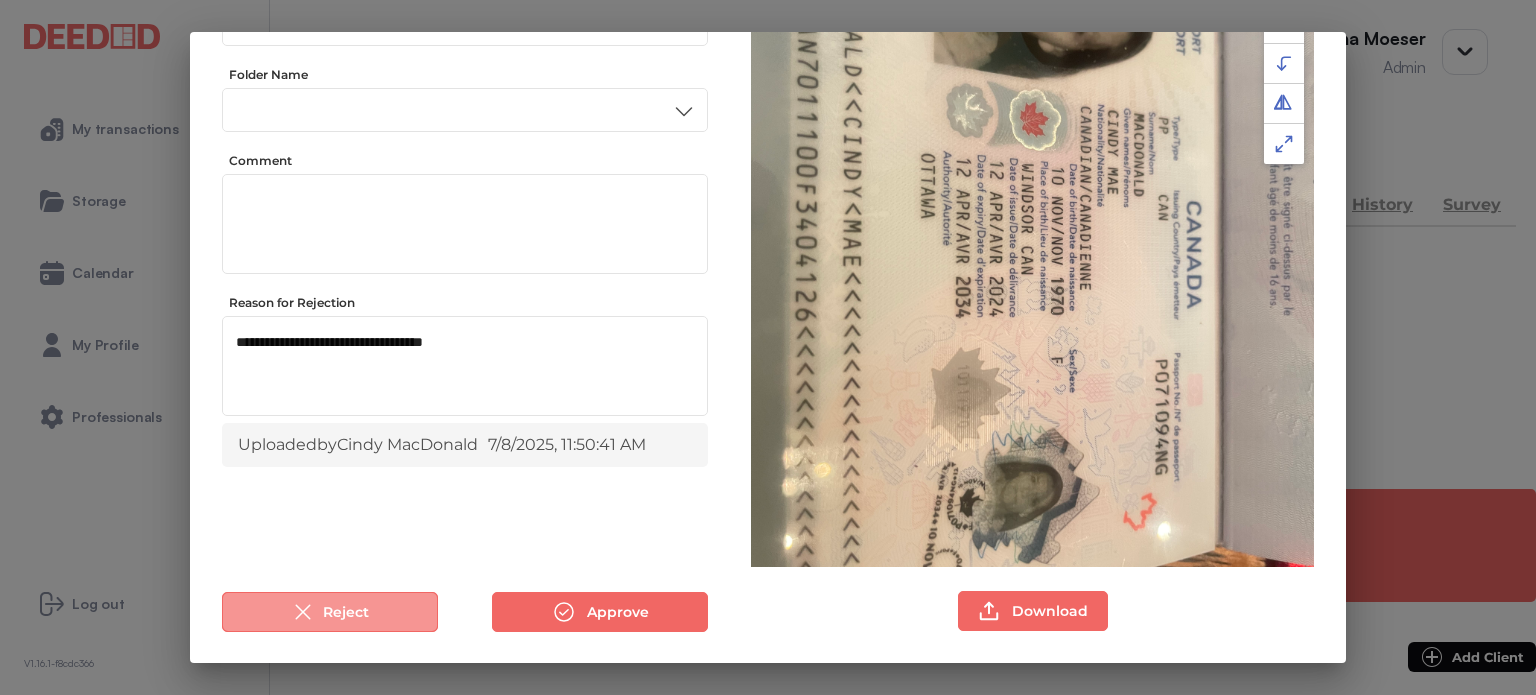 click on "Reject" at bounding box center [330, 612] 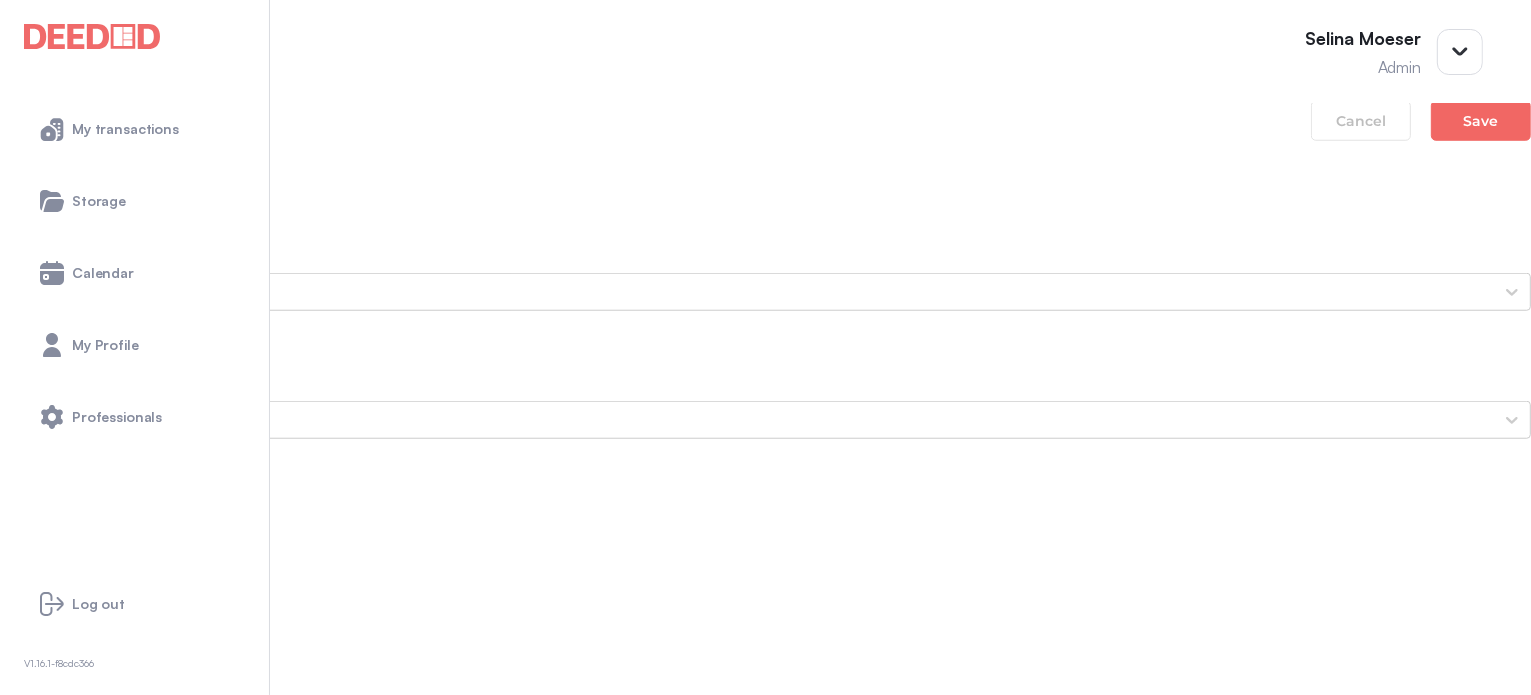 scroll, scrollTop: 1700, scrollLeft: 0, axis: vertical 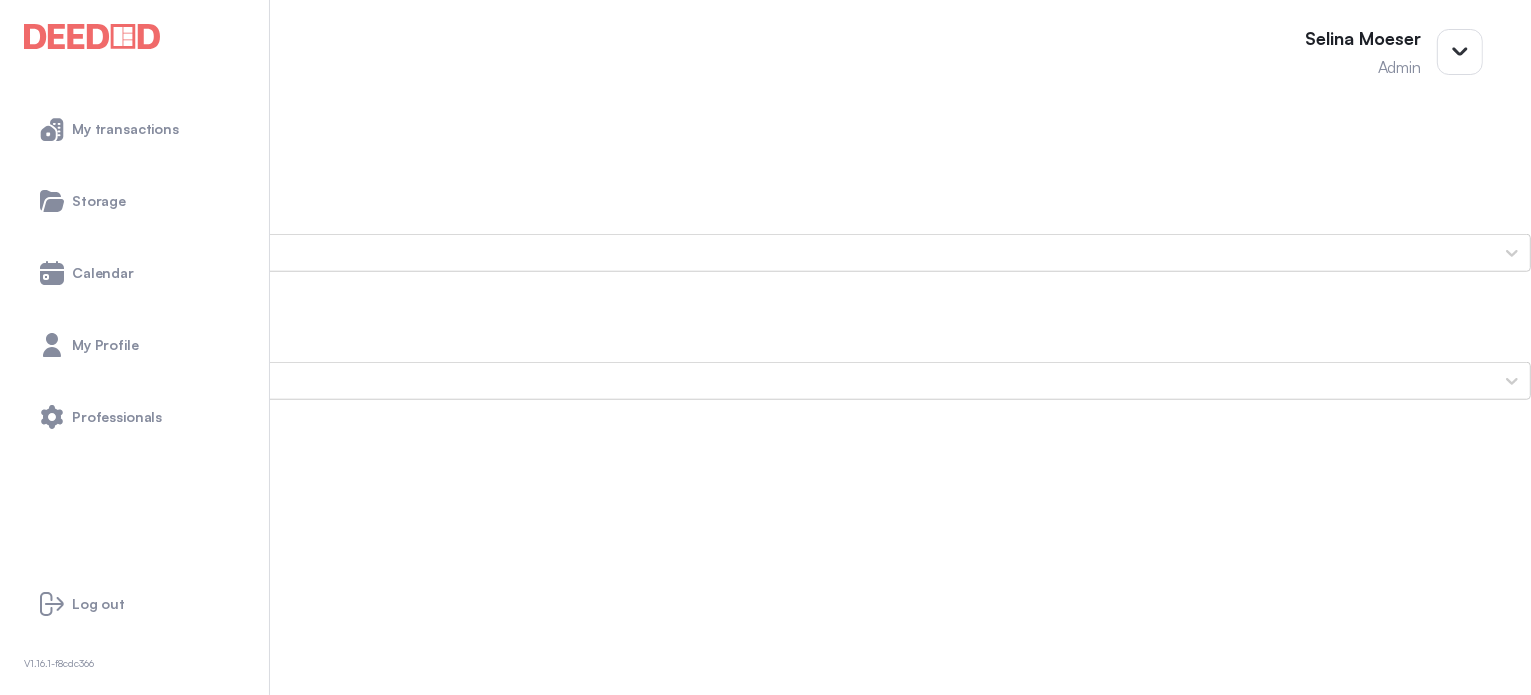 click on "[NAME]'s Photo ID (Front Side)" at bounding box center [765, 1773] 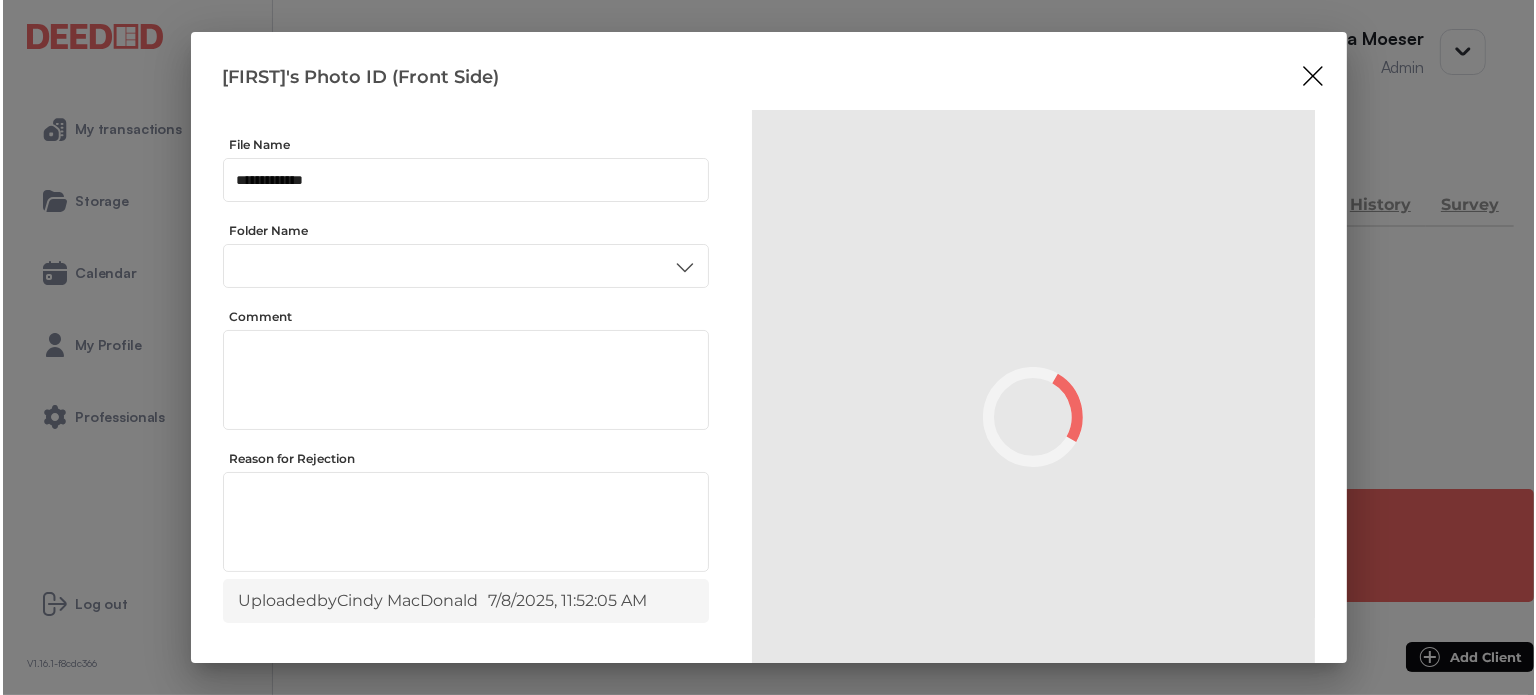 scroll, scrollTop: 0, scrollLeft: 0, axis: both 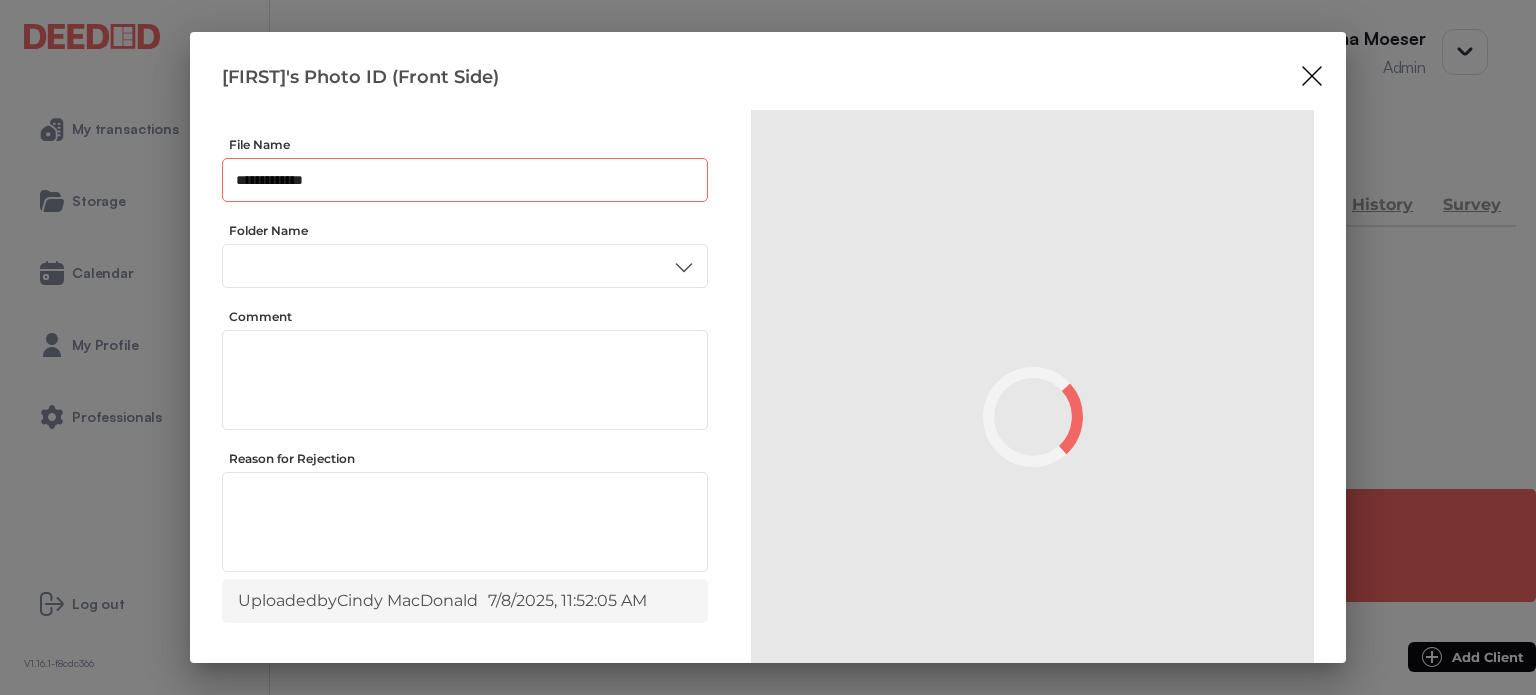 click on "**********" at bounding box center [465, 180] 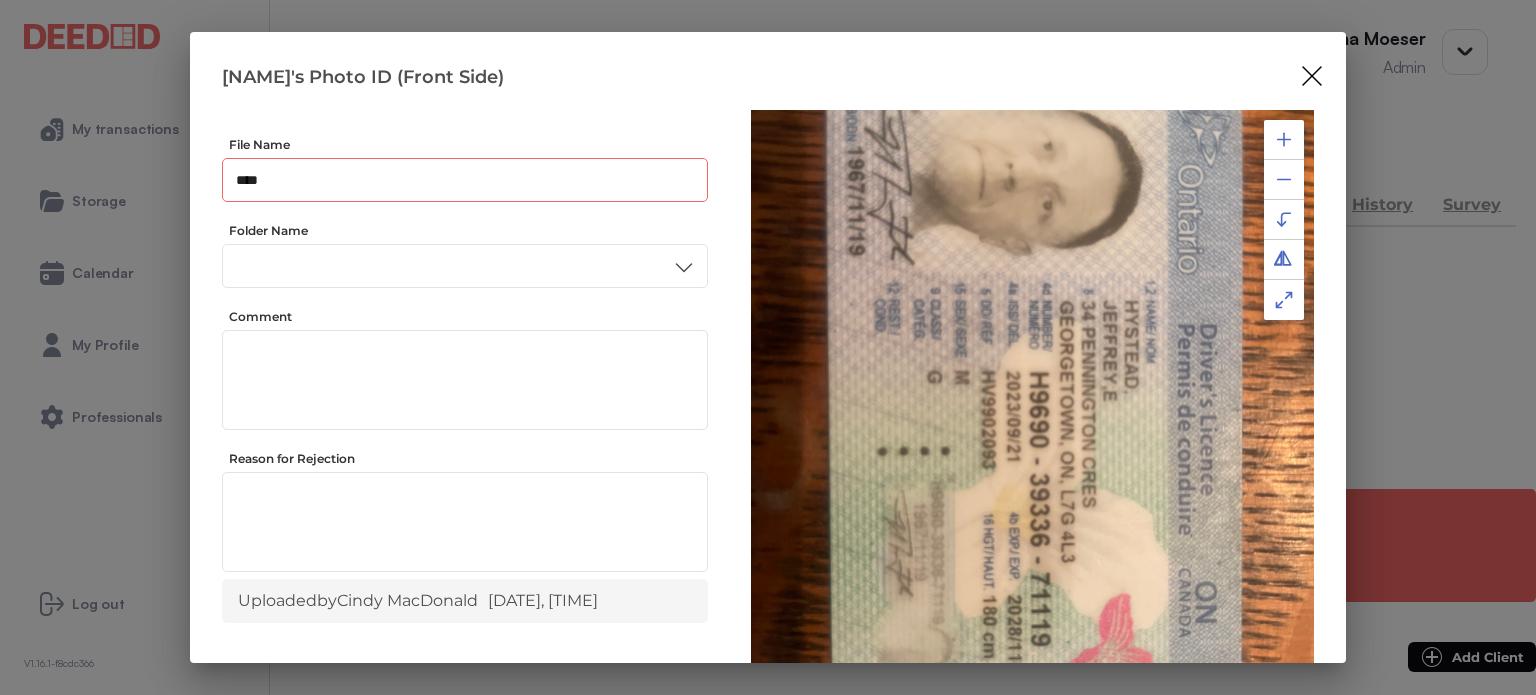 scroll, scrollTop: 0, scrollLeft: 0, axis: both 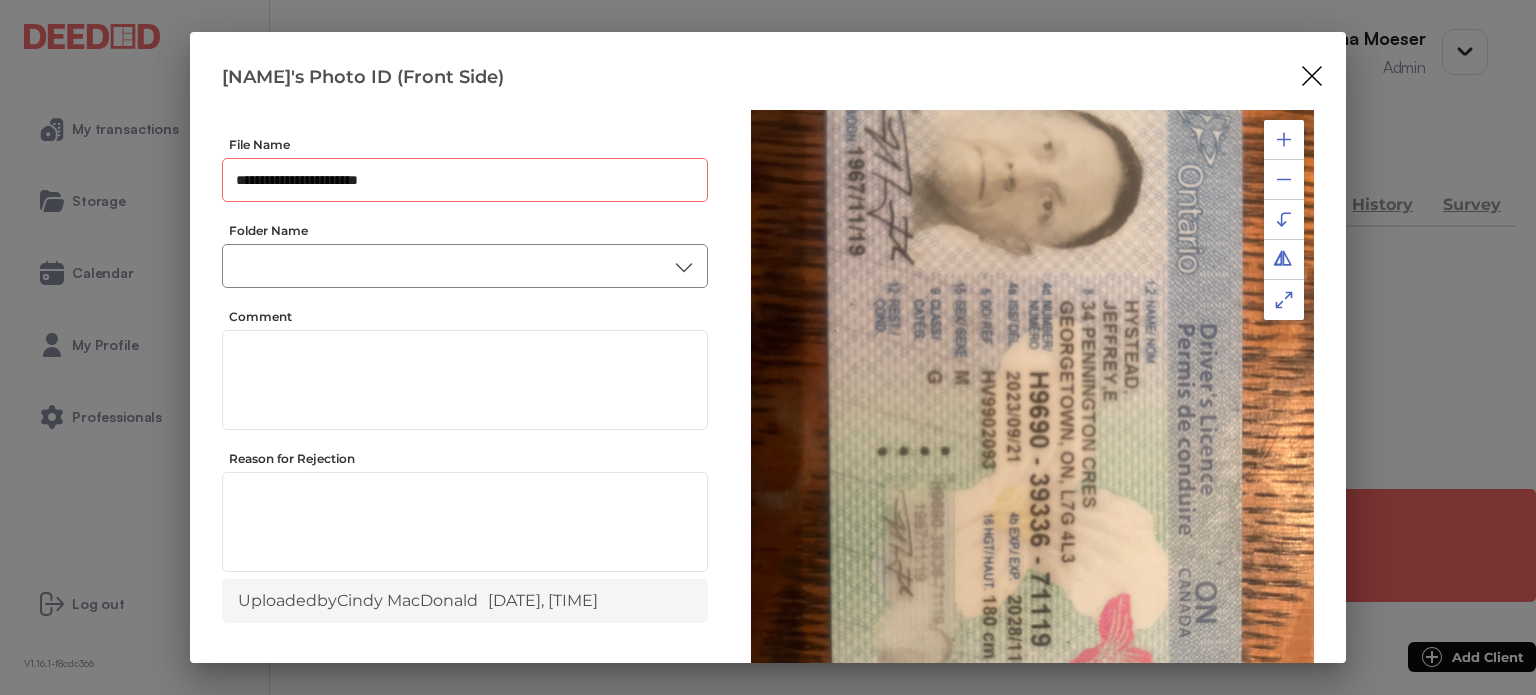type on "**********" 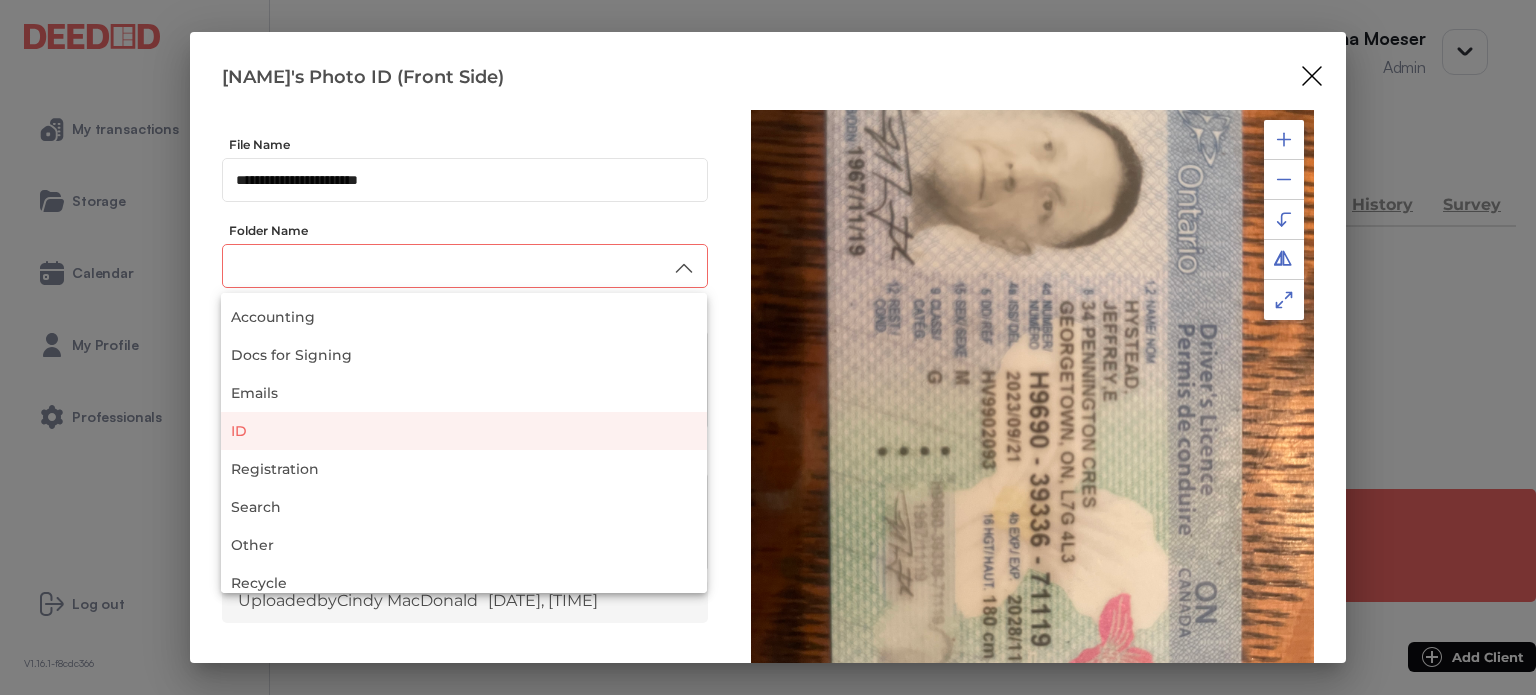 click on "ID" at bounding box center [464, 431] 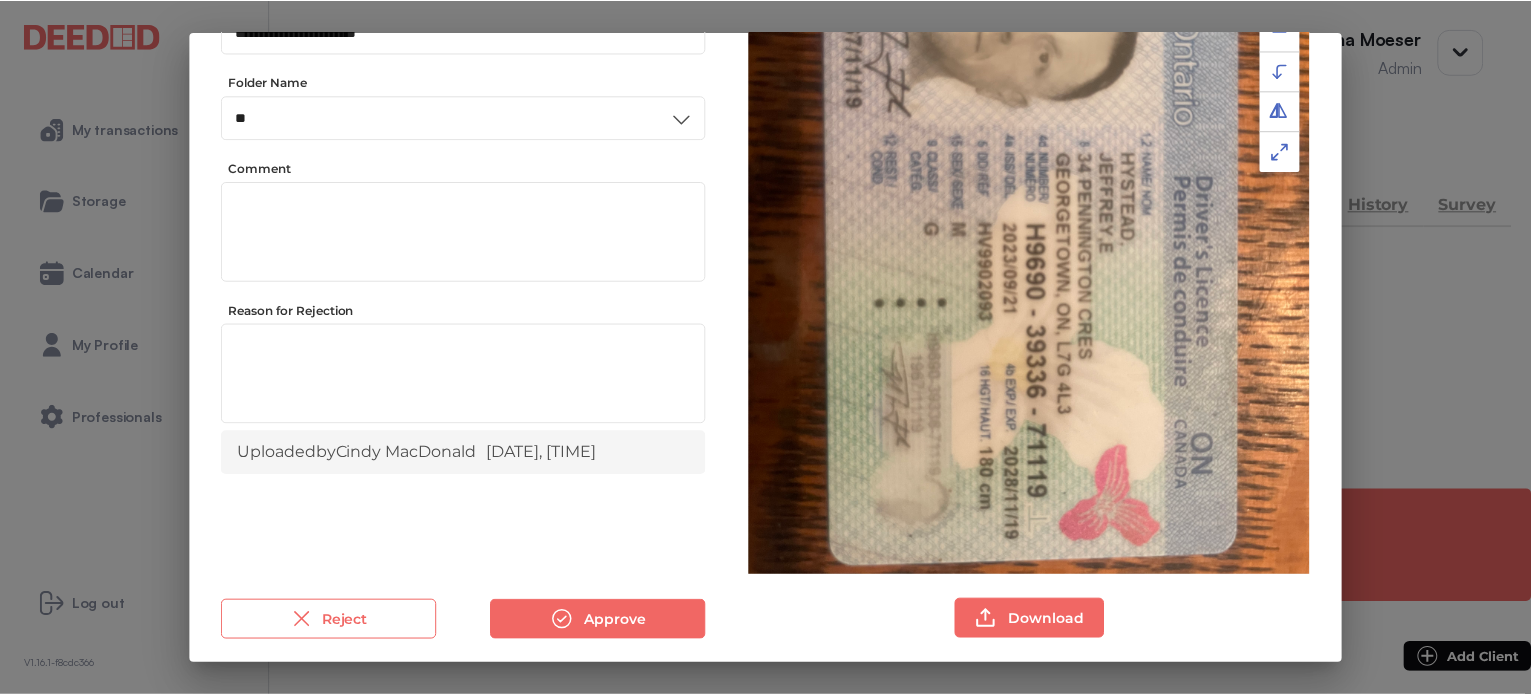 scroll, scrollTop: 156, scrollLeft: 0, axis: vertical 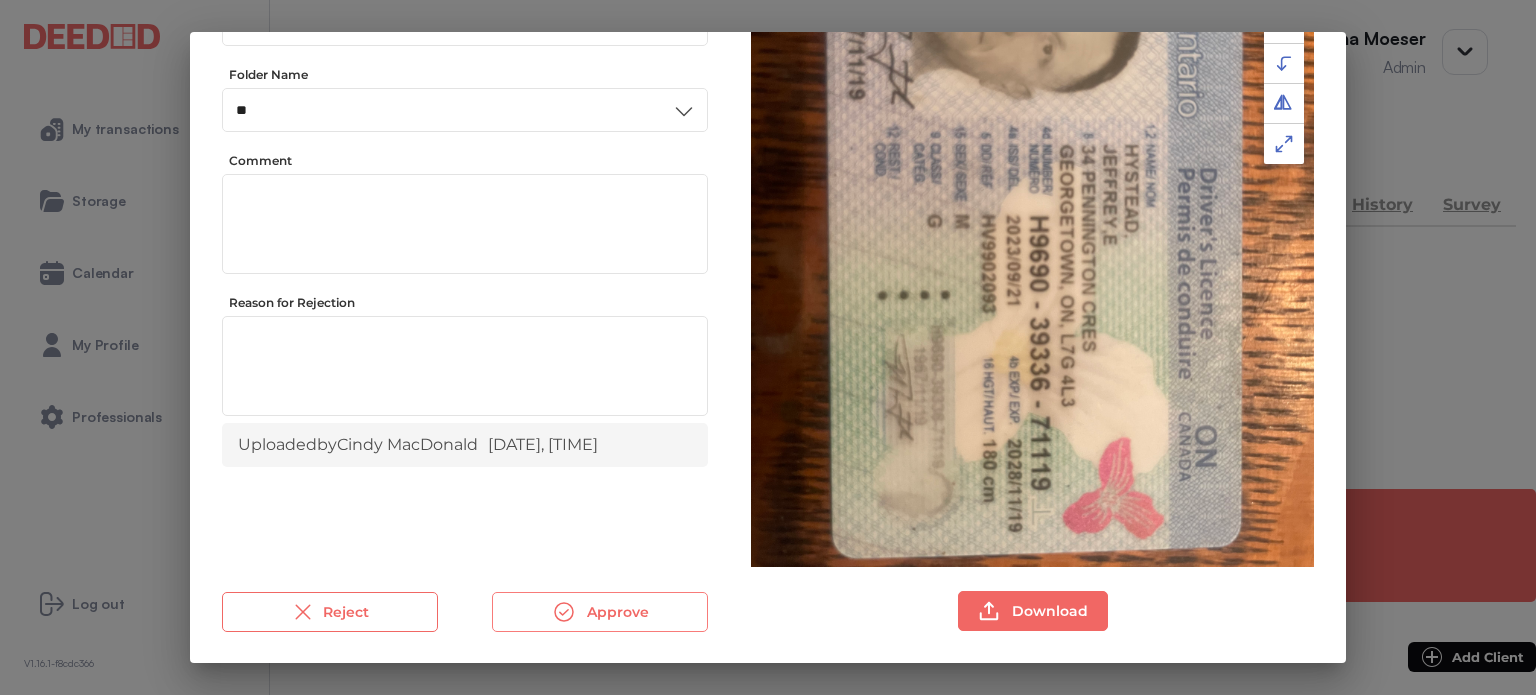 click on "Approve" at bounding box center [600, 612] 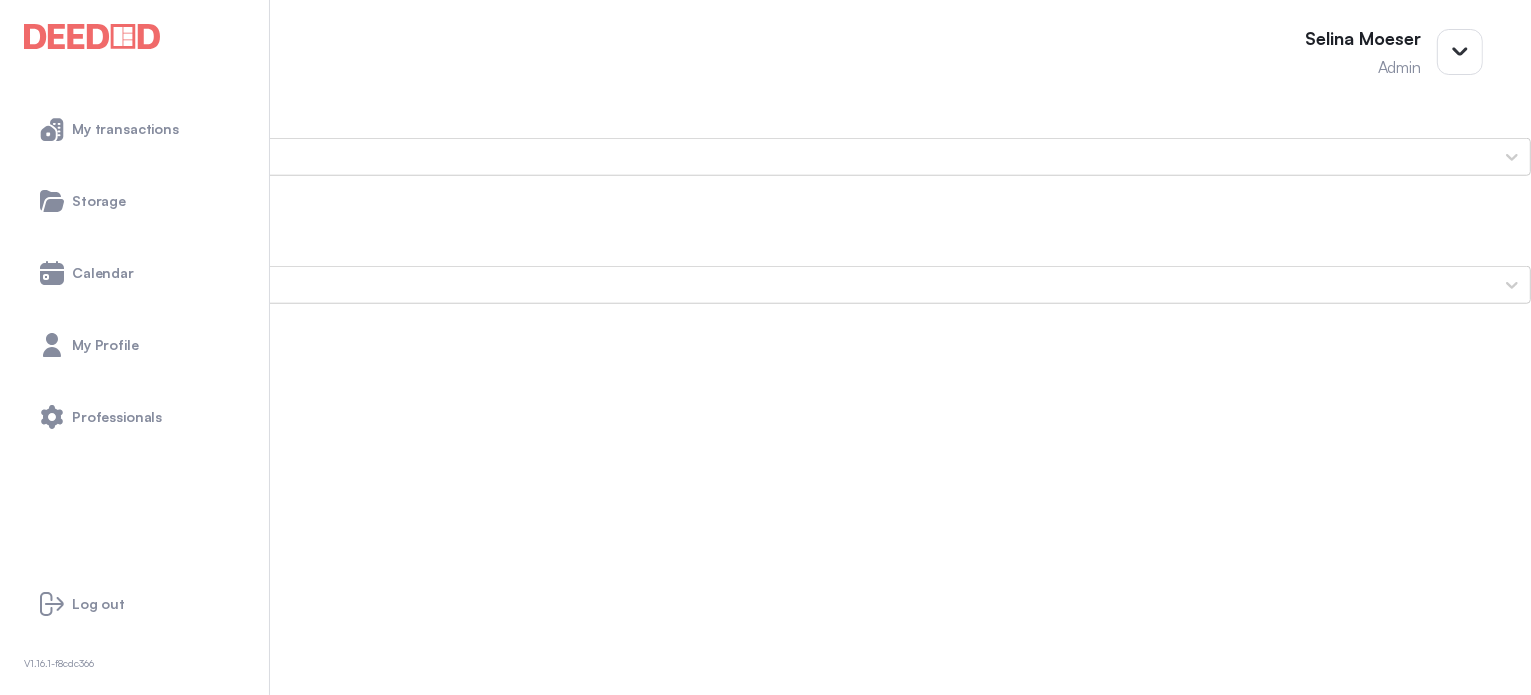 scroll, scrollTop: 1800, scrollLeft: 0, axis: vertical 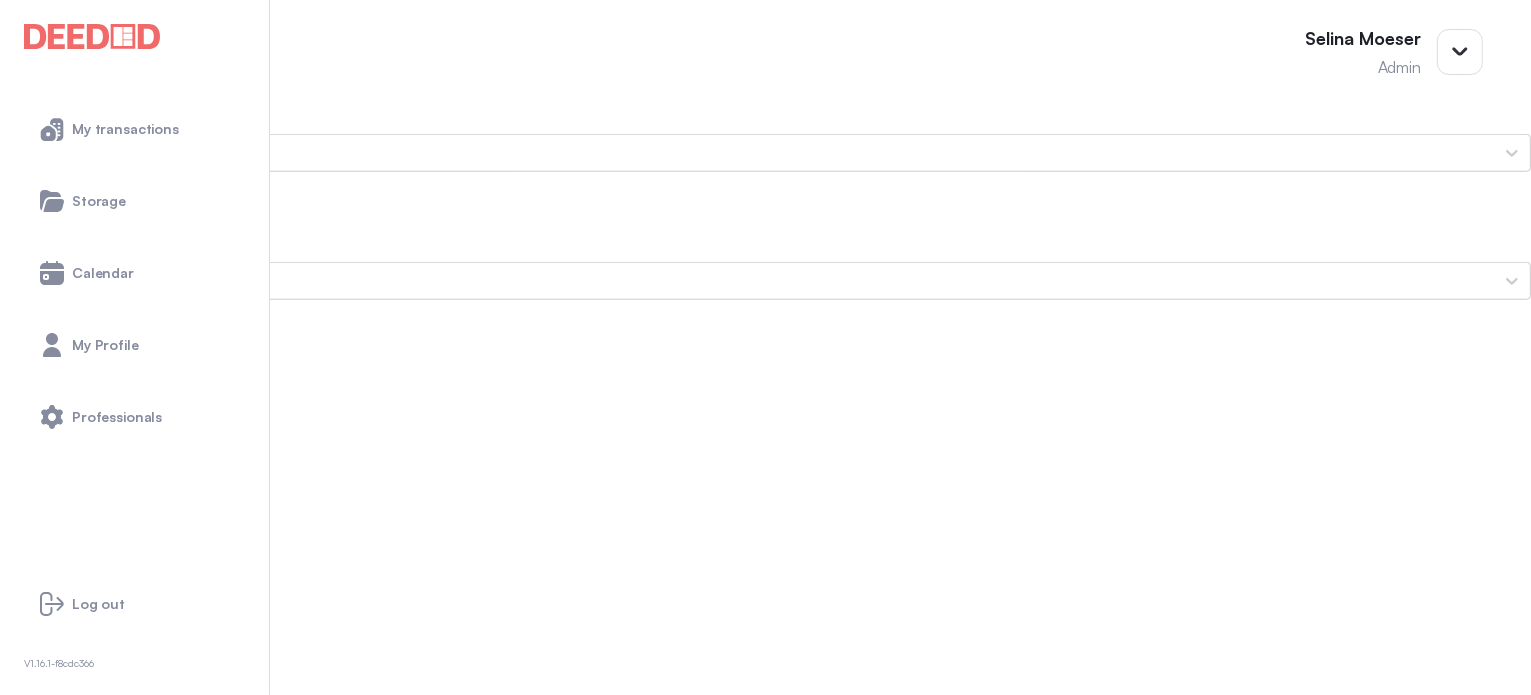 click on "[NAME]'s Photo ID (Back Side)" at bounding box center (765, 1777) 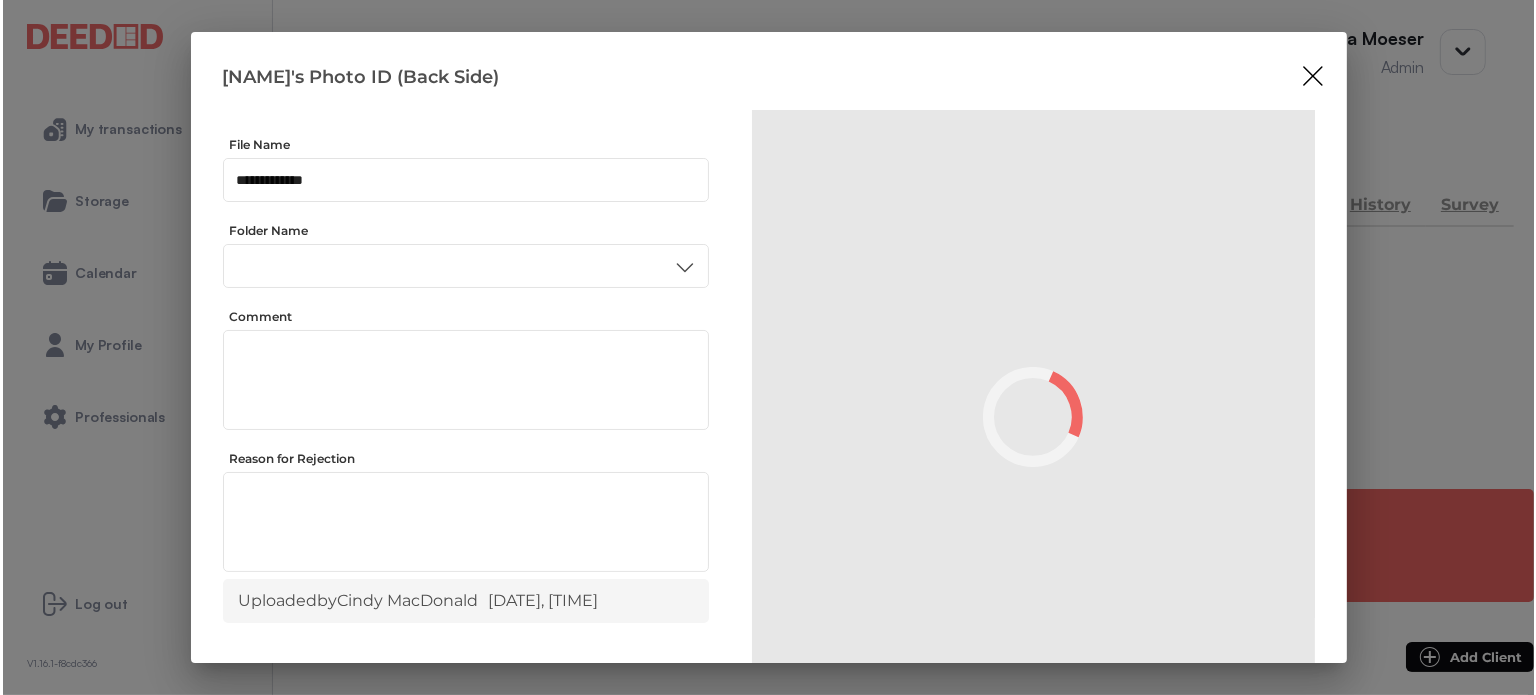 scroll, scrollTop: 0, scrollLeft: 0, axis: both 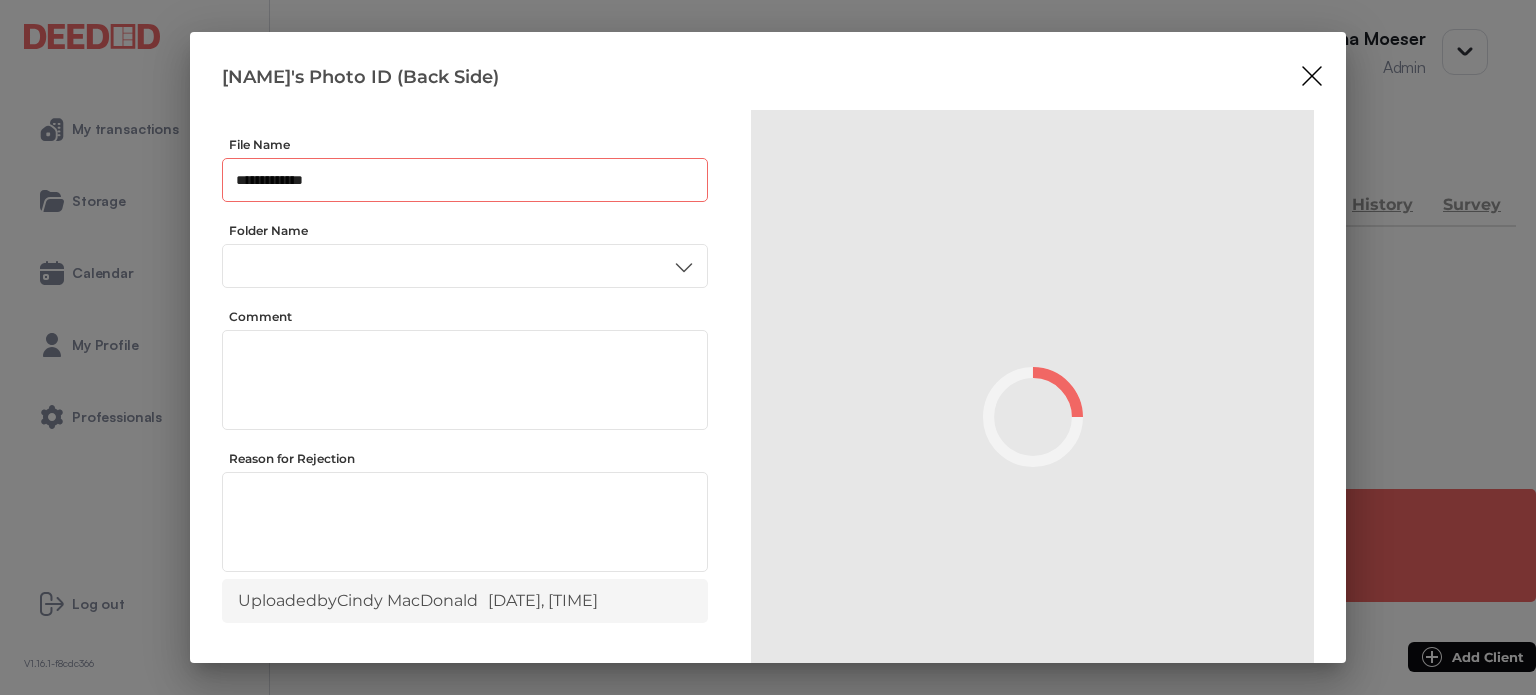 click on "**********" at bounding box center [465, 180] 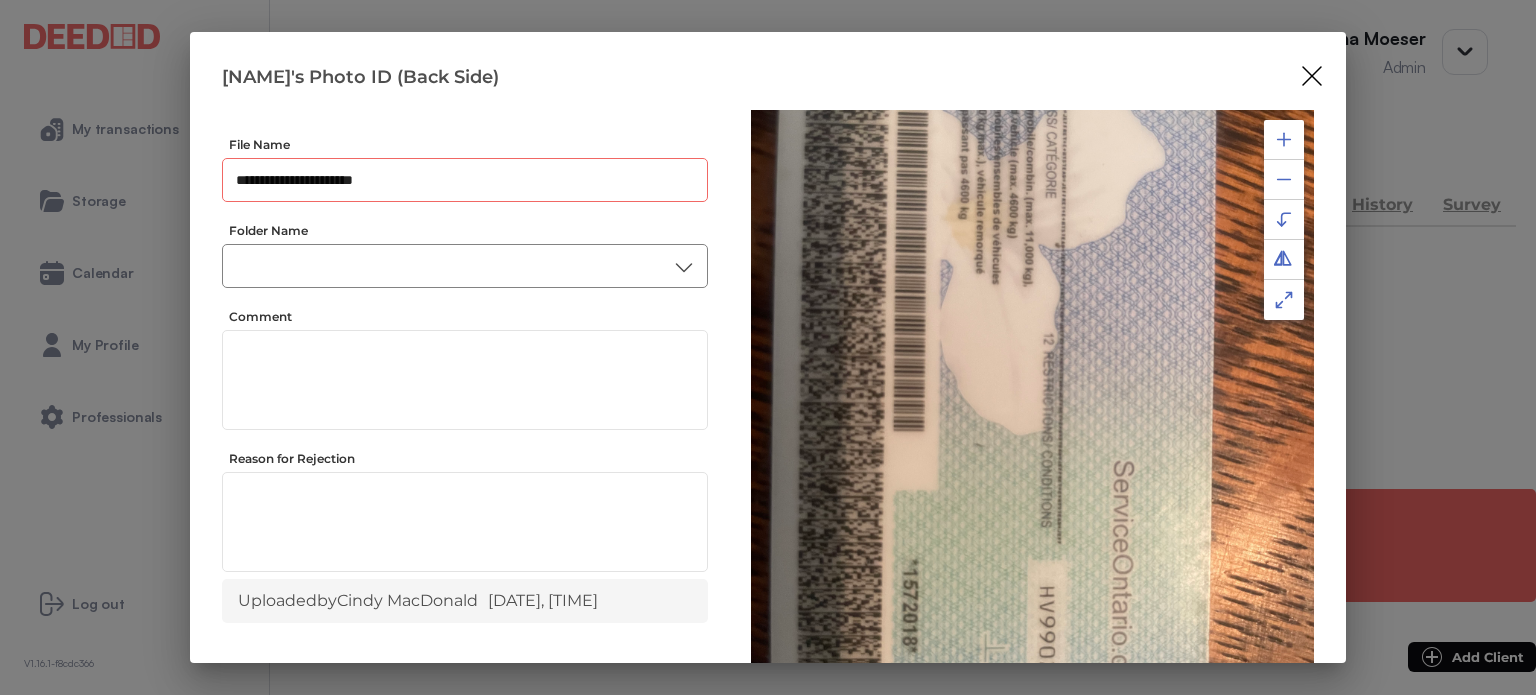 type on "**********" 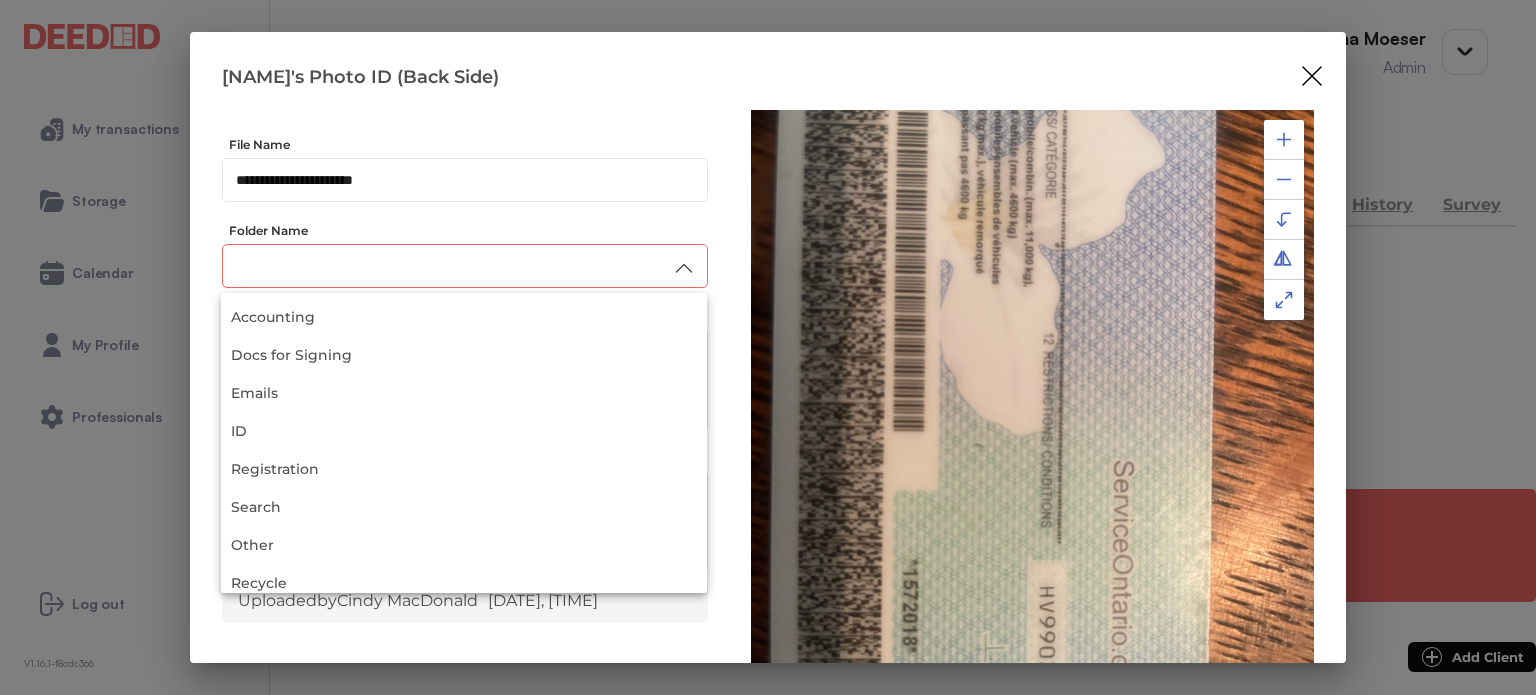 click at bounding box center (465, 266) 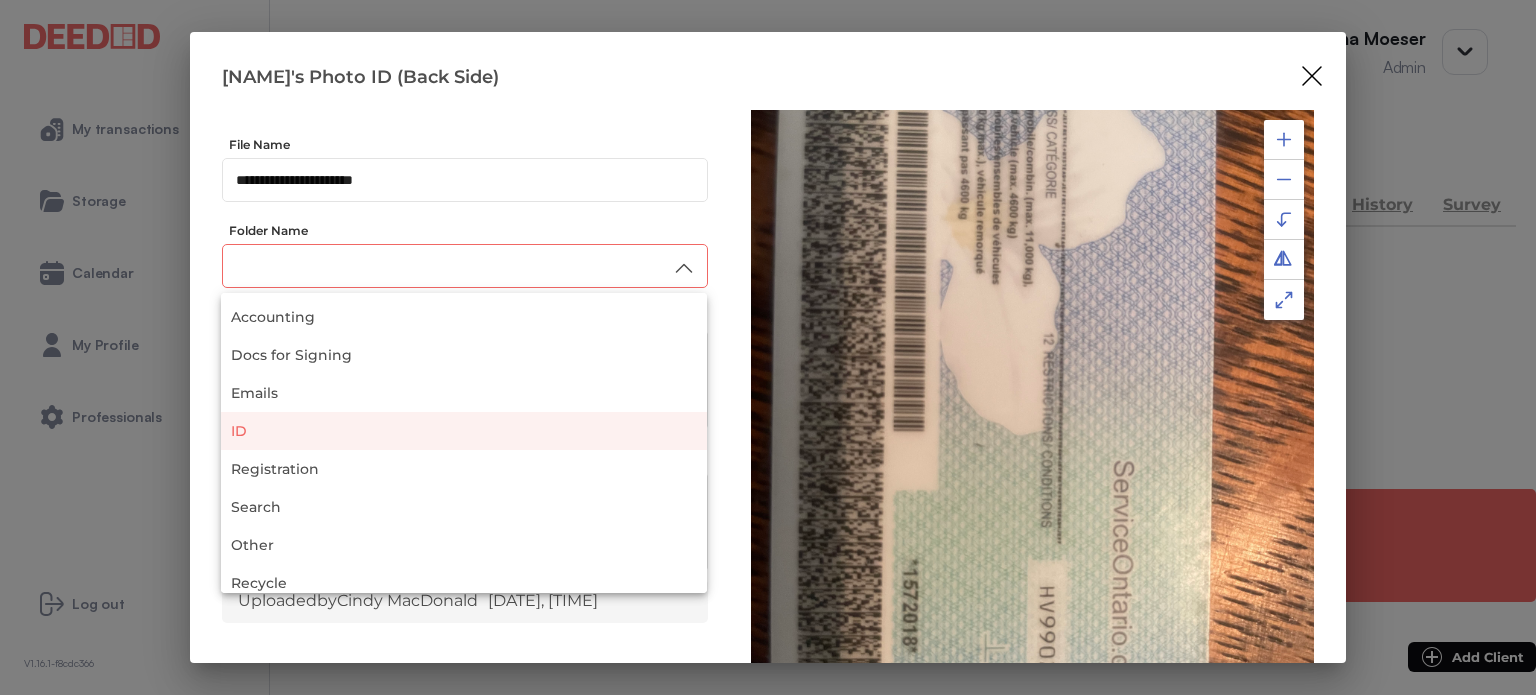 click on "ID" at bounding box center [464, 431] 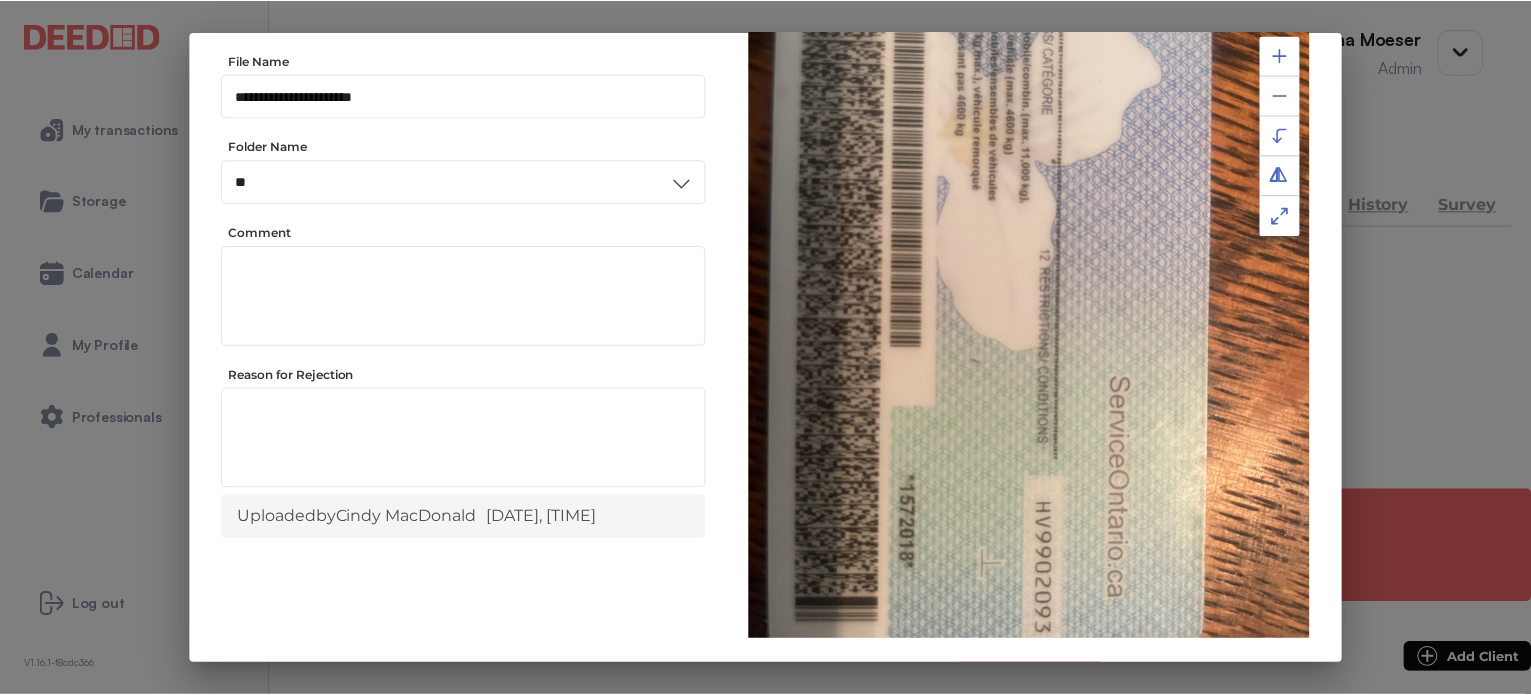 scroll, scrollTop: 156, scrollLeft: 0, axis: vertical 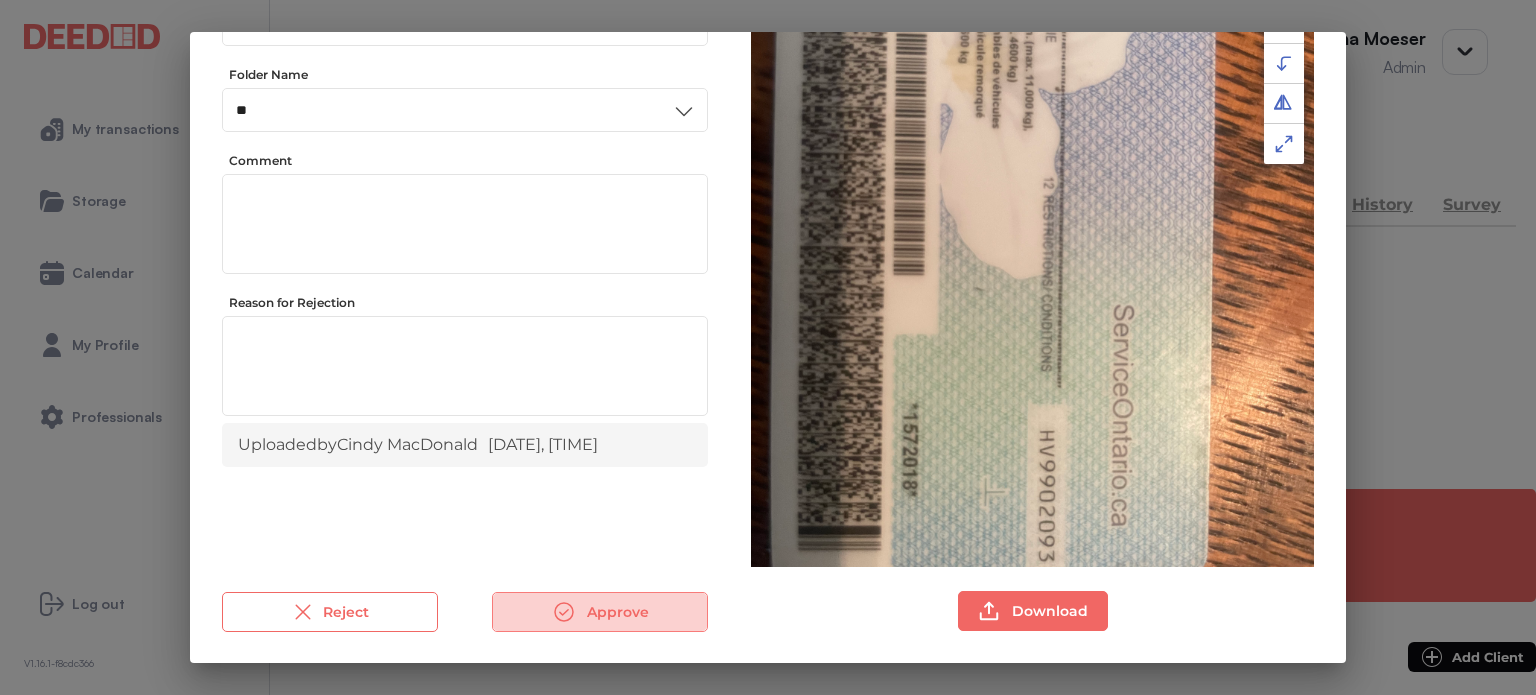 click on "Approve" at bounding box center [600, 612] 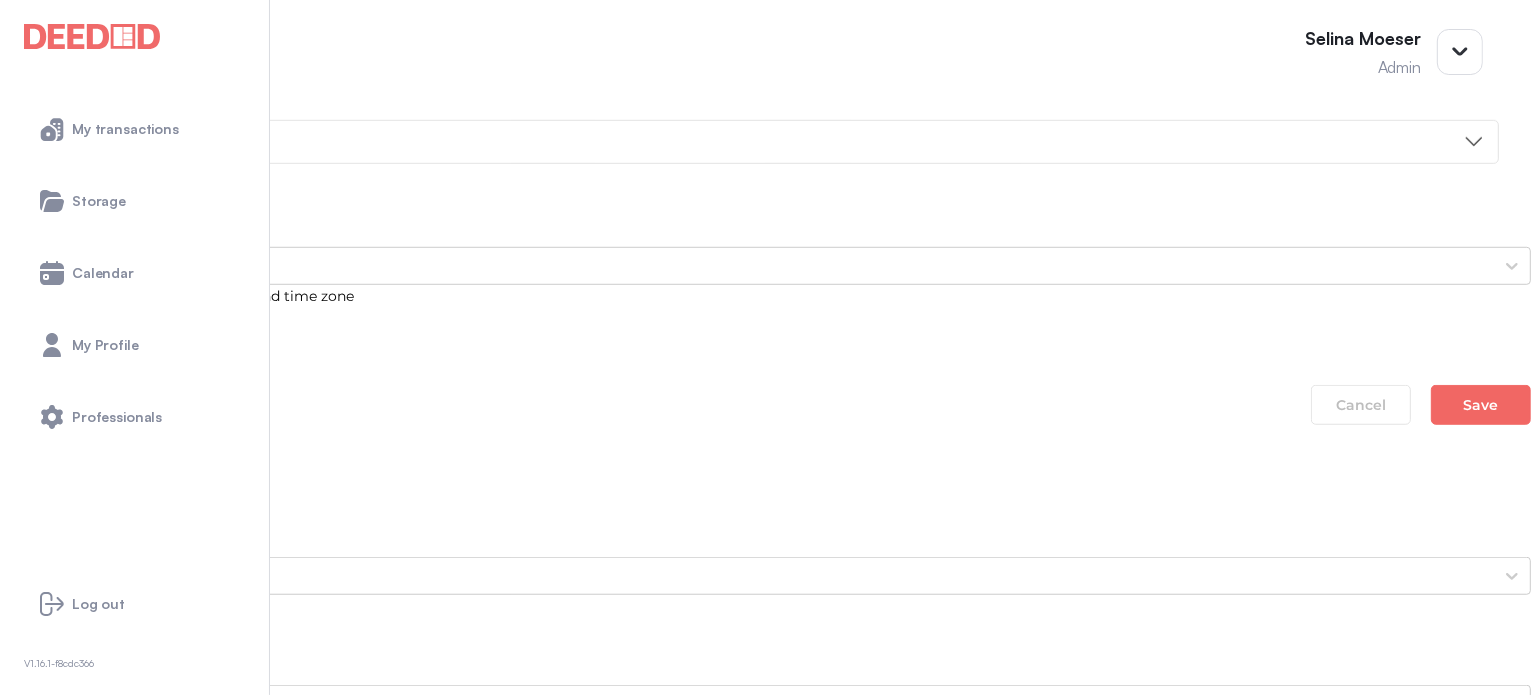 scroll, scrollTop: 1600, scrollLeft: 0, axis: vertical 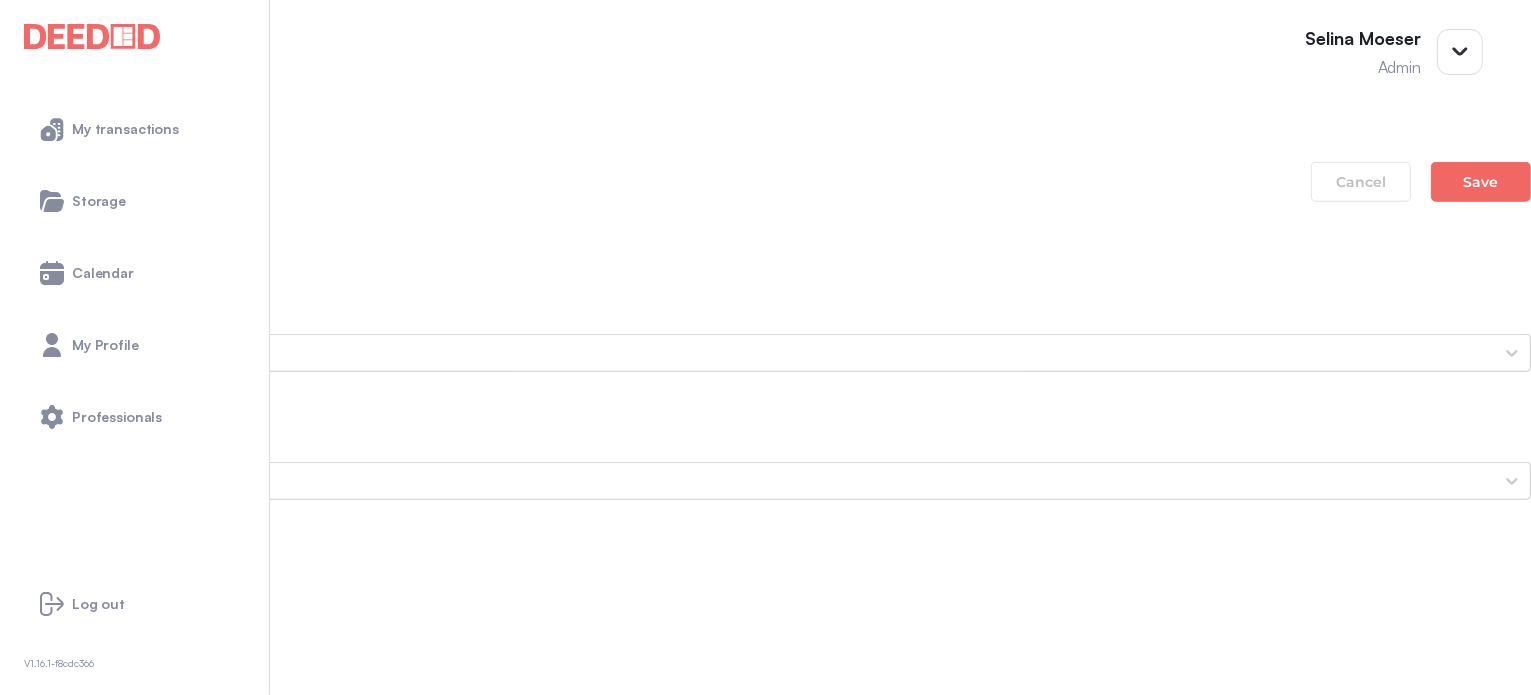 click on "[NAME]'s Secondary ID (Front Side)" at bounding box center [765, 2081] 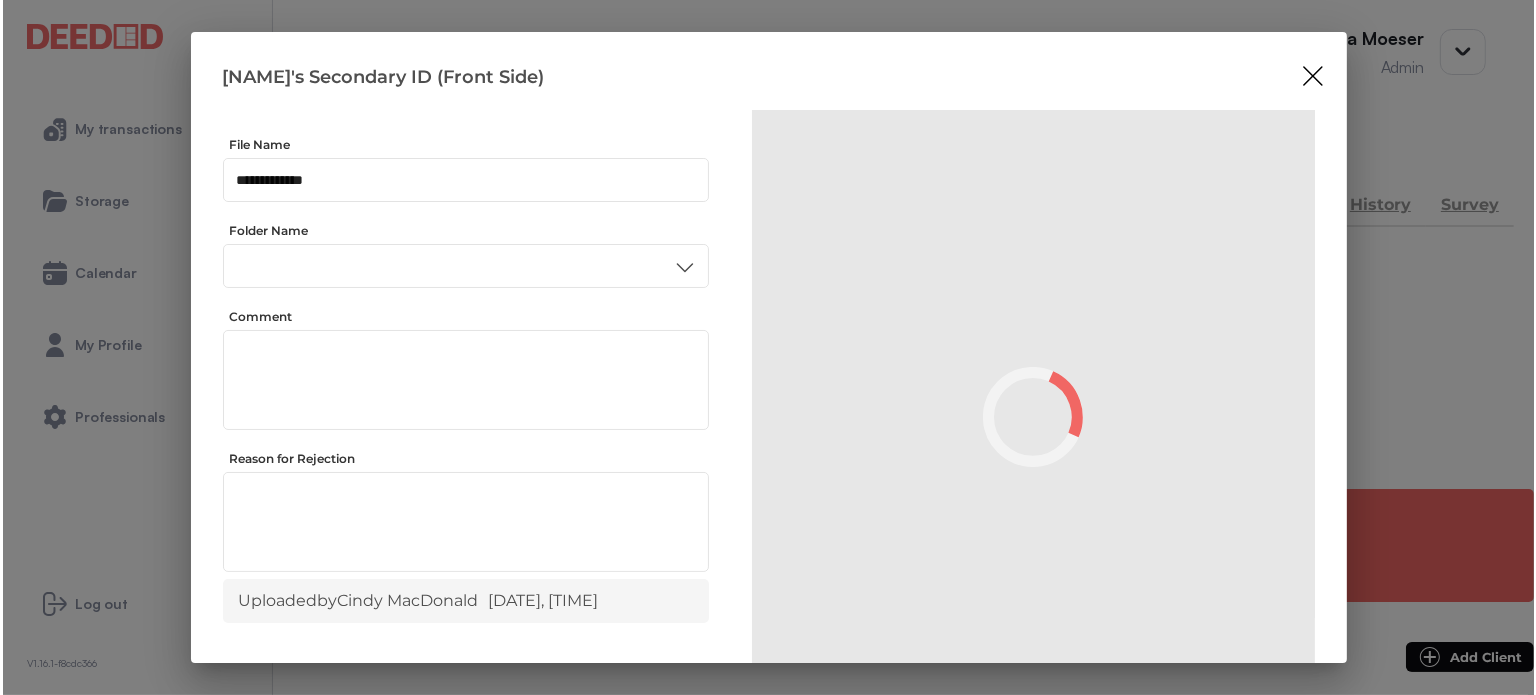 scroll, scrollTop: 0, scrollLeft: 0, axis: both 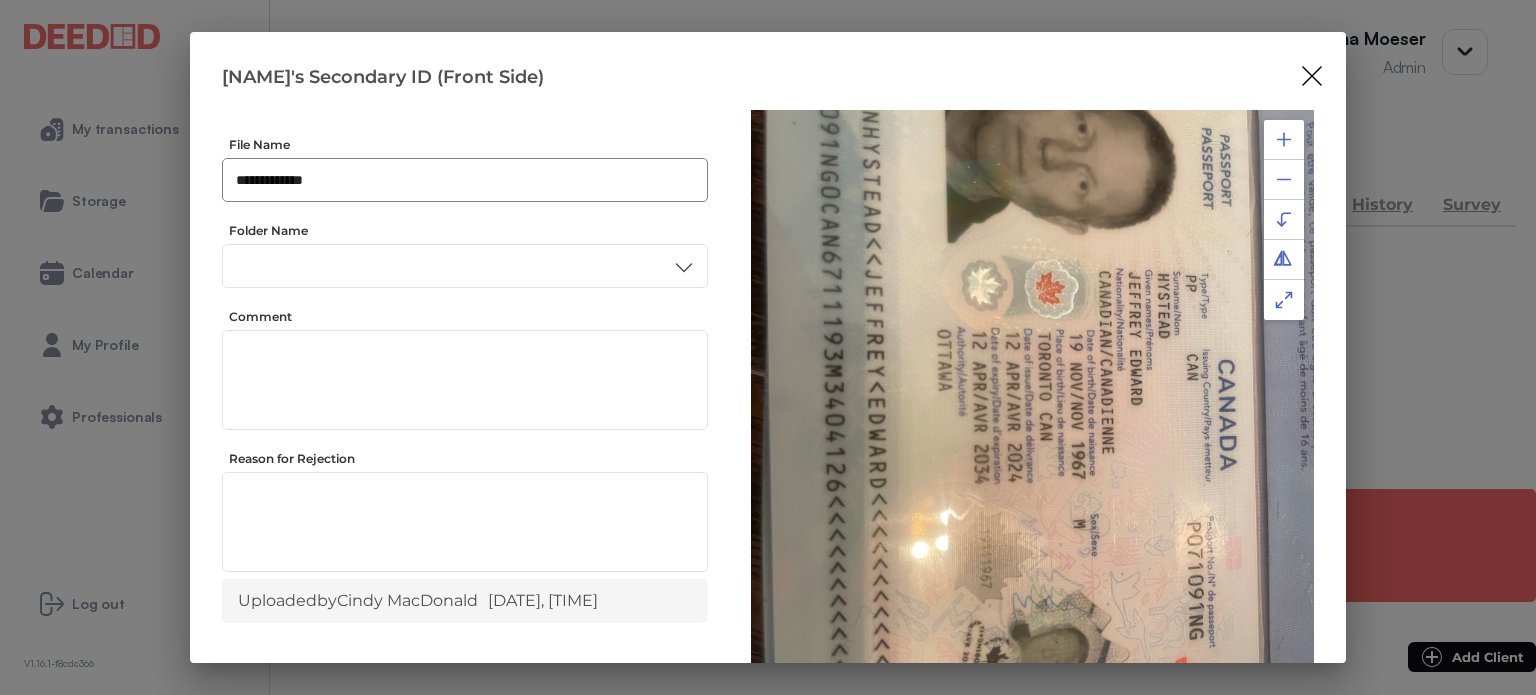 click on "**********" at bounding box center [465, 180] 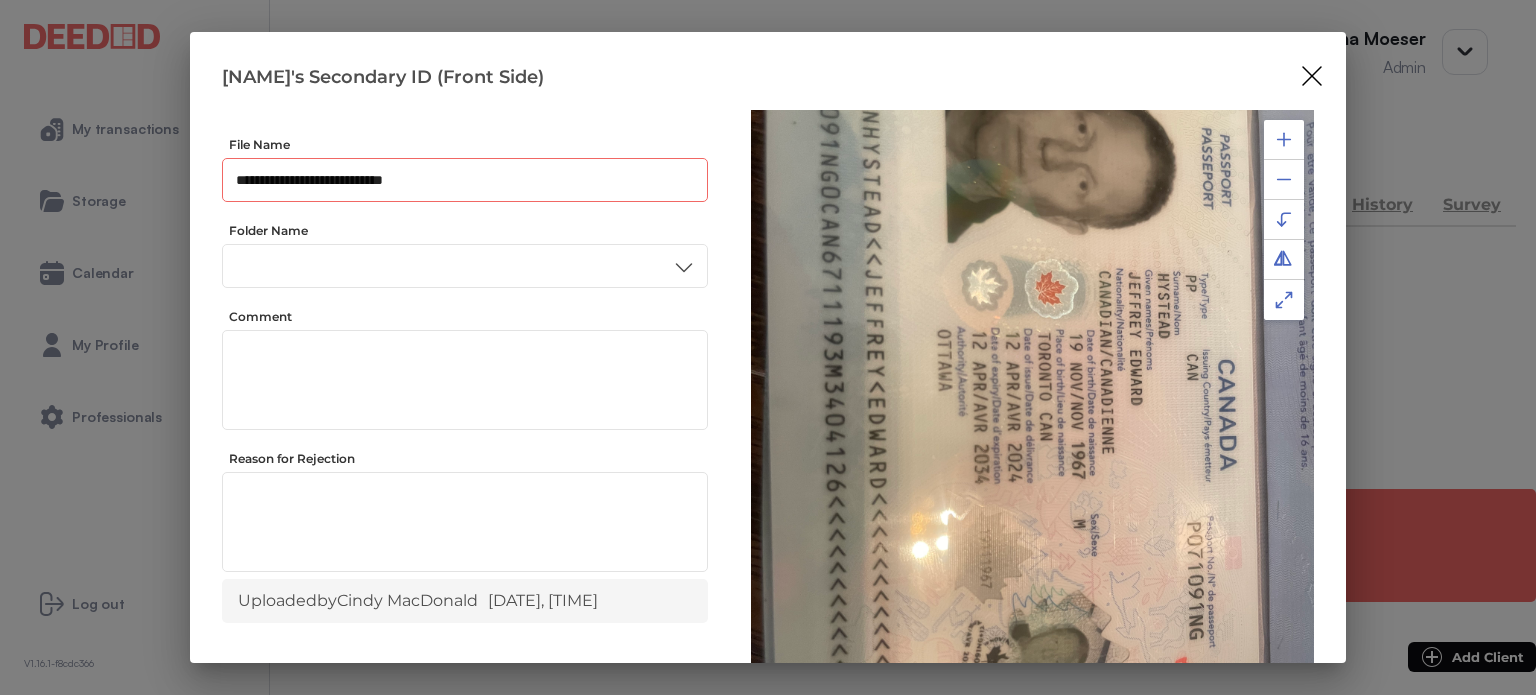 type on "**********" 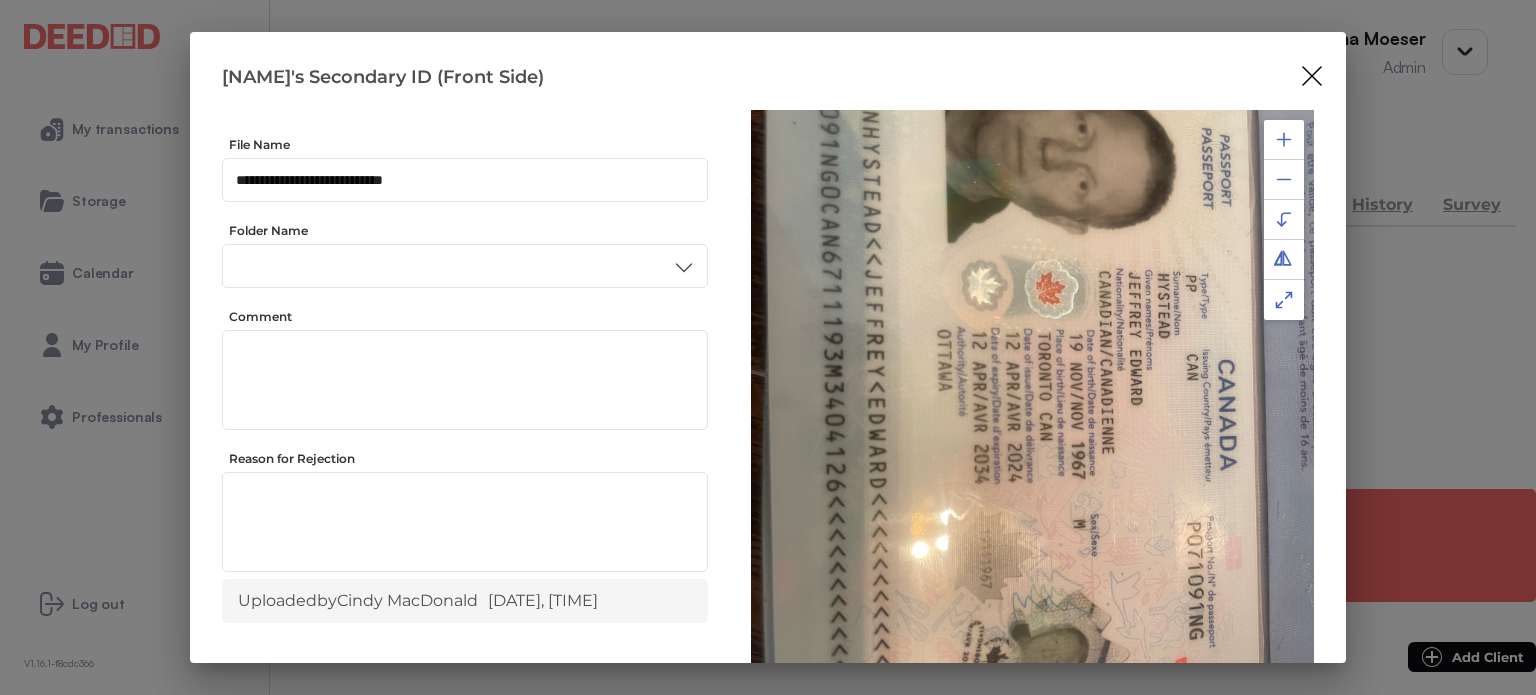 click at bounding box center [1284, 139] 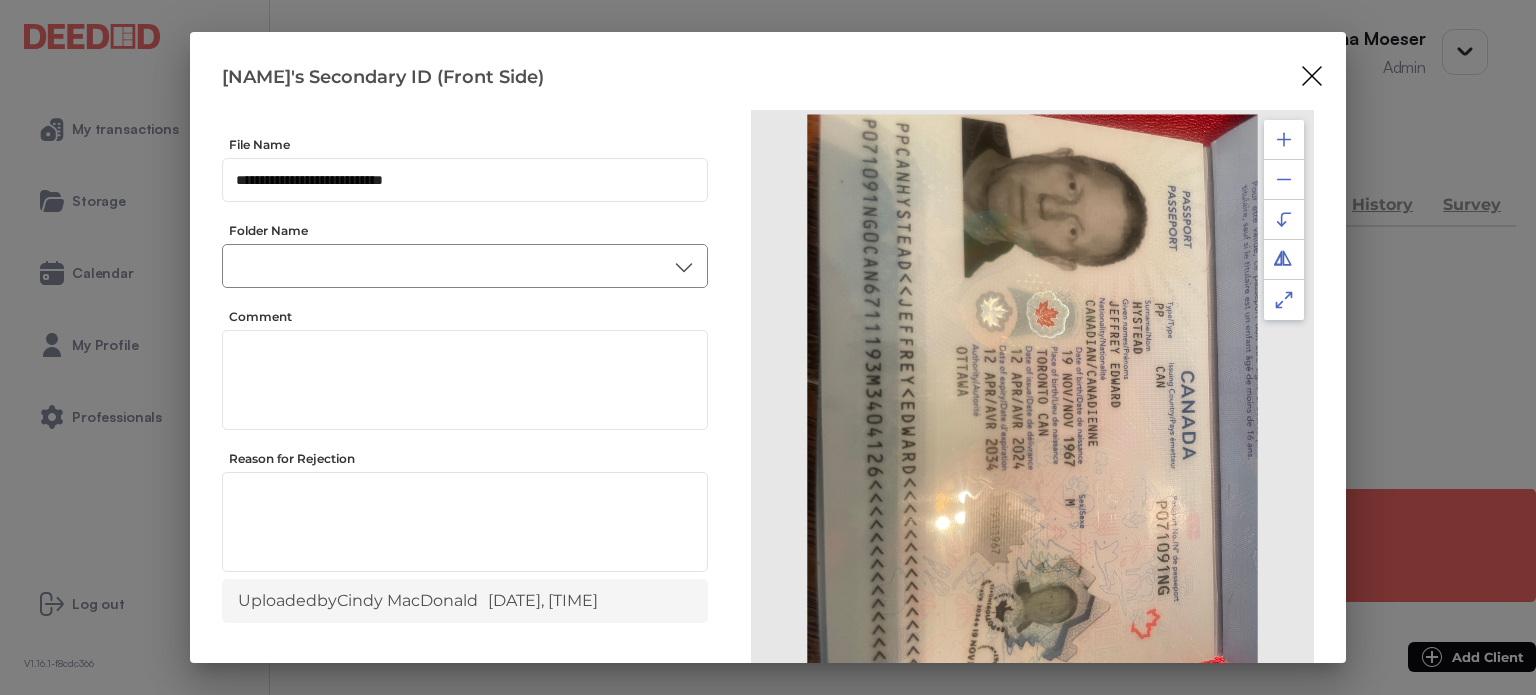 click at bounding box center [465, 266] 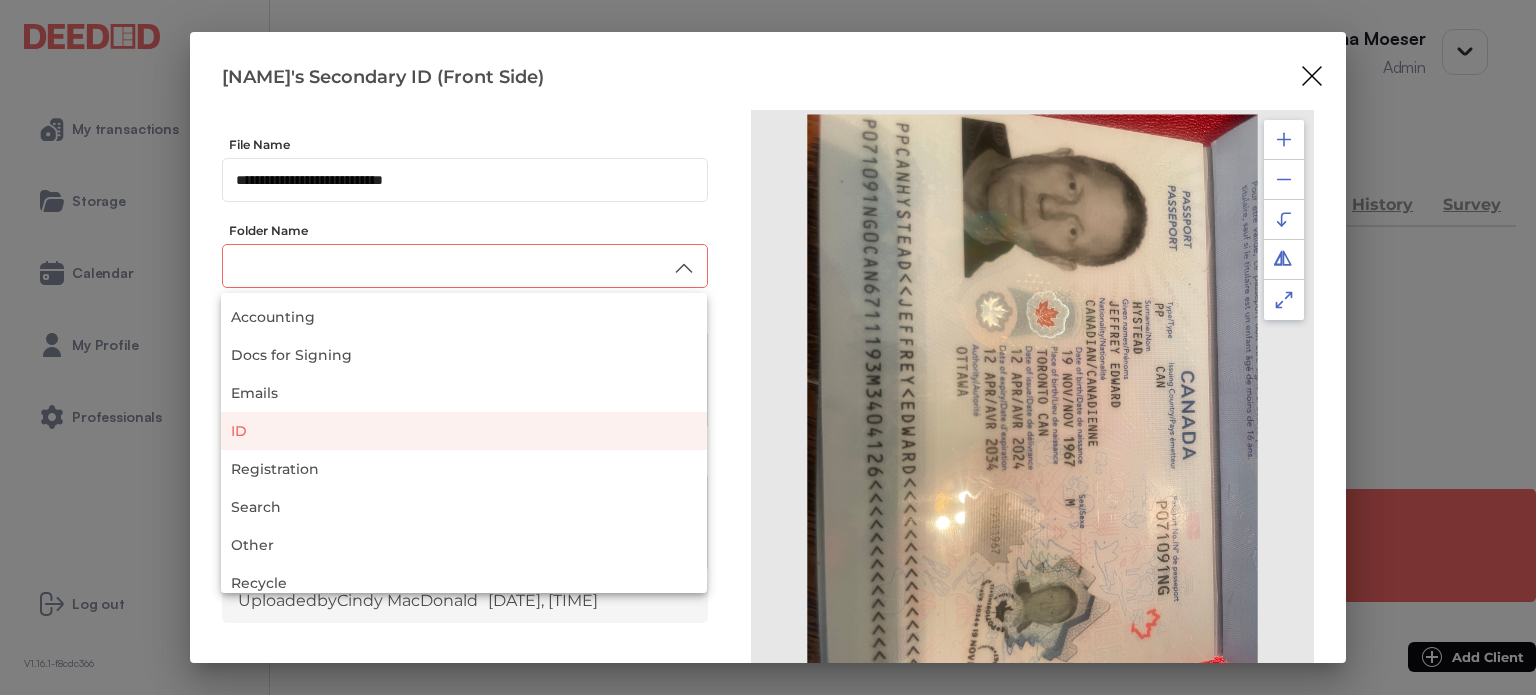 click on "ID" at bounding box center [464, 431] 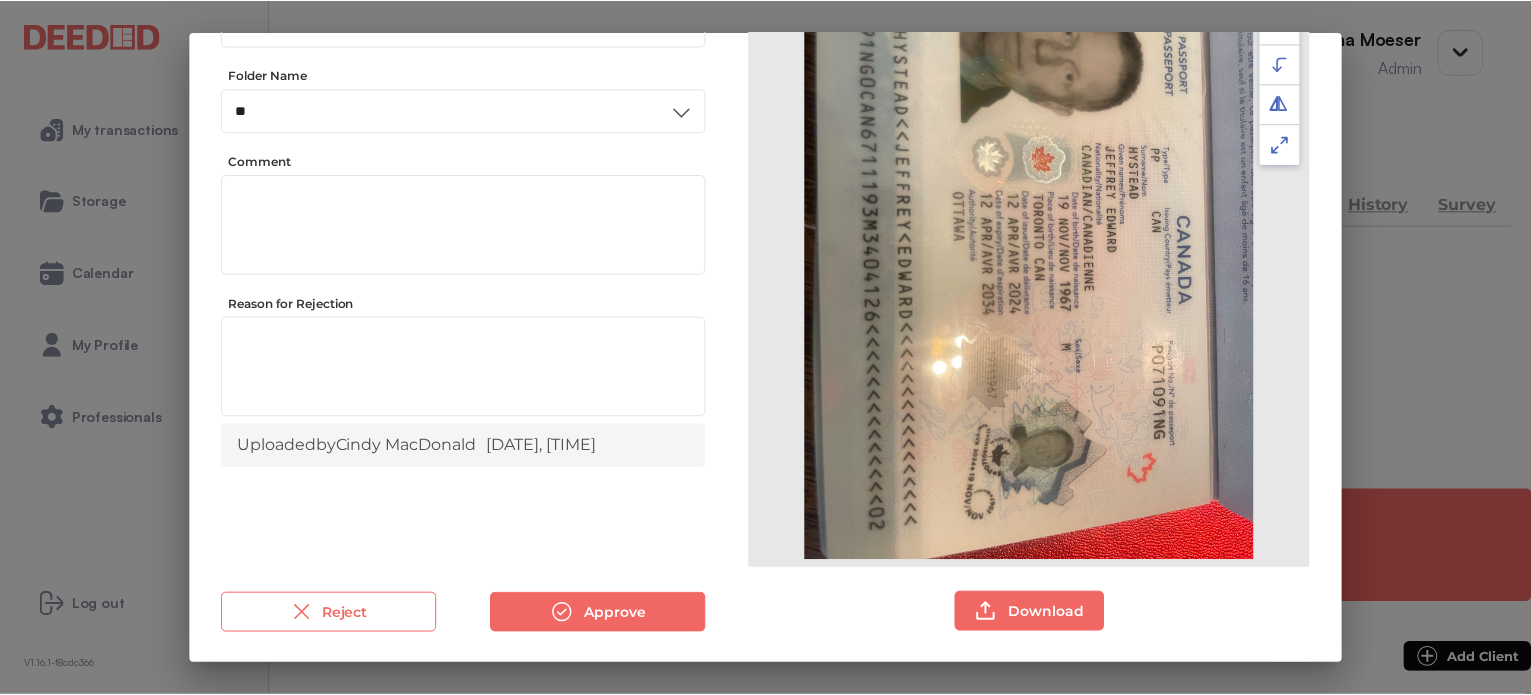 scroll, scrollTop: 156, scrollLeft: 0, axis: vertical 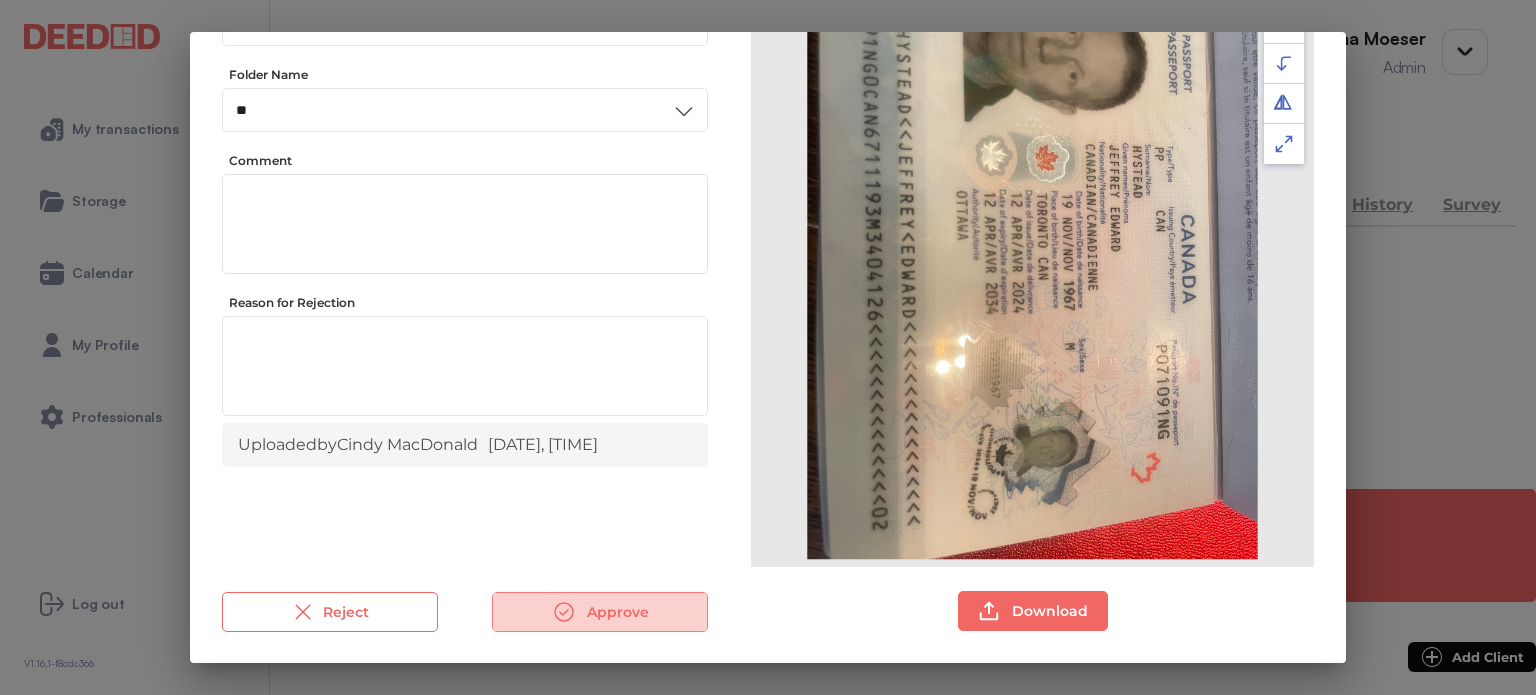 click on "Approve" at bounding box center (600, 612) 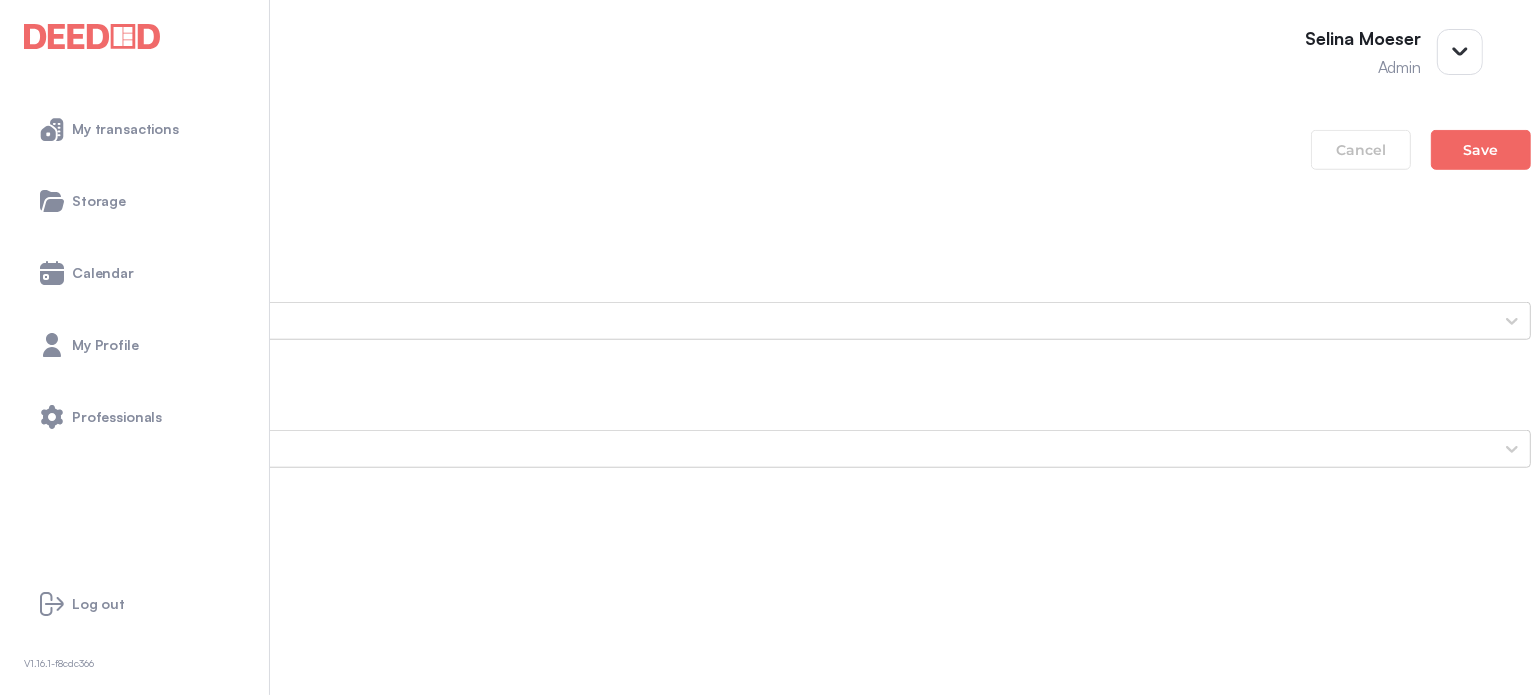 scroll, scrollTop: 2000, scrollLeft: 0, axis: vertical 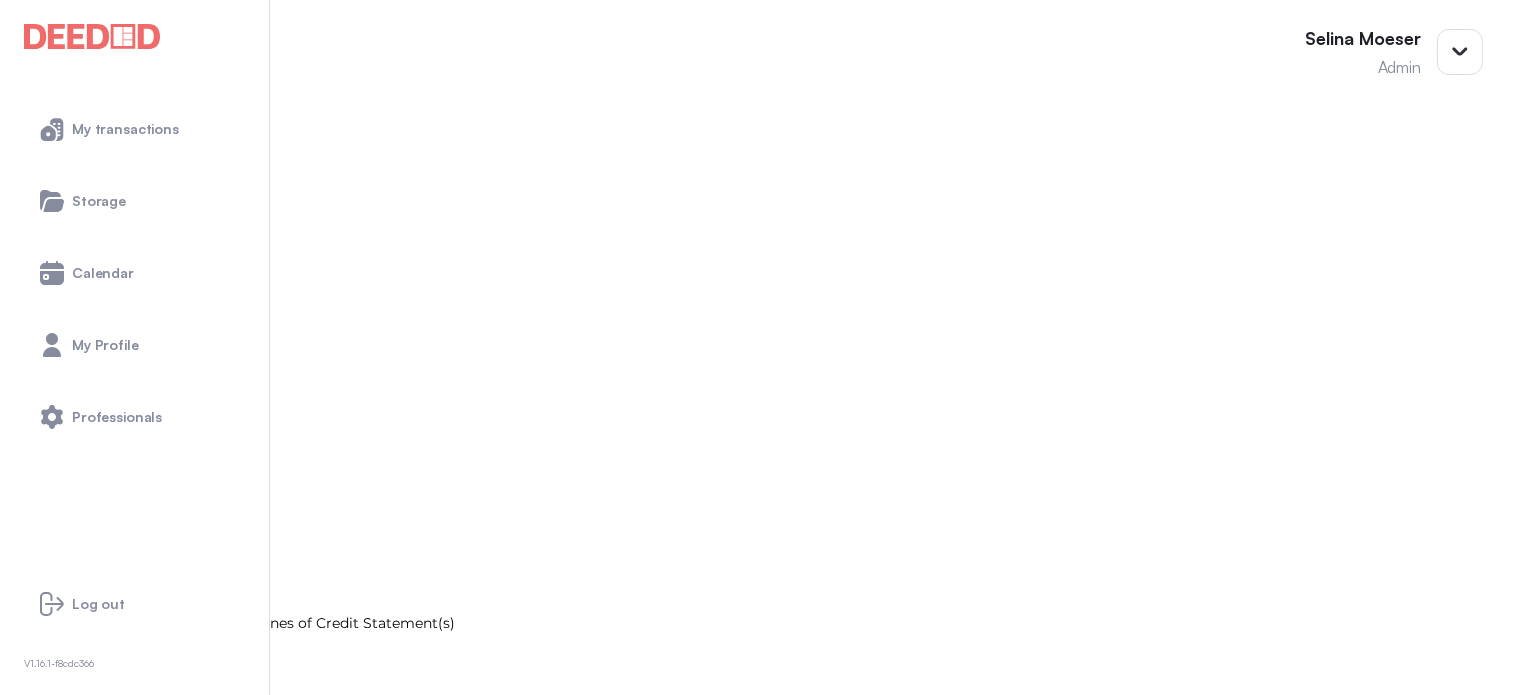 click on "[NAME]'s Secondary ID (Back Side)" at bounding box center (765, 1785) 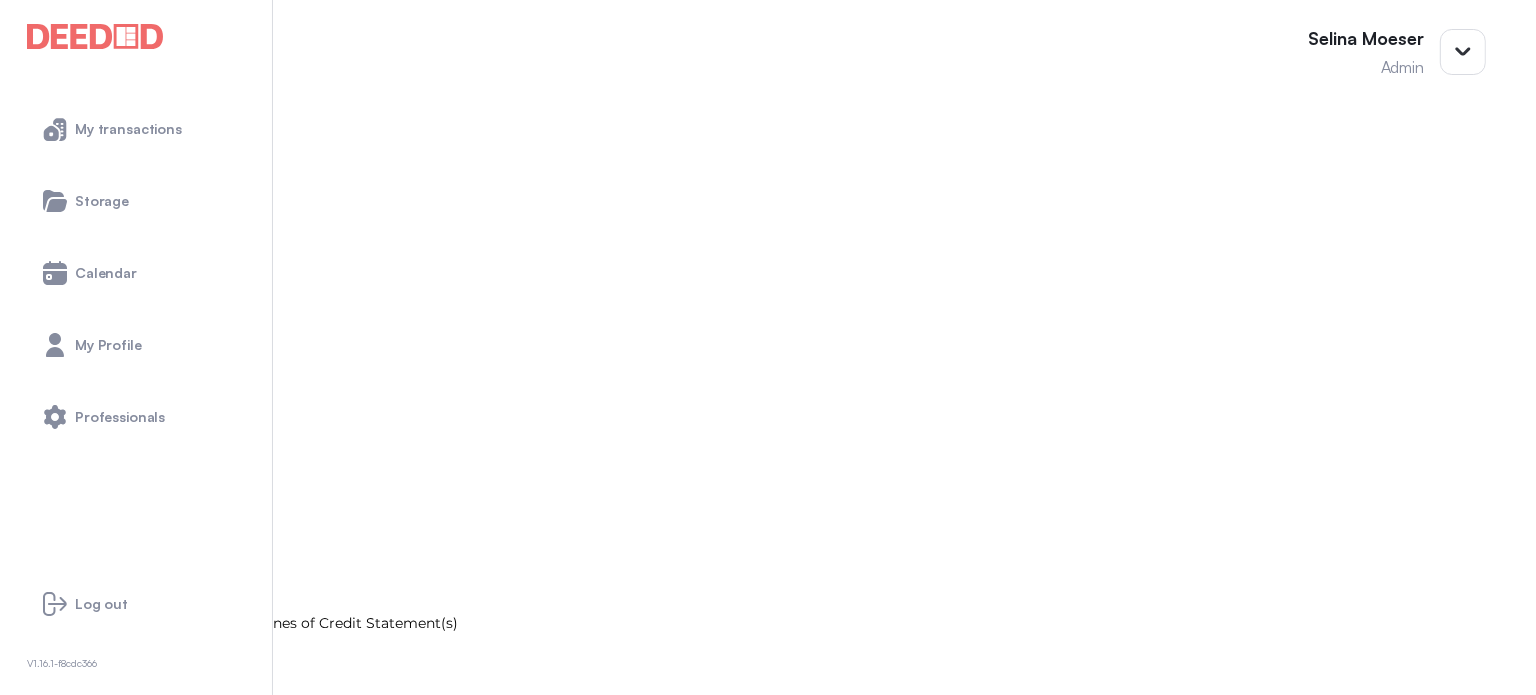 scroll, scrollTop: 0, scrollLeft: 0, axis: both 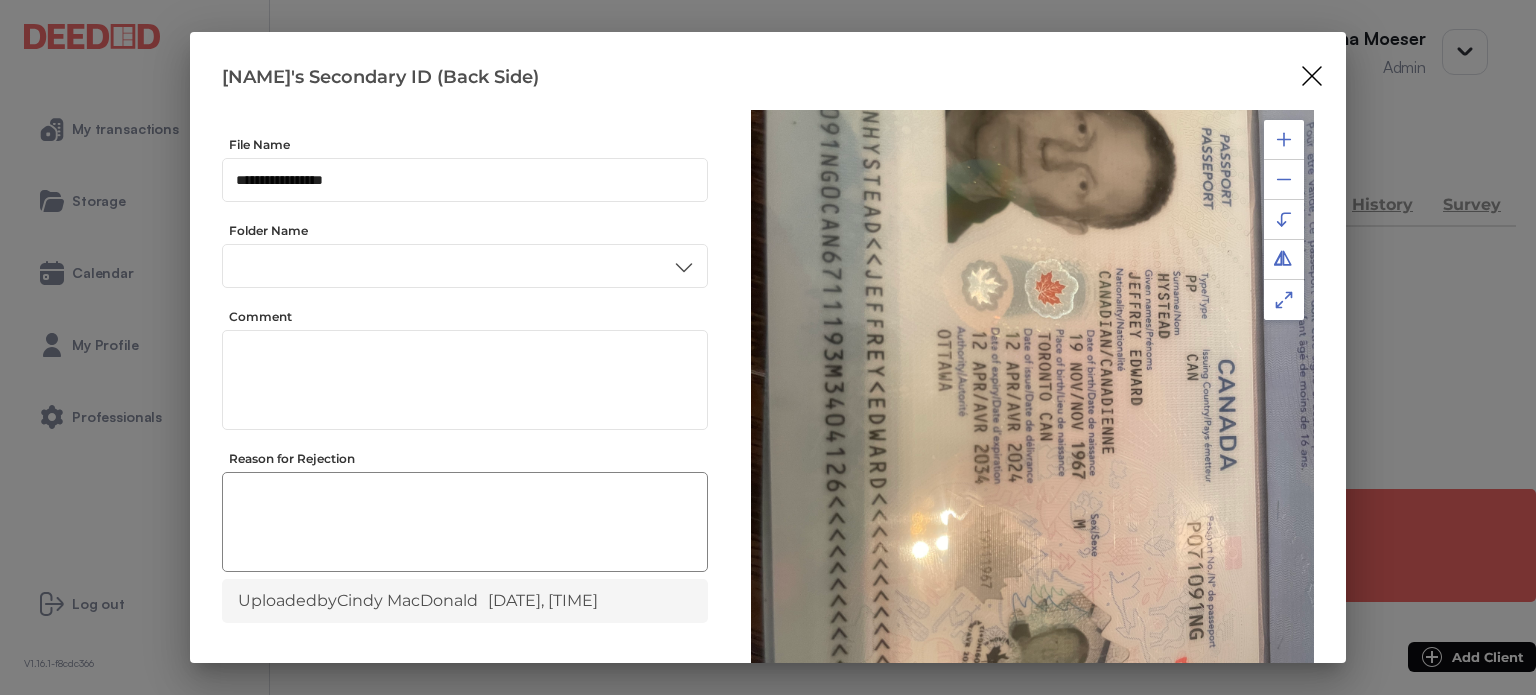 click at bounding box center (465, 525) 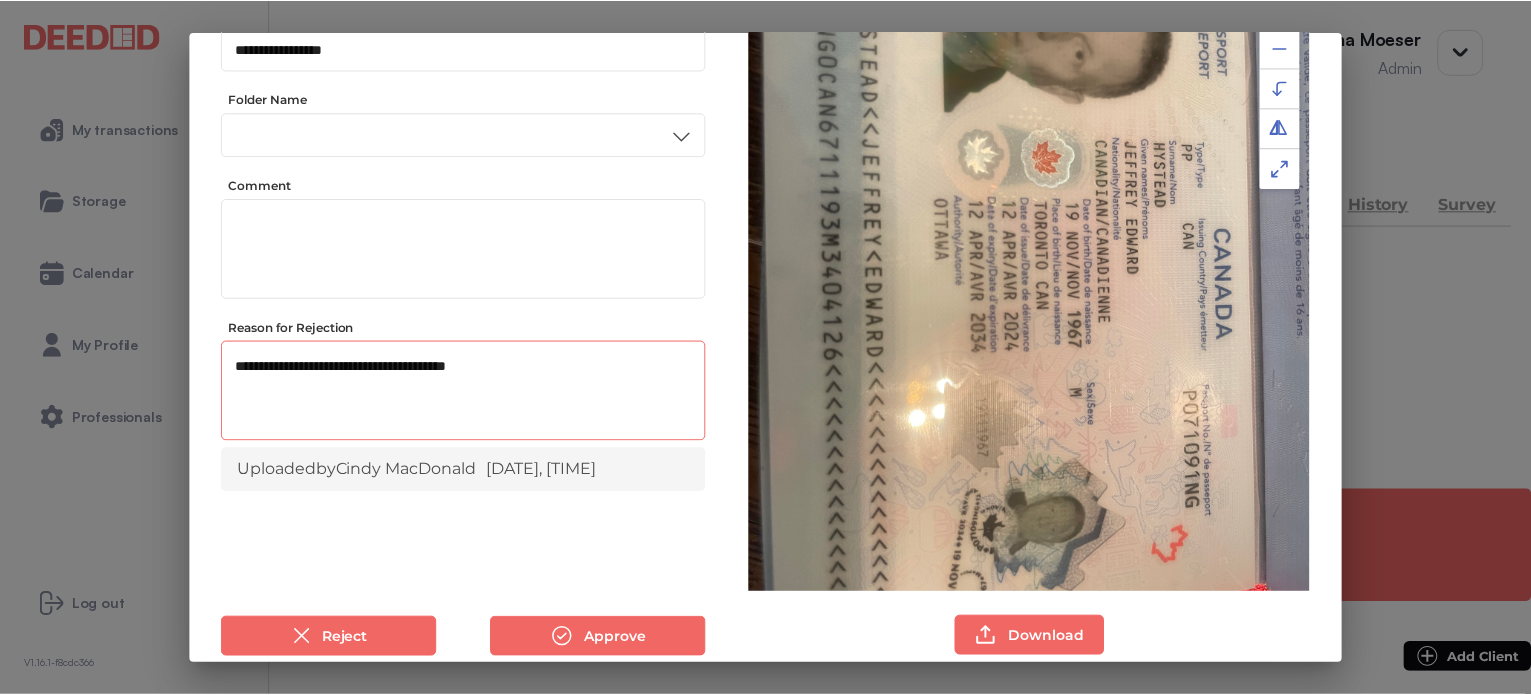 scroll, scrollTop: 156, scrollLeft: 0, axis: vertical 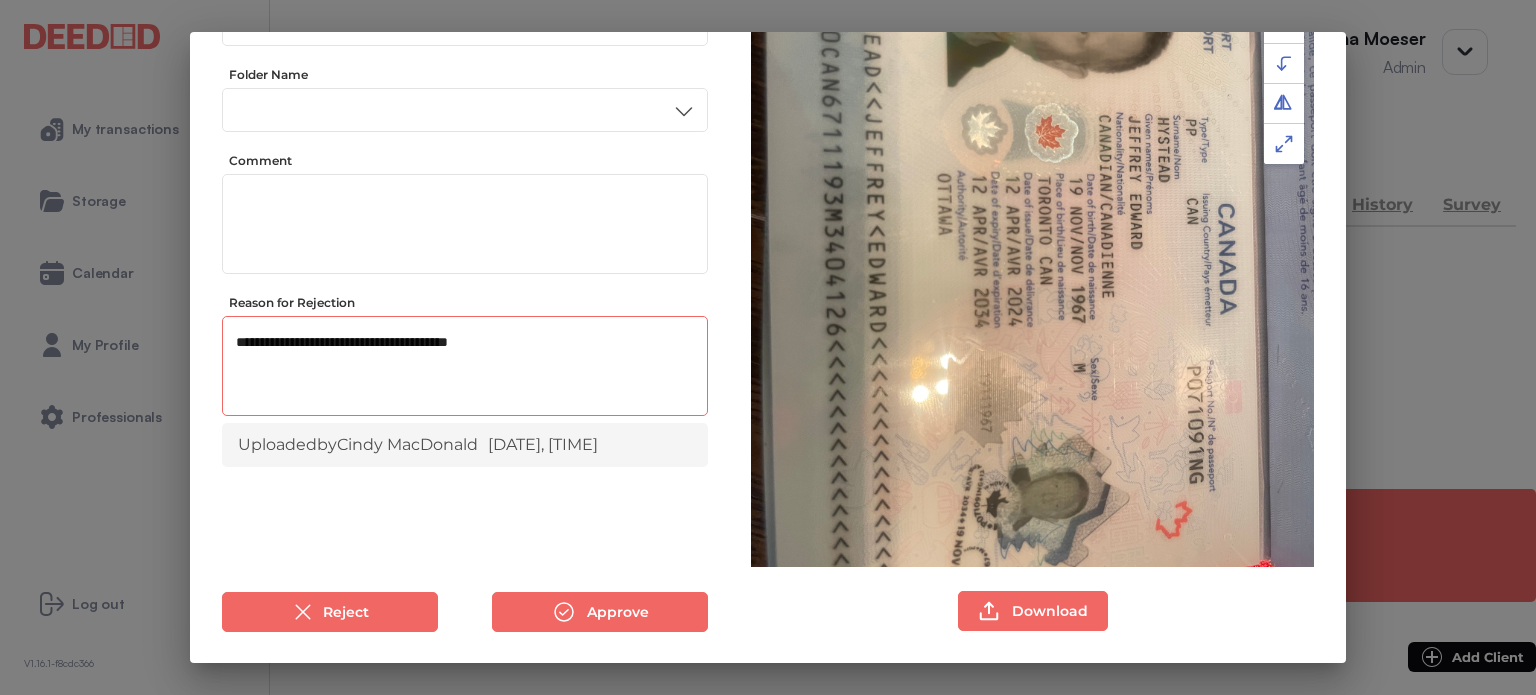 type on "**********" 